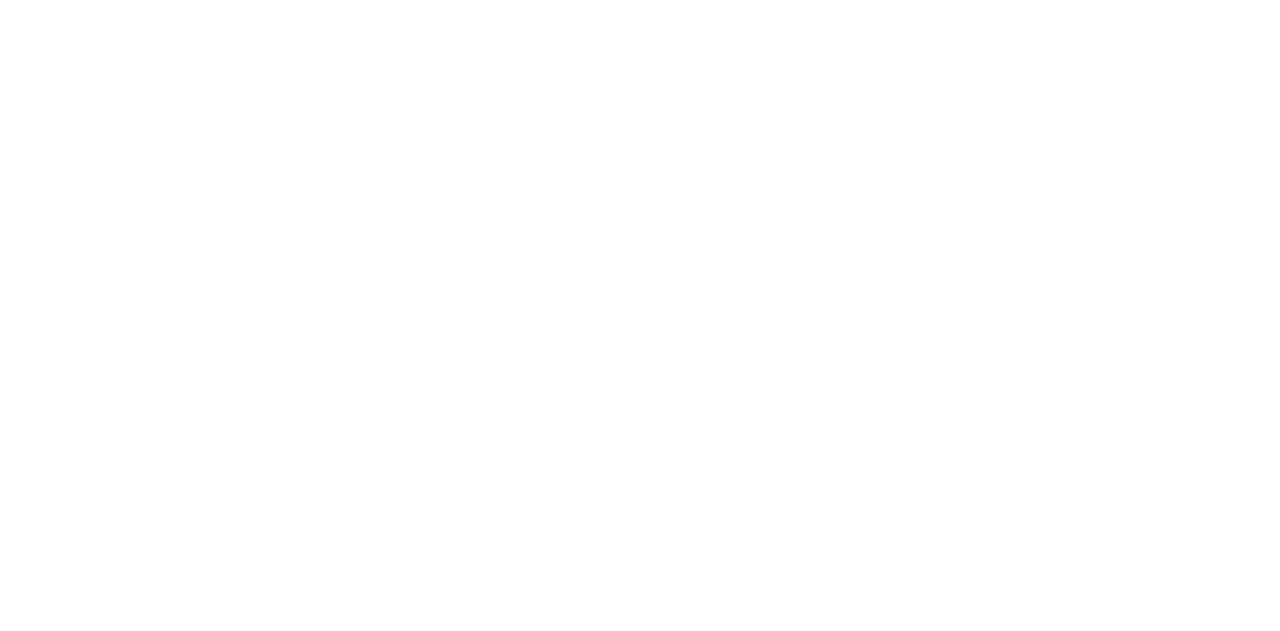 scroll, scrollTop: 0, scrollLeft: 0, axis: both 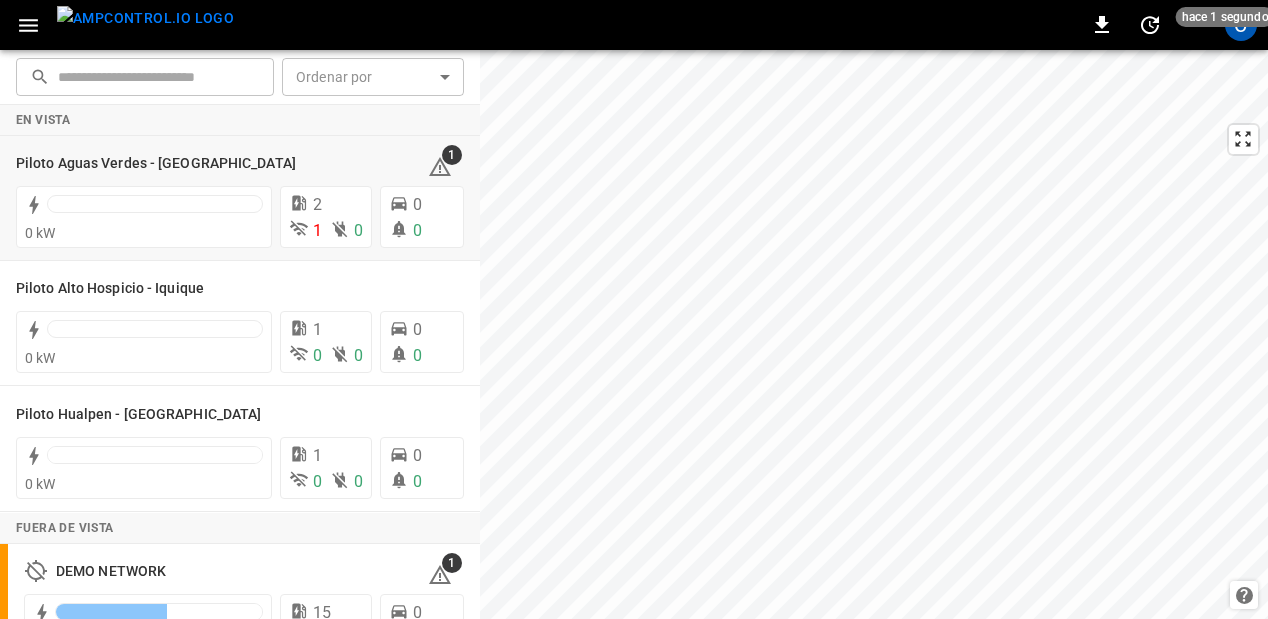 click at bounding box center [1269, 837] 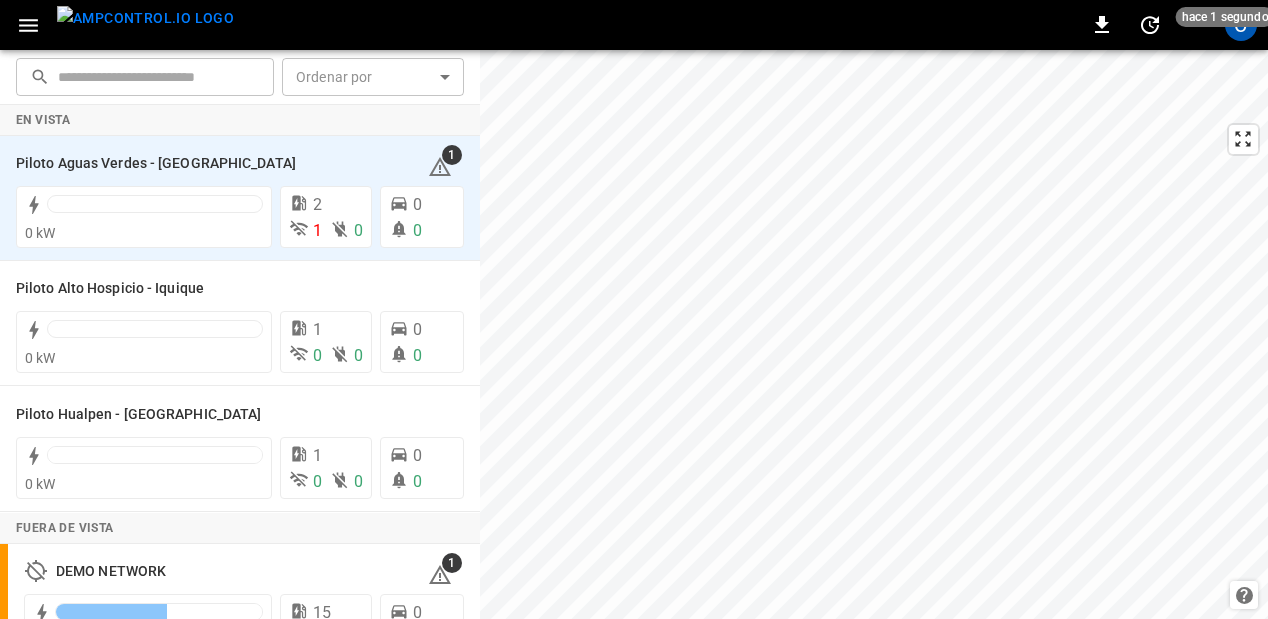 click 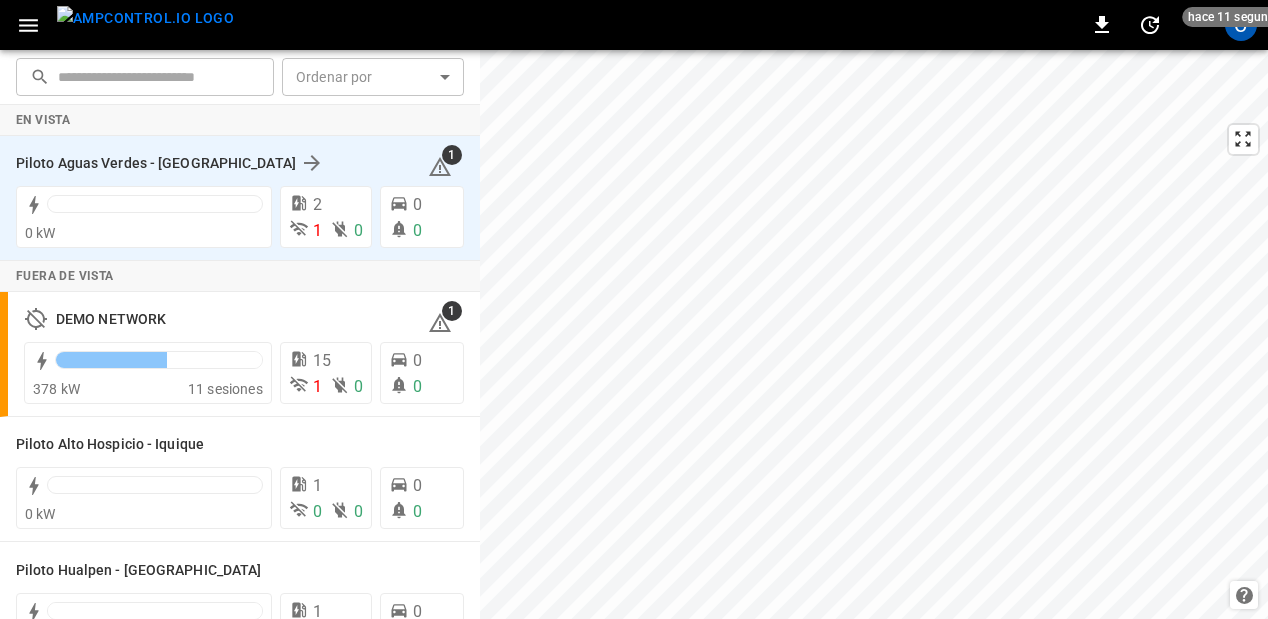 click on "Piloto Aguas Verdes - [GEOGRAPHIC_DATA]" at bounding box center (210, 163) 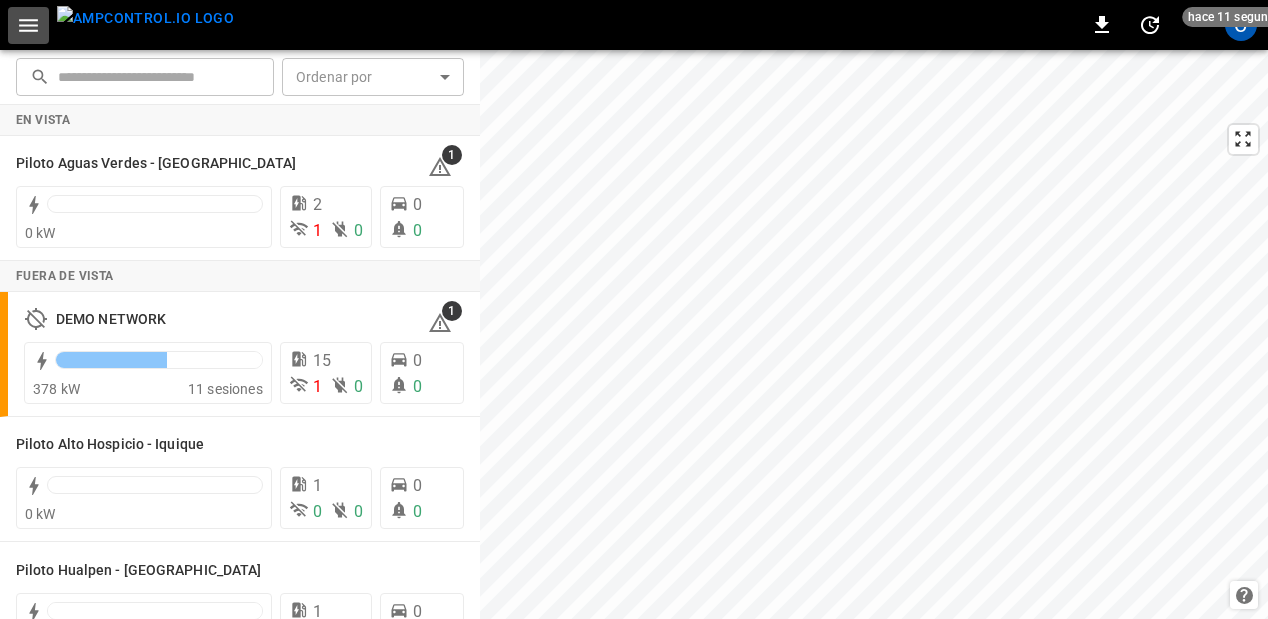 click 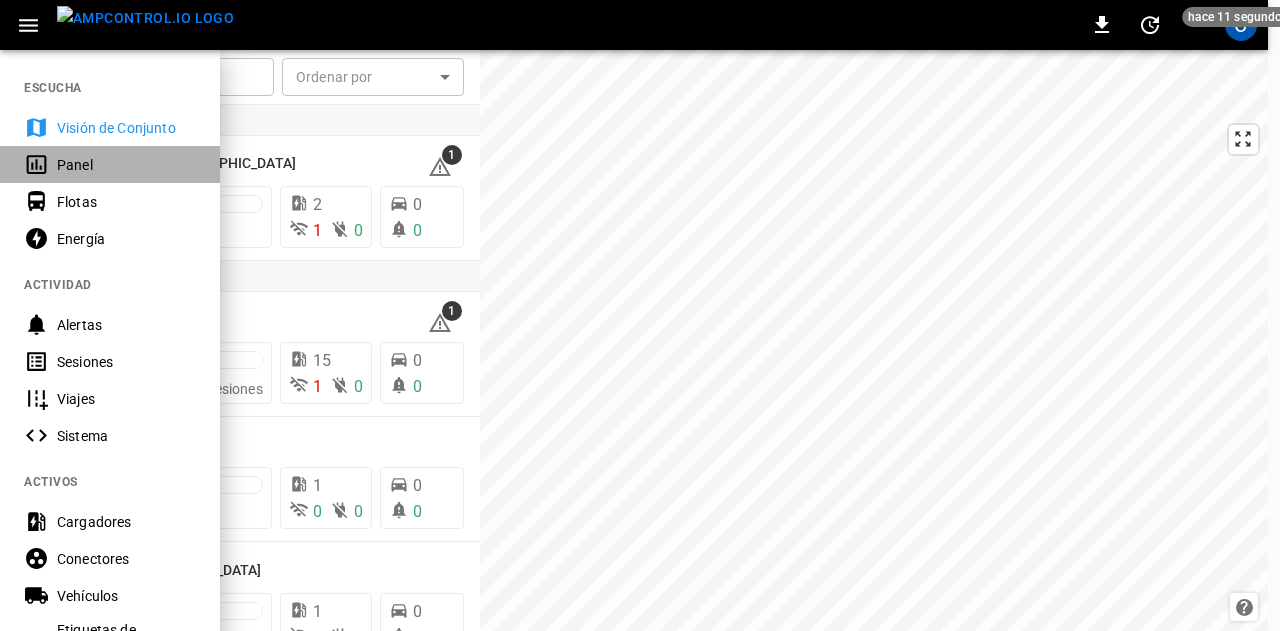 click on "Panel" at bounding box center [126, 165] 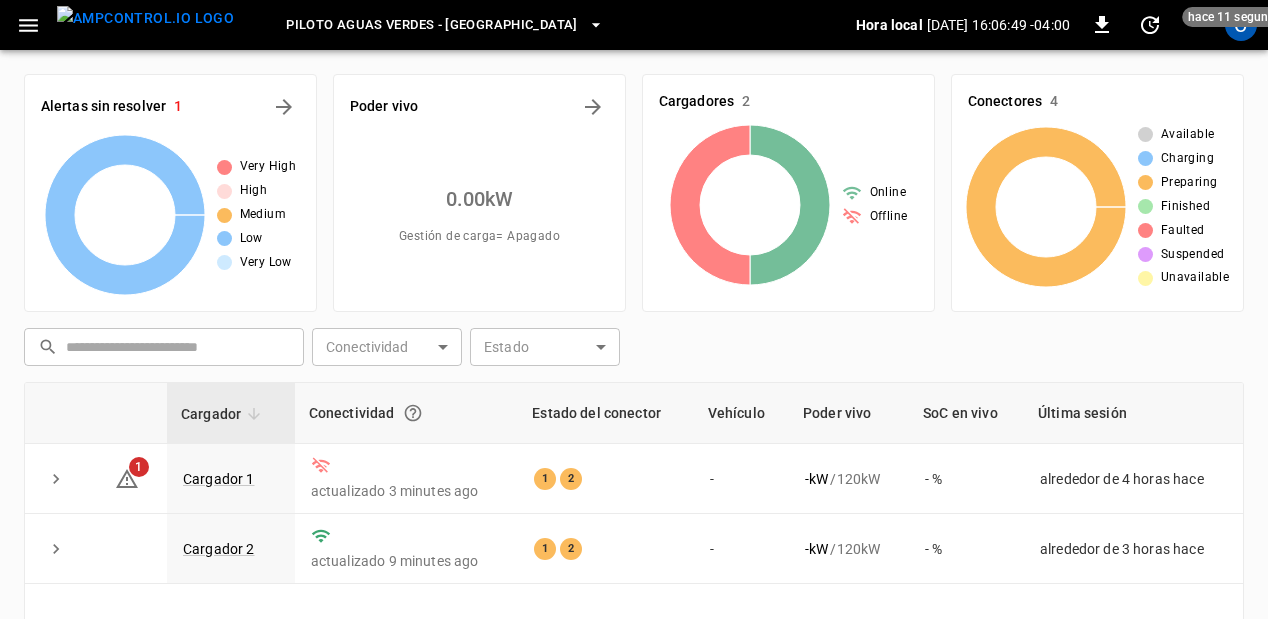 click 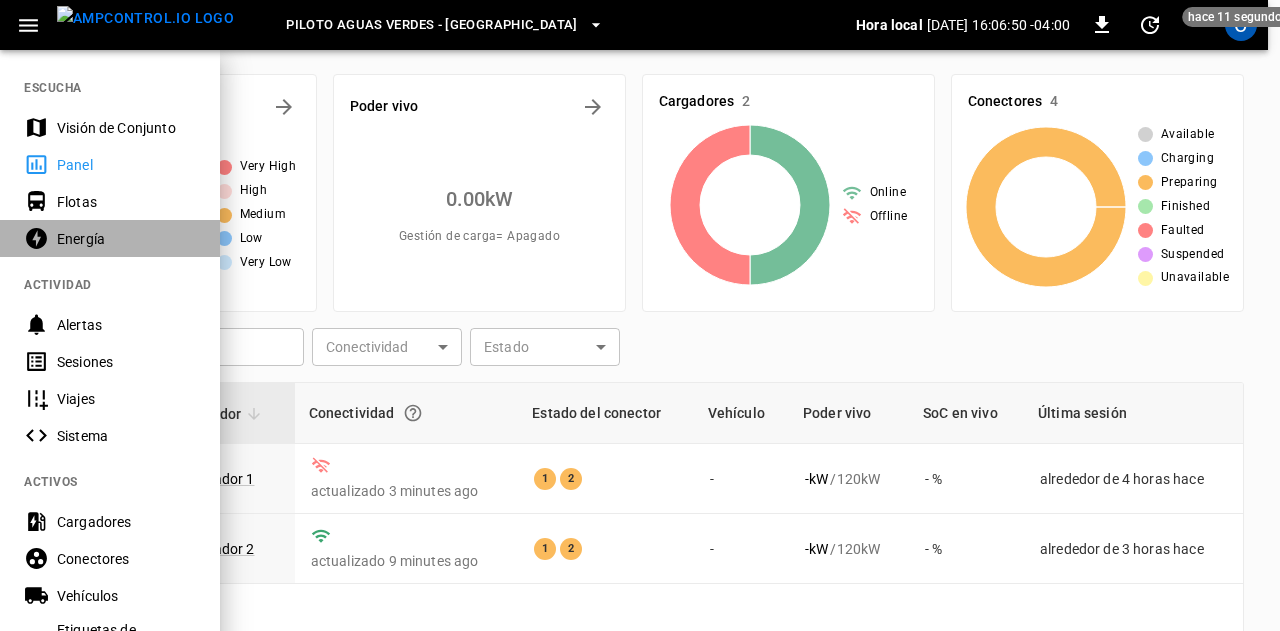 click on "Energía" at bounding box center (110, 238) 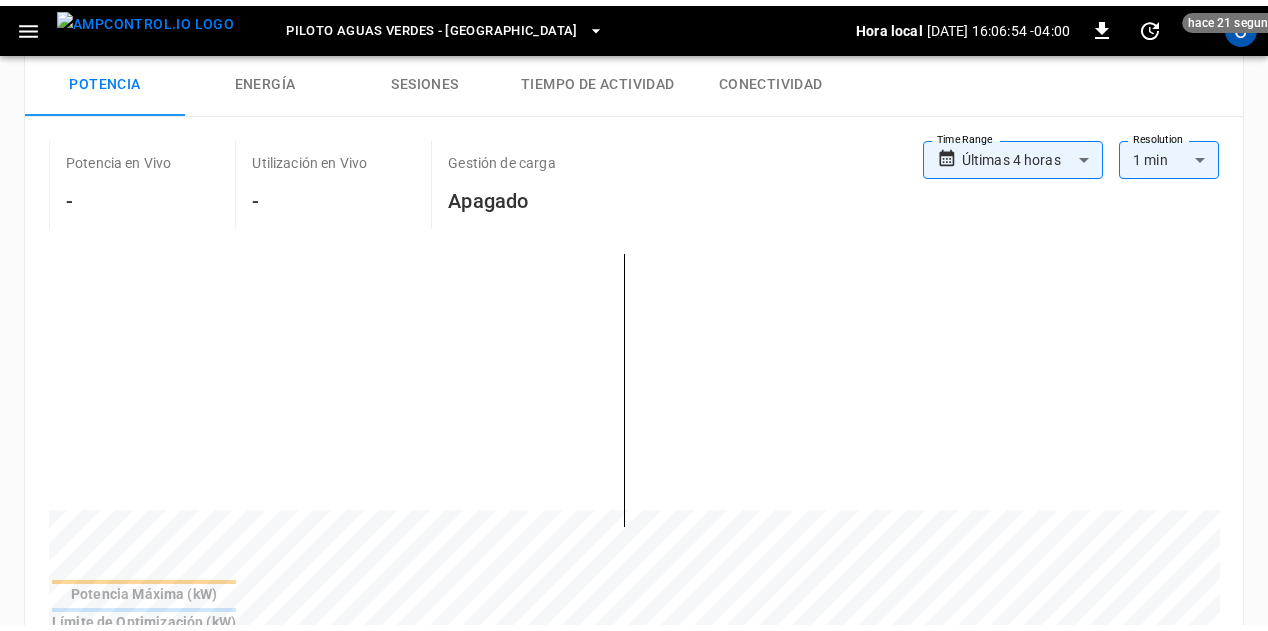 scroll, scrollTop: 118, scrollLeft: 0, axis: vertical 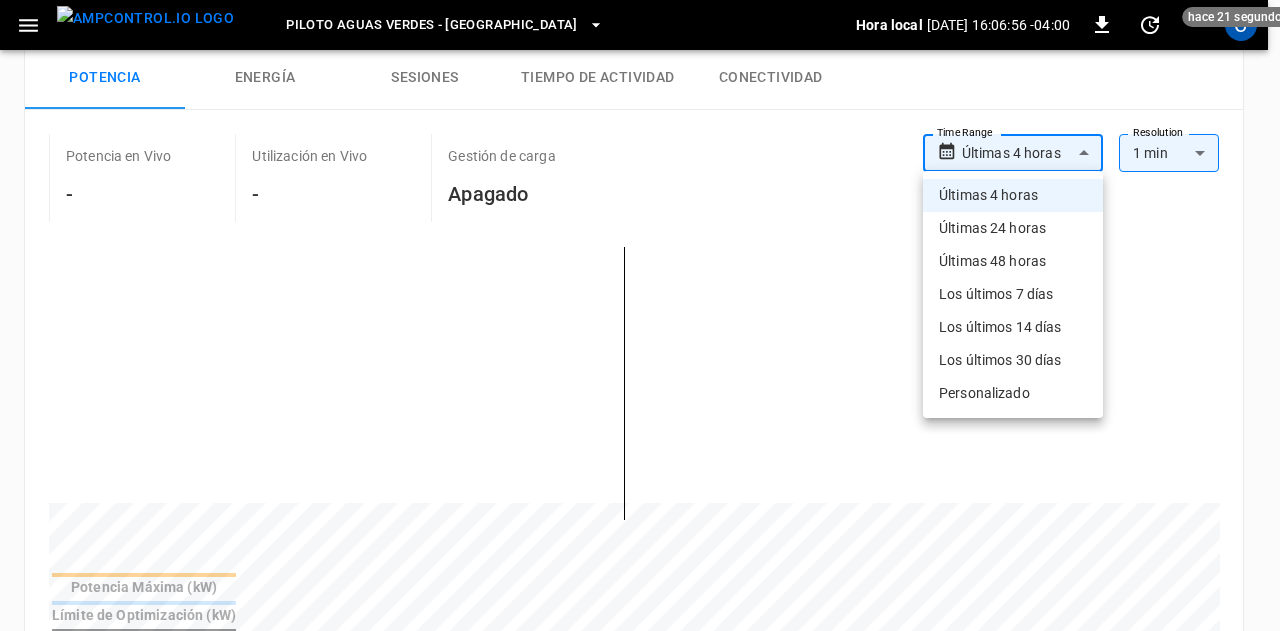 click on "**********" at bounding box center (640, 614) 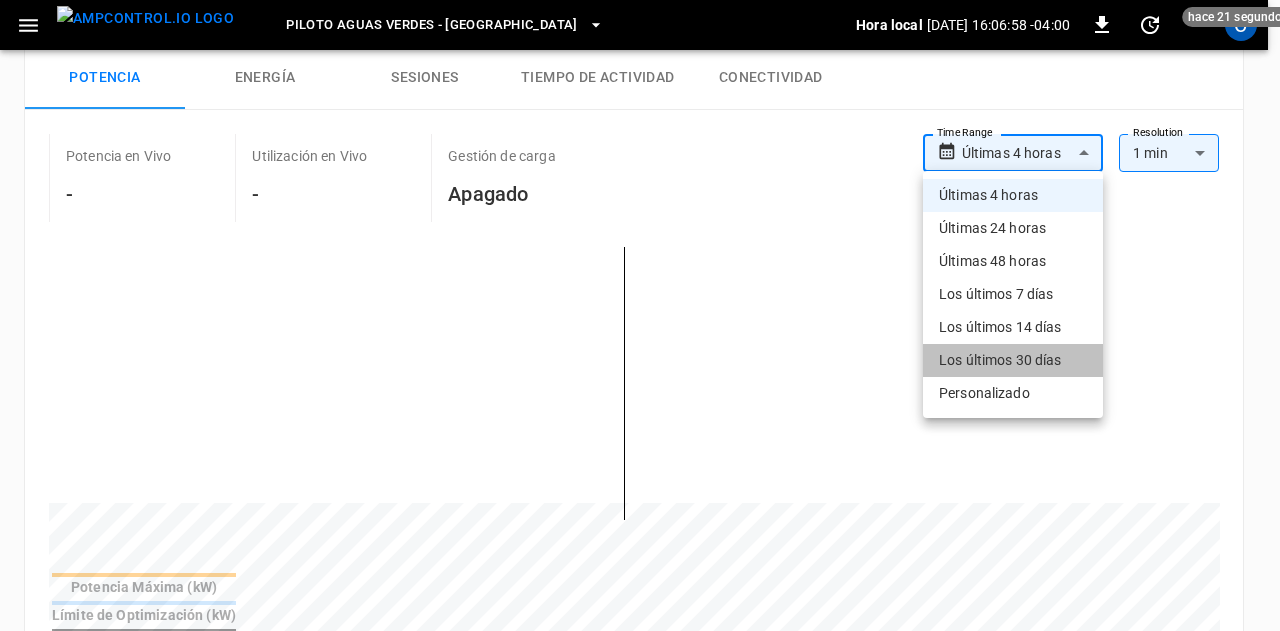 click on "Los últimos 30 días" at bounding box center (1013, 360) 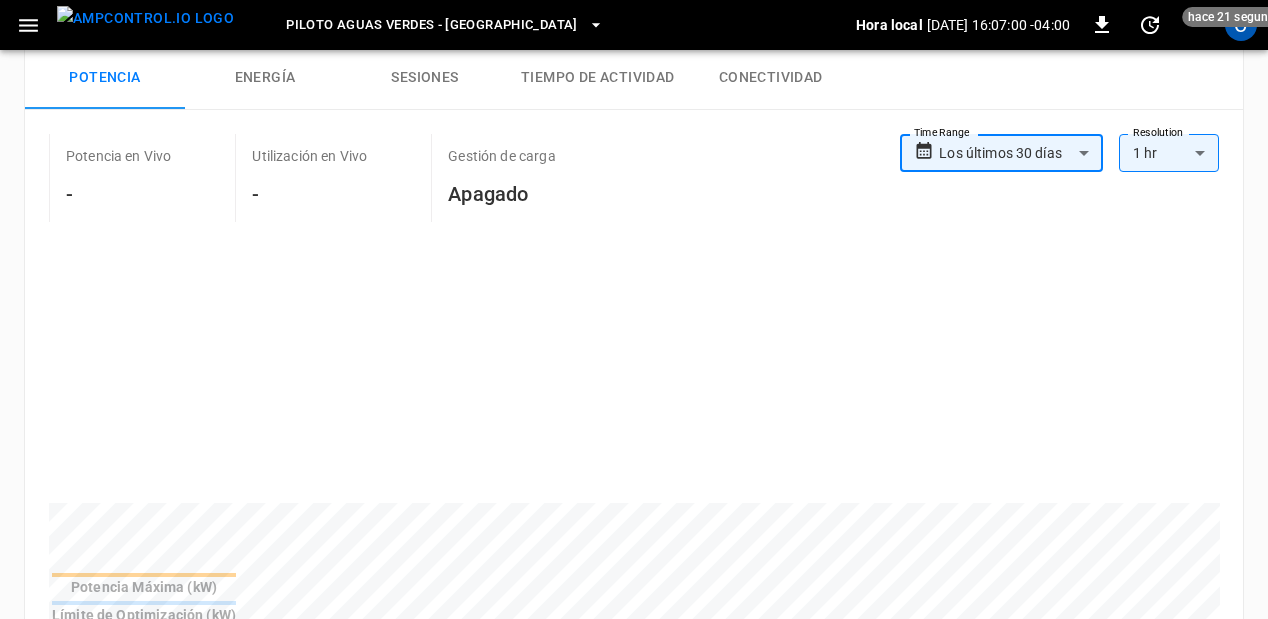 click on "Energía" at bounding box center (265, 78) 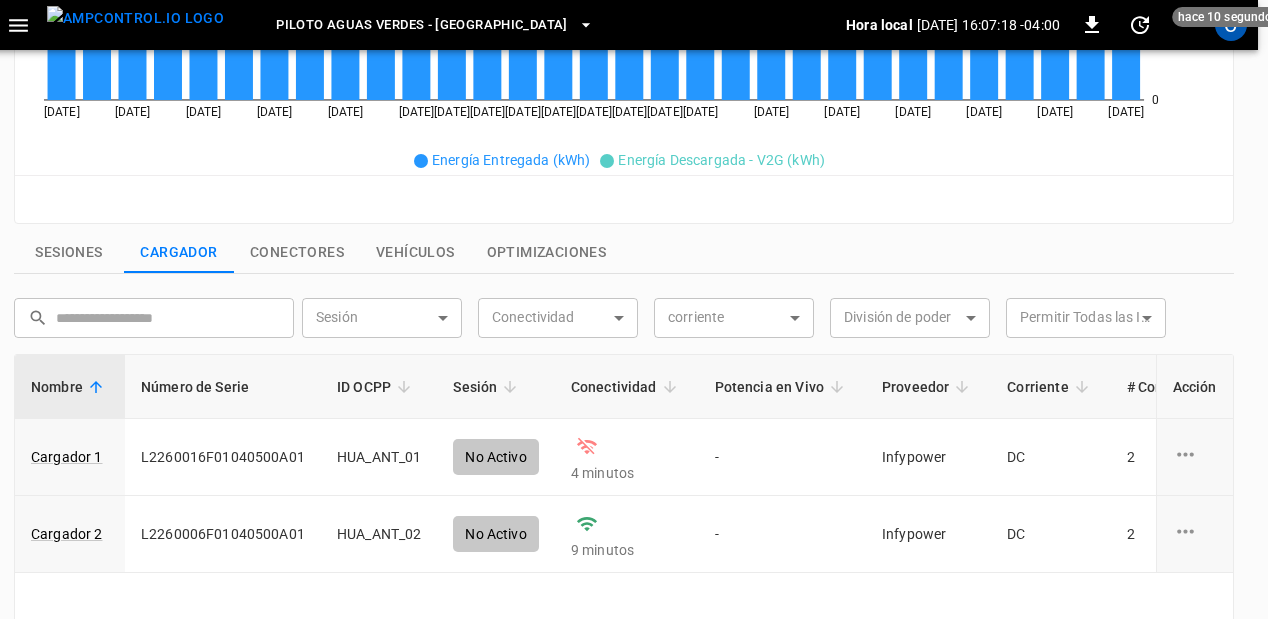 scroll, scrollTop: 560, scrollLeft: 10, axis: both 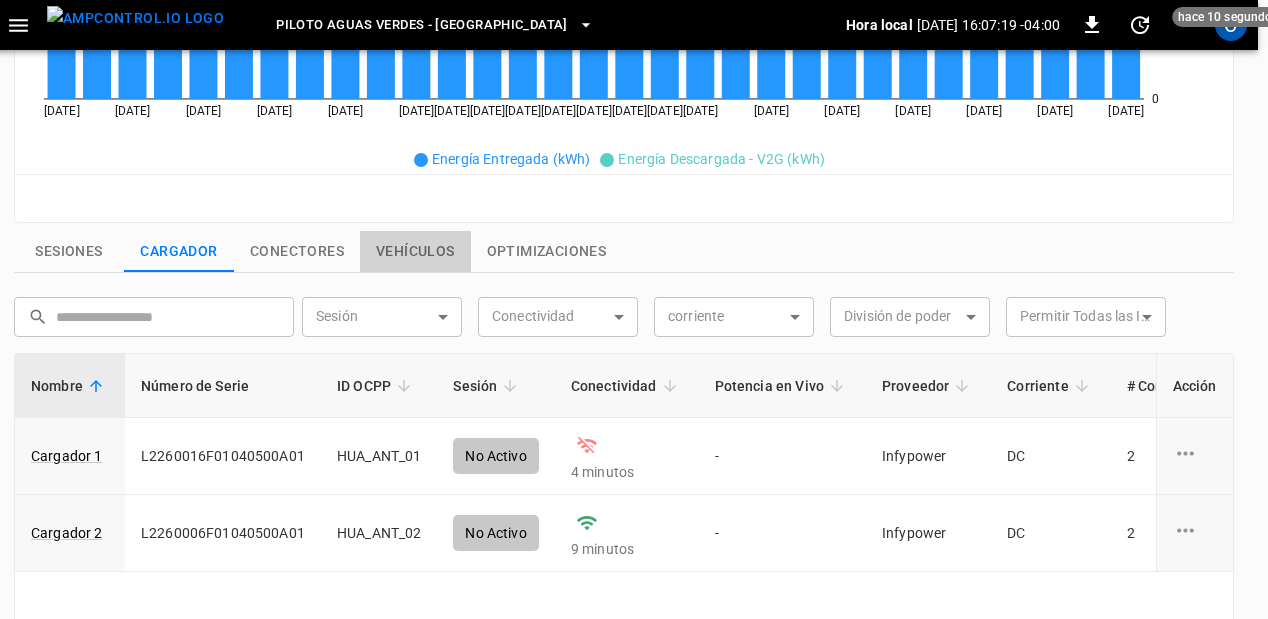 click on "Vehículos" at bounding box center [415, 252] 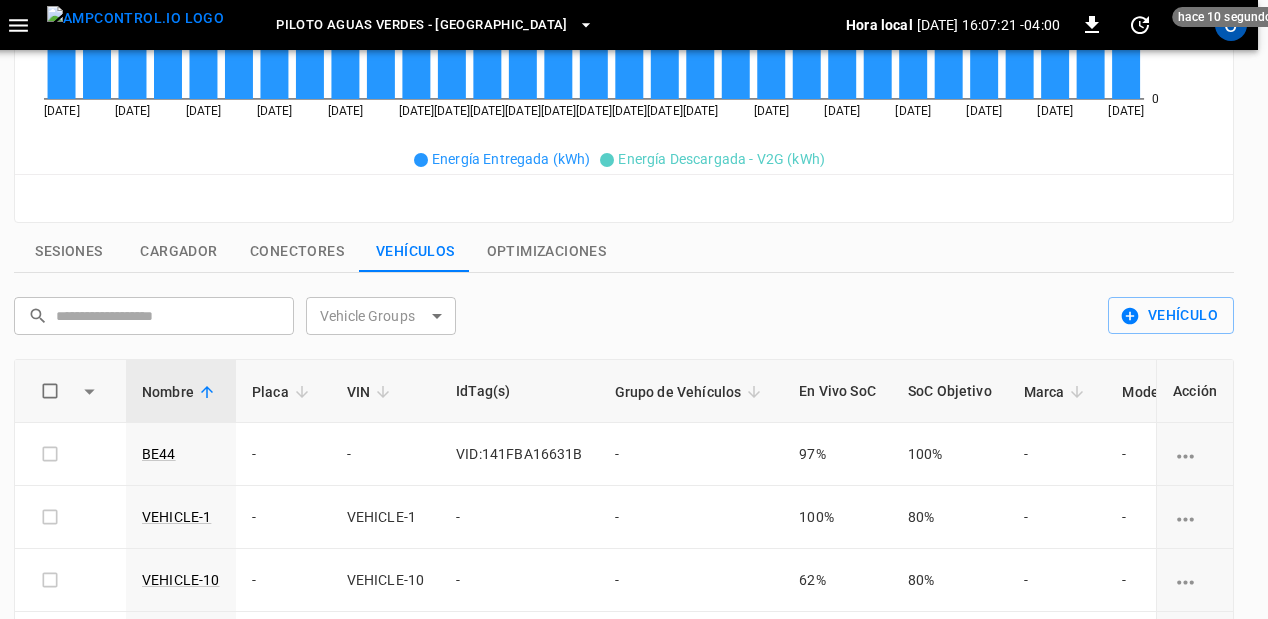 scroll, scrollTop: 699, scrollLeft: 10, axis: both 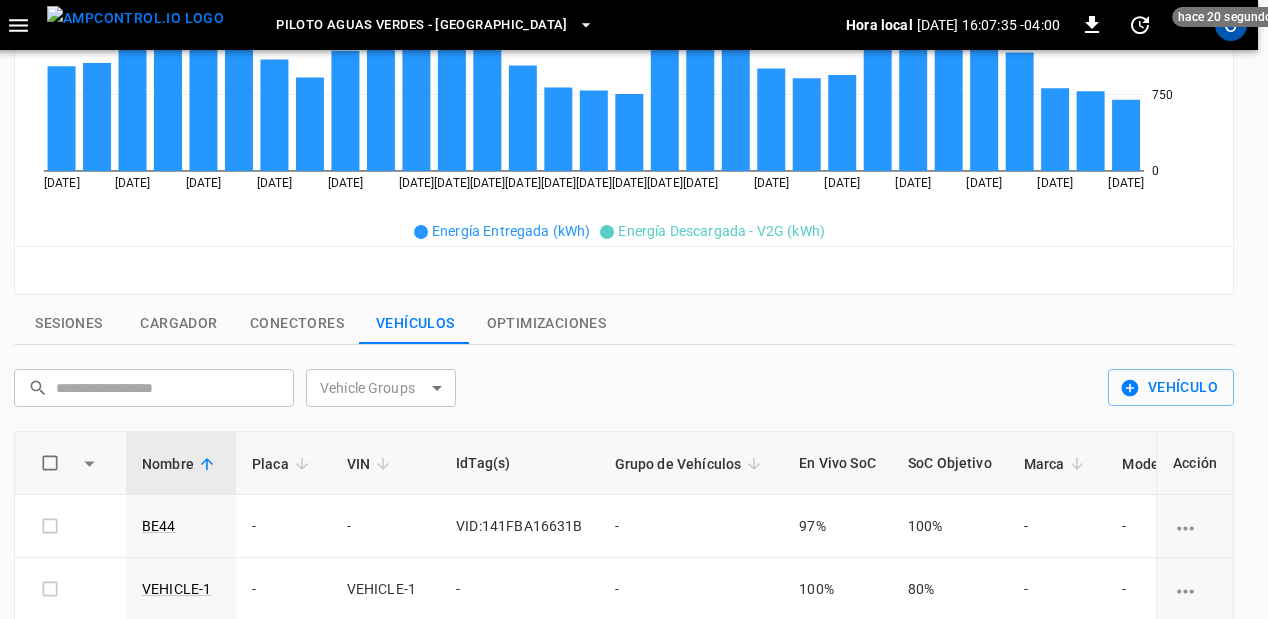 click on "Optimizaciones" at bounding box center (547, 324) 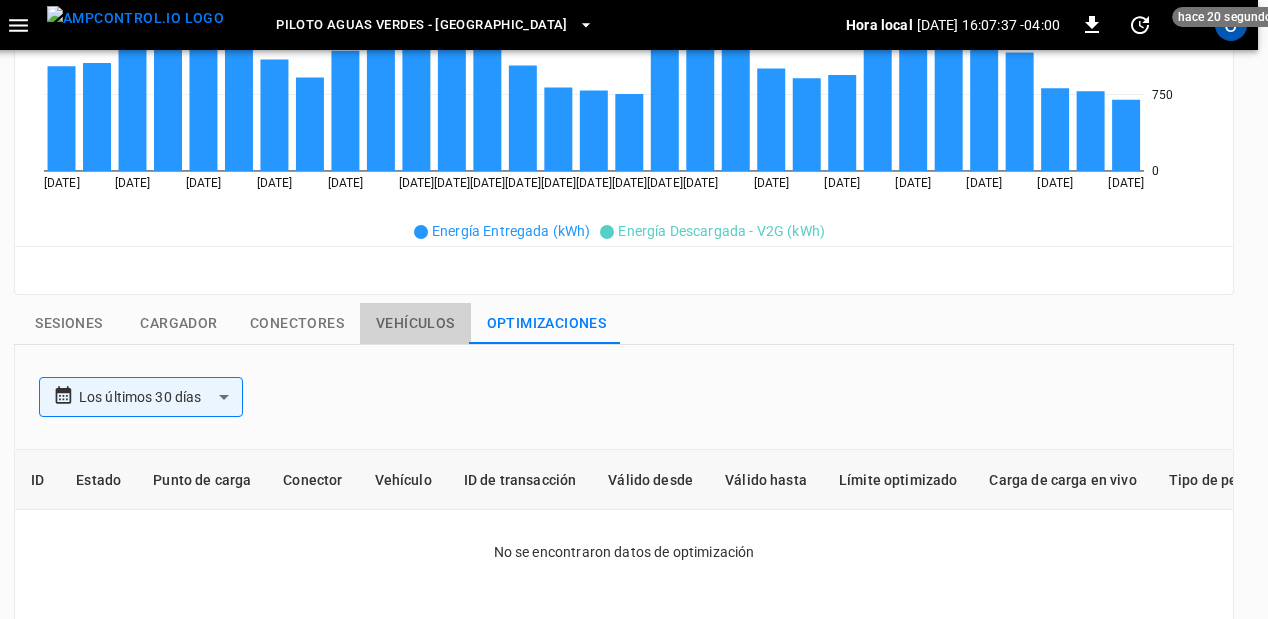 click on "Vehículos" at bounding box center (415, 324) 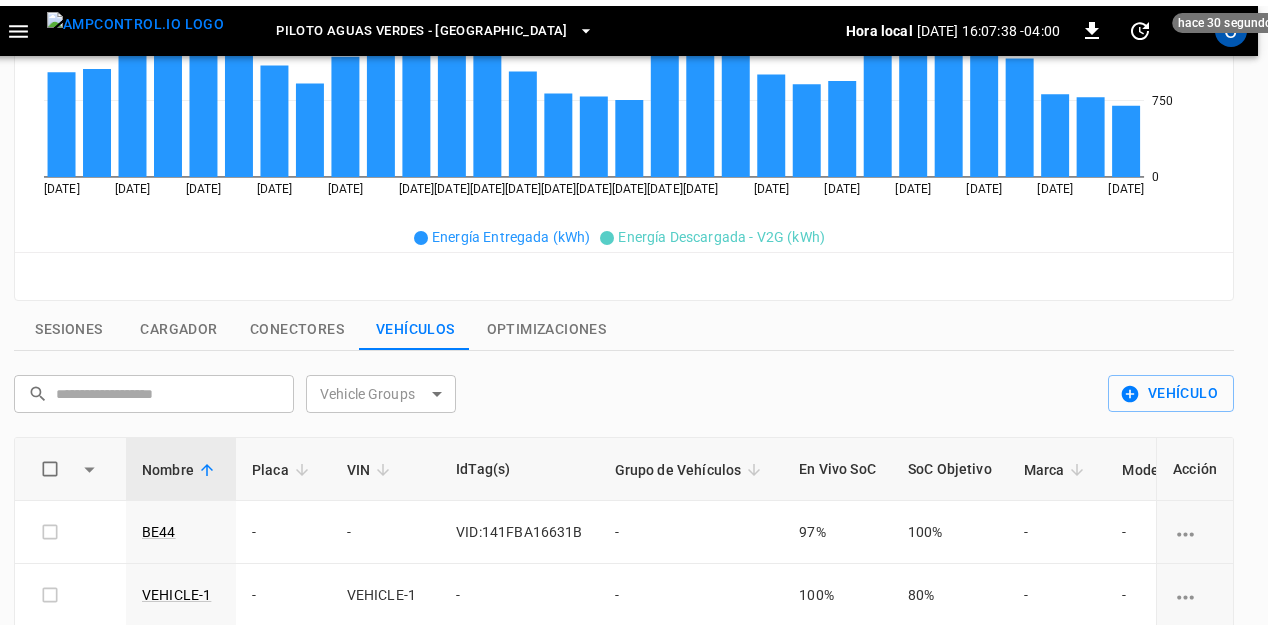 scroll, scrollTop: 488, scrollLeft: 0, axis: vertical 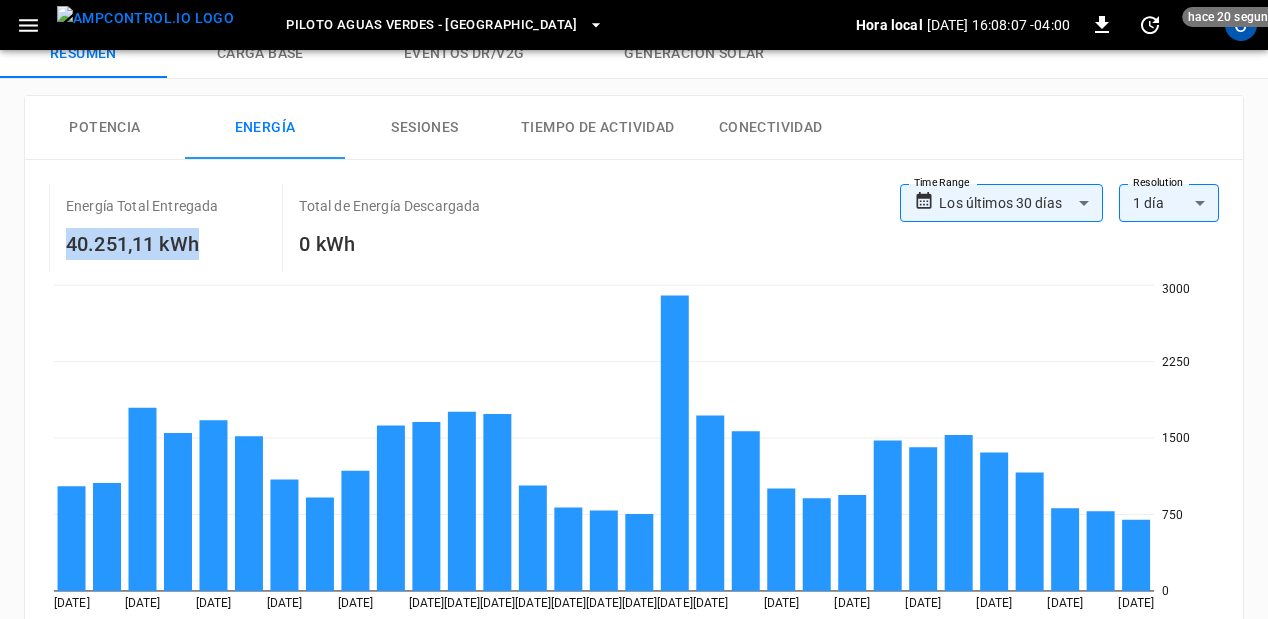 drag, startPoint x: 56, startPoint y: 245, endPoint x: 233, endPoint y: 231, distance: 177.55281 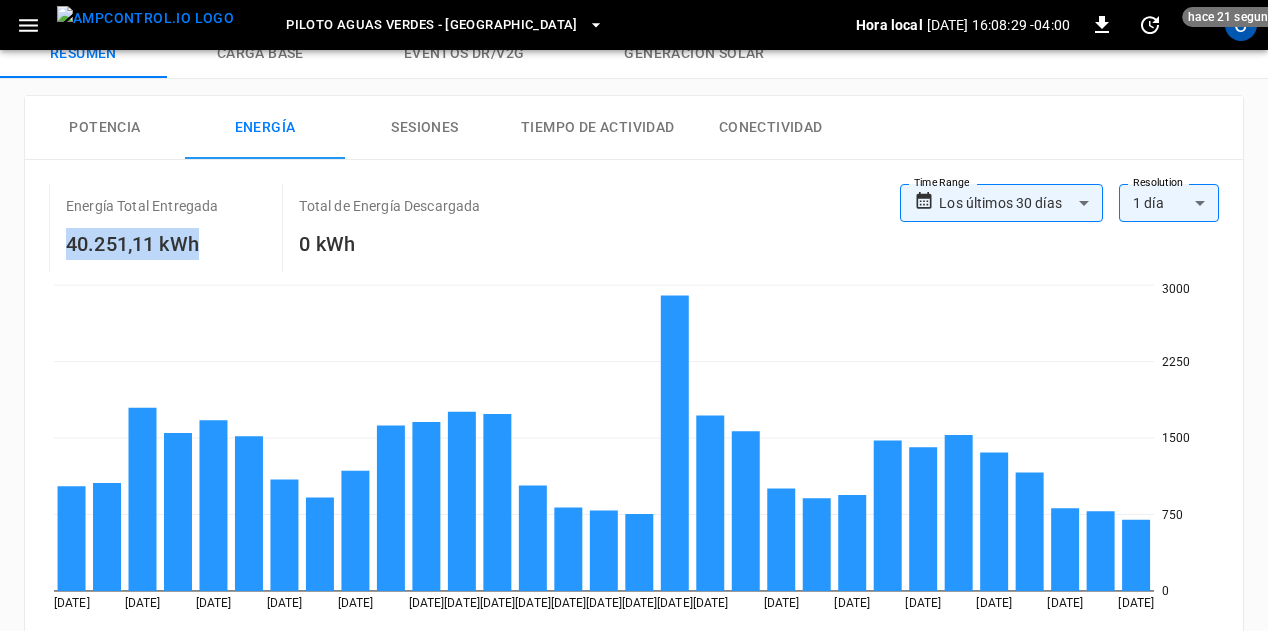 click on "40.251,11 kWh" at bounding box center (142, 244) 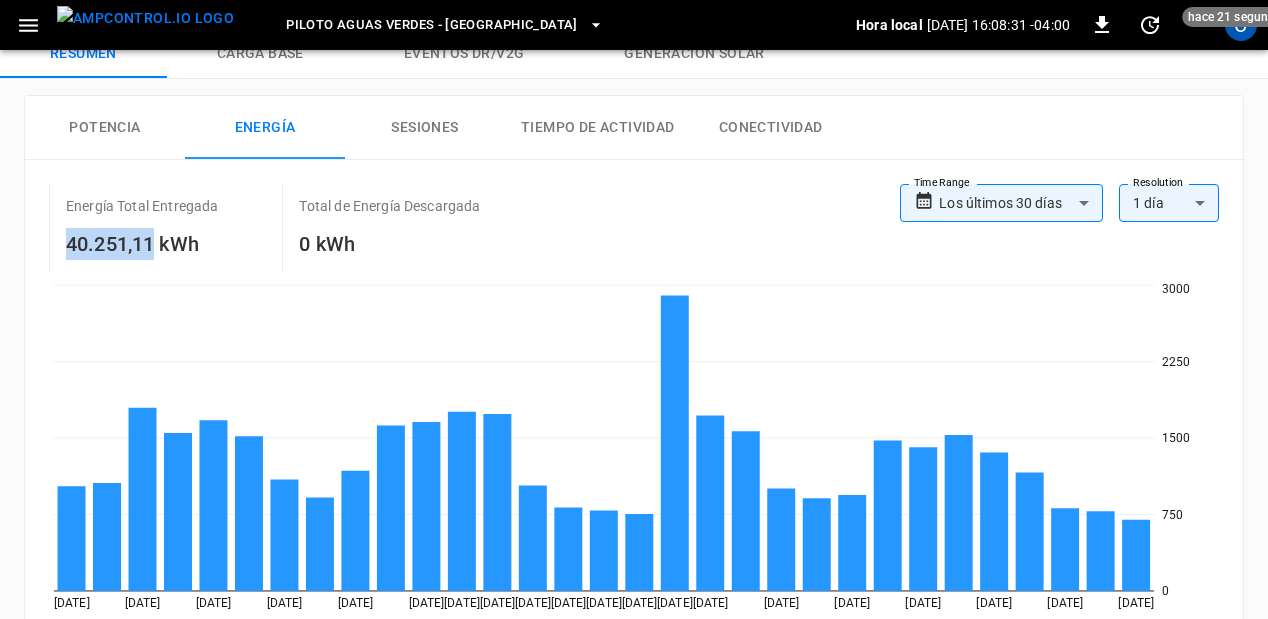 drag, startPoint x: 154, startPoint y: 235, endPoint x: 64, endPoint y: 239, distance: 90.088844 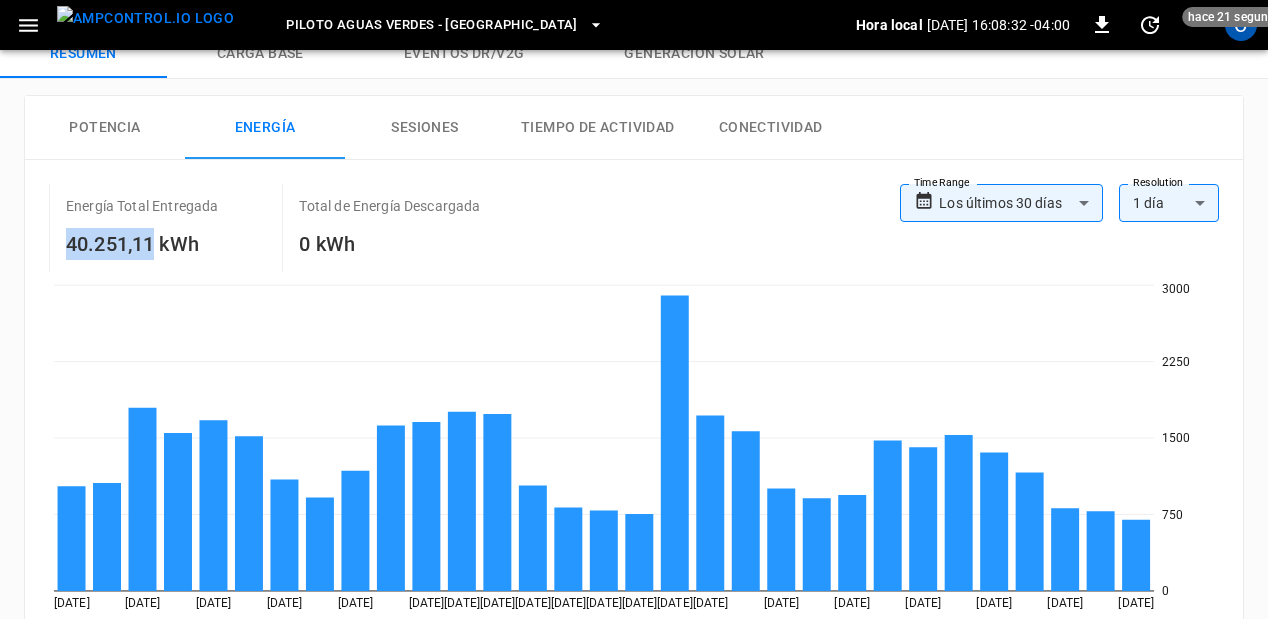 copy on "40.251,11" 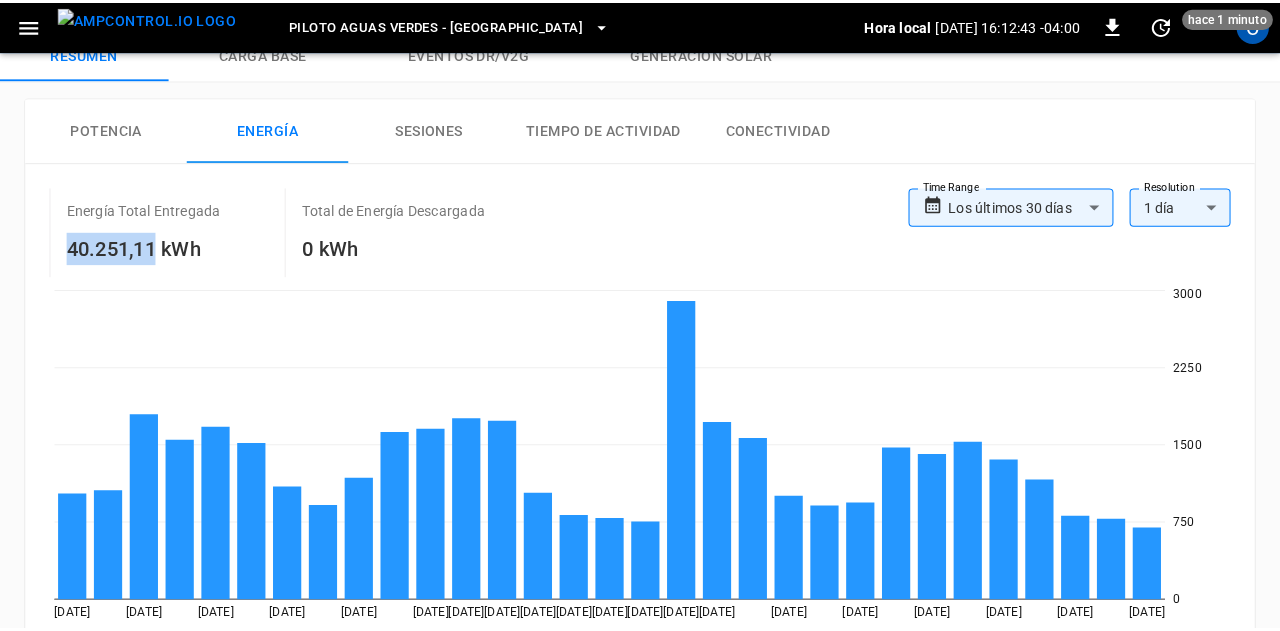 scroll, scrollTop: 0, scrollLeft: 0, axis: both 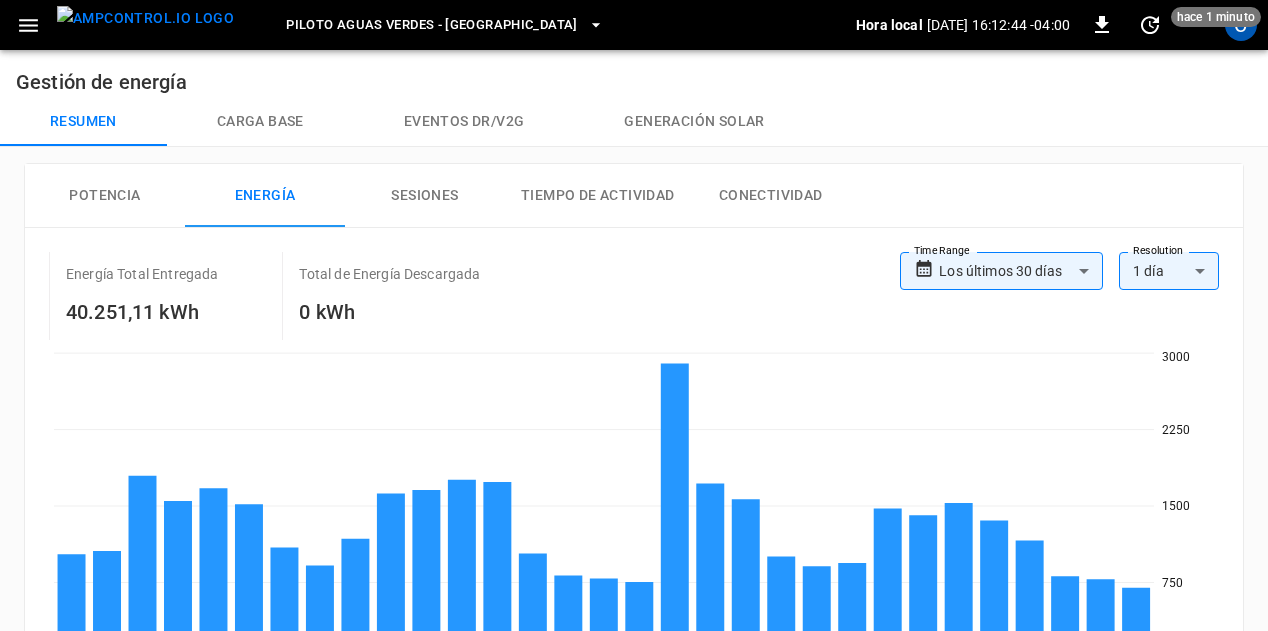 click on "**********" at bounding box center (634, 505) 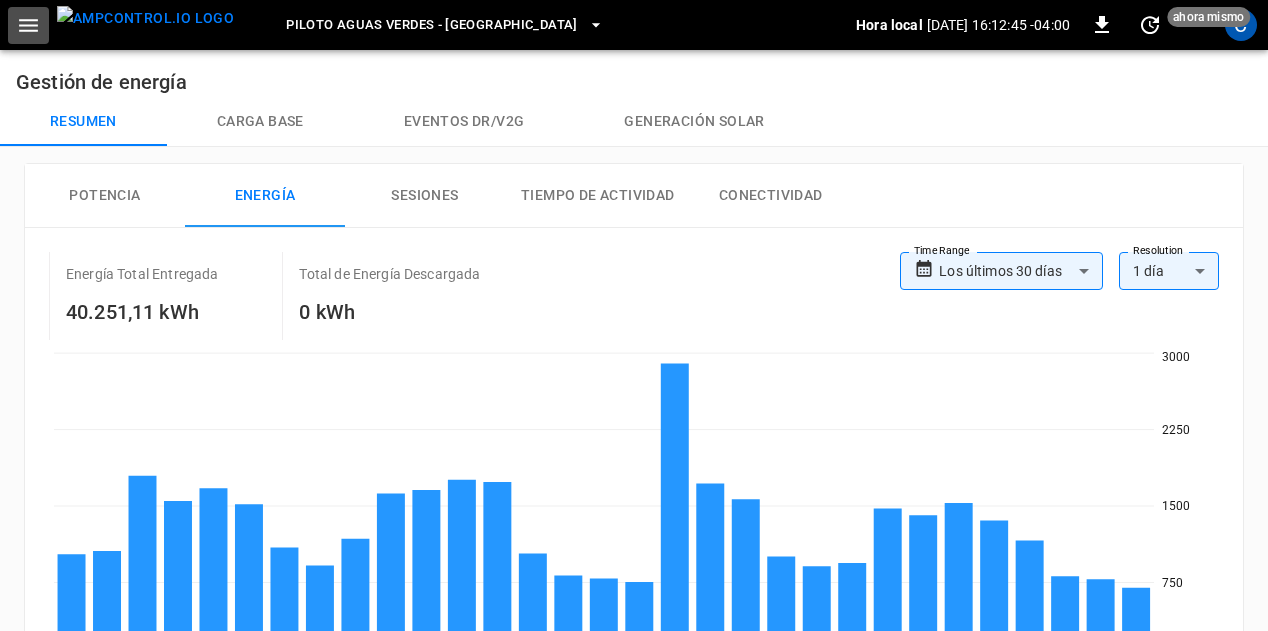 click 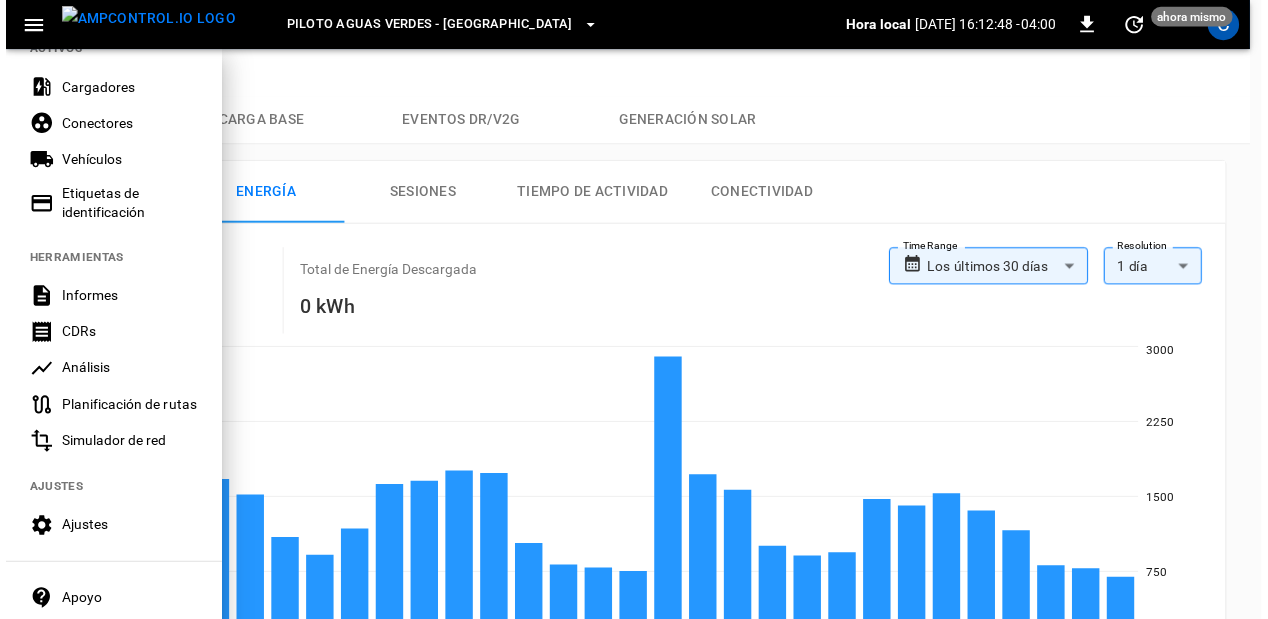scroll, scrollTop: 434, scrollLeft: 0, axis: vertical 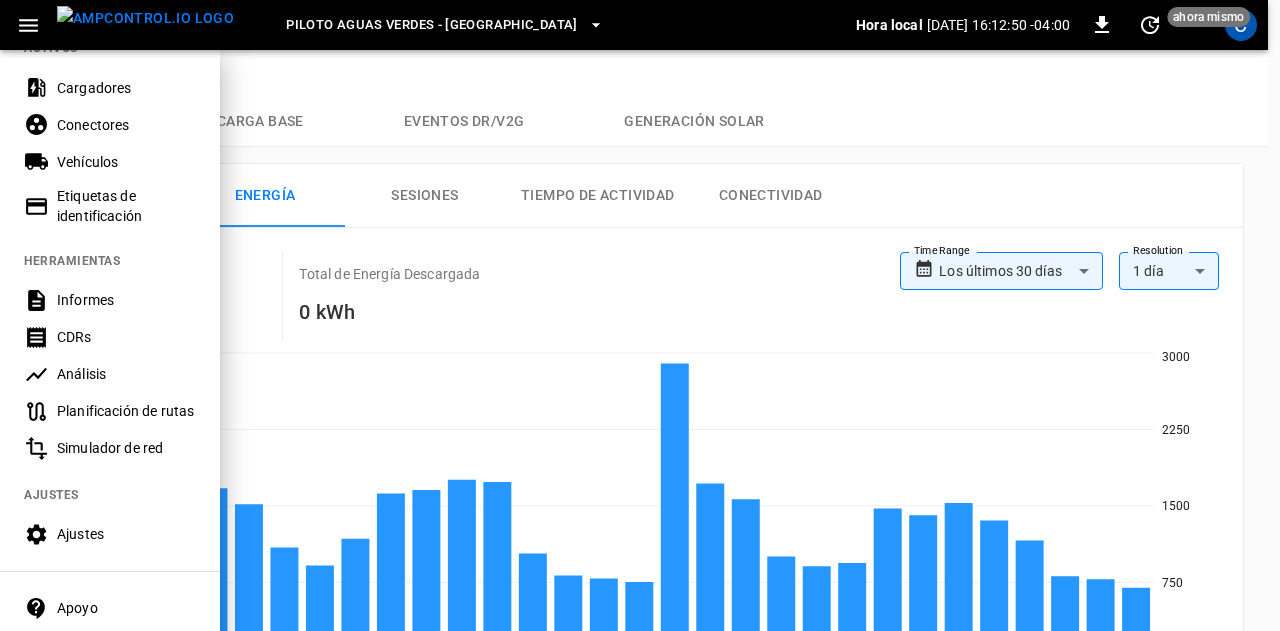 click on "Análisis" at bounding box center (126, 374) 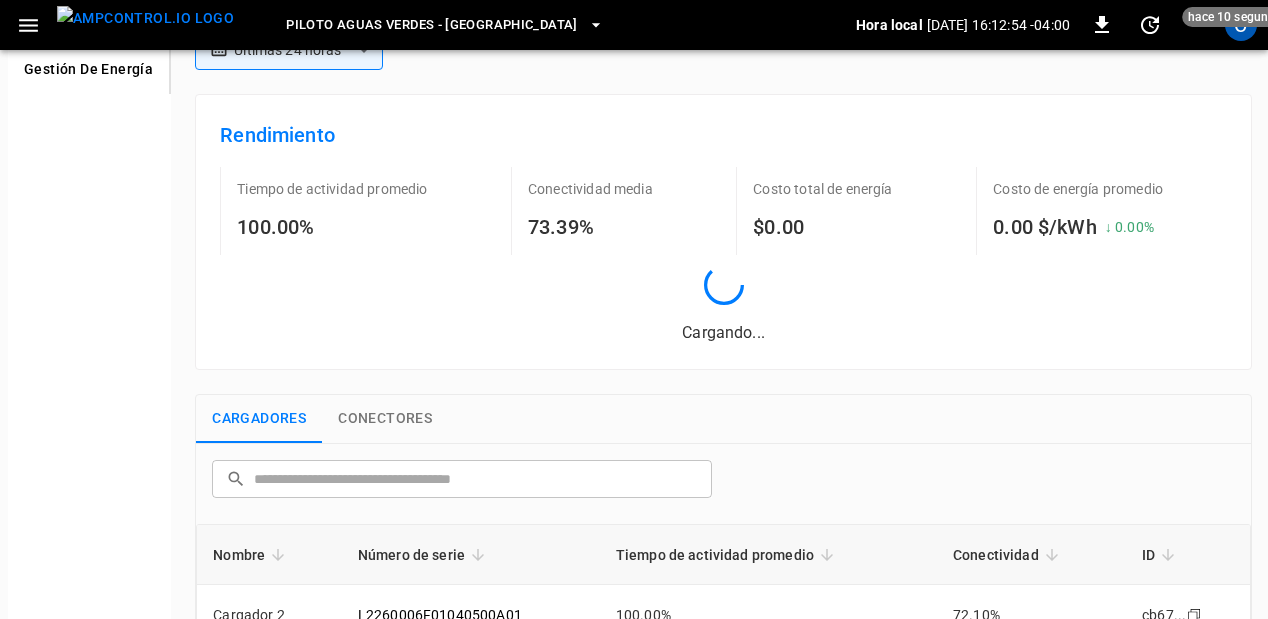 scroll, scrollTop: 59, scrollLeft: 0, axis: vertical 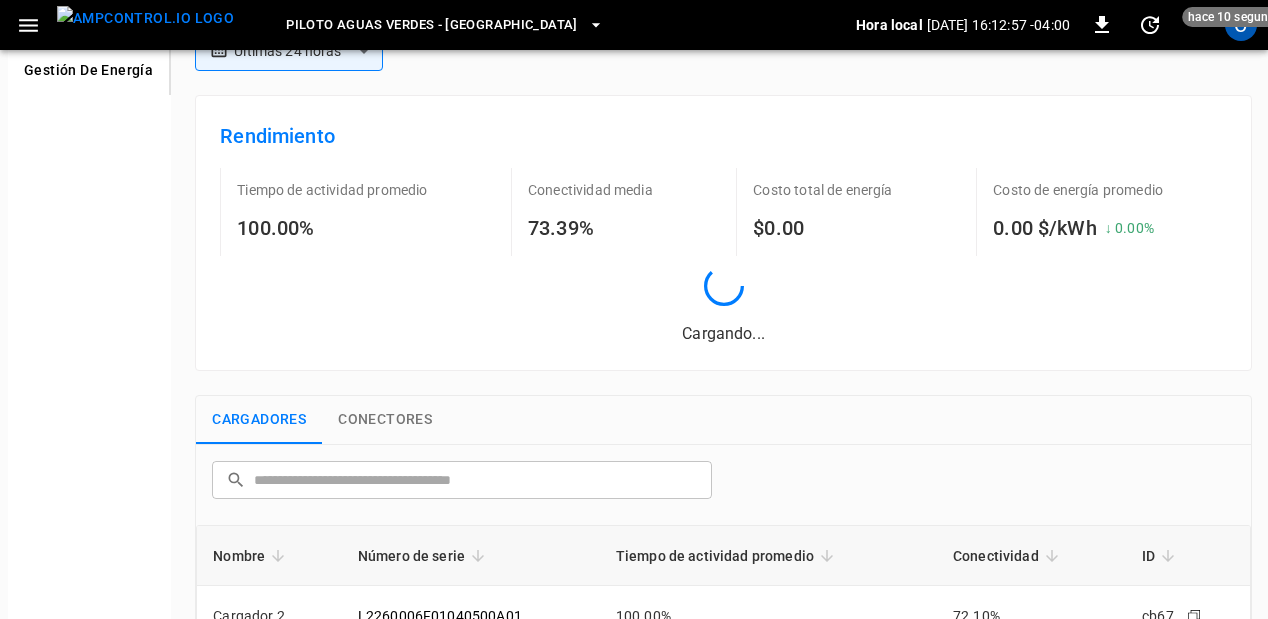 click on "Cargando..." at bounding box center [723, 306] 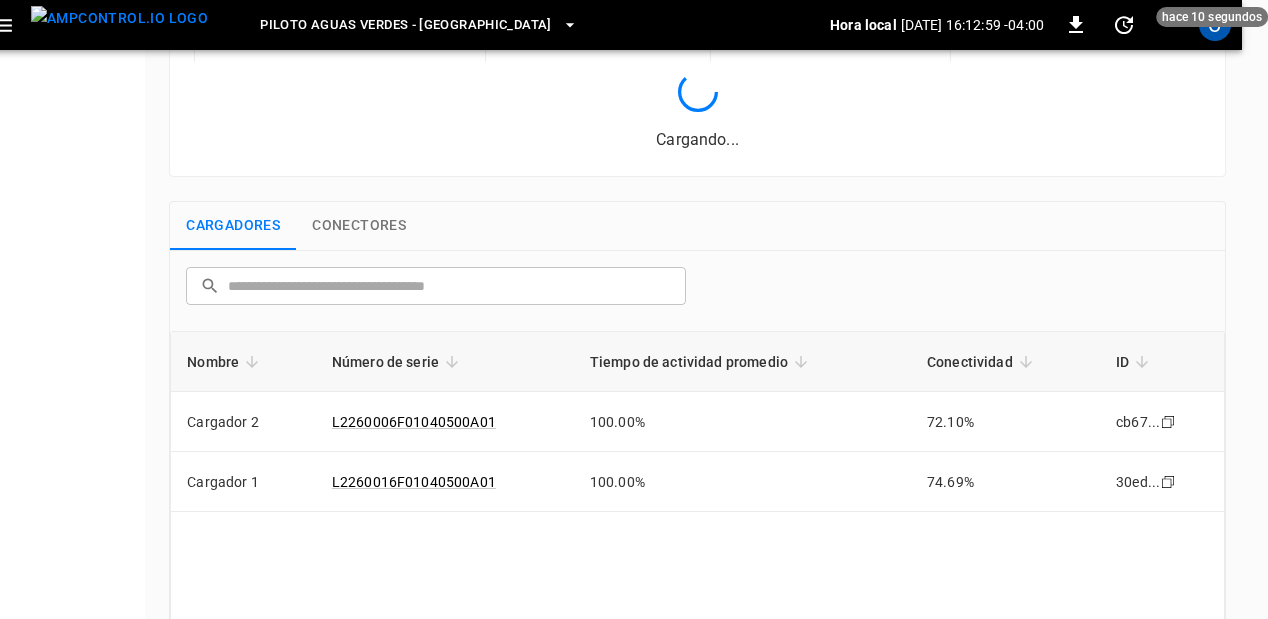 scroll, scrollTop: 0, scrollLeft: 26, axis: horizontal 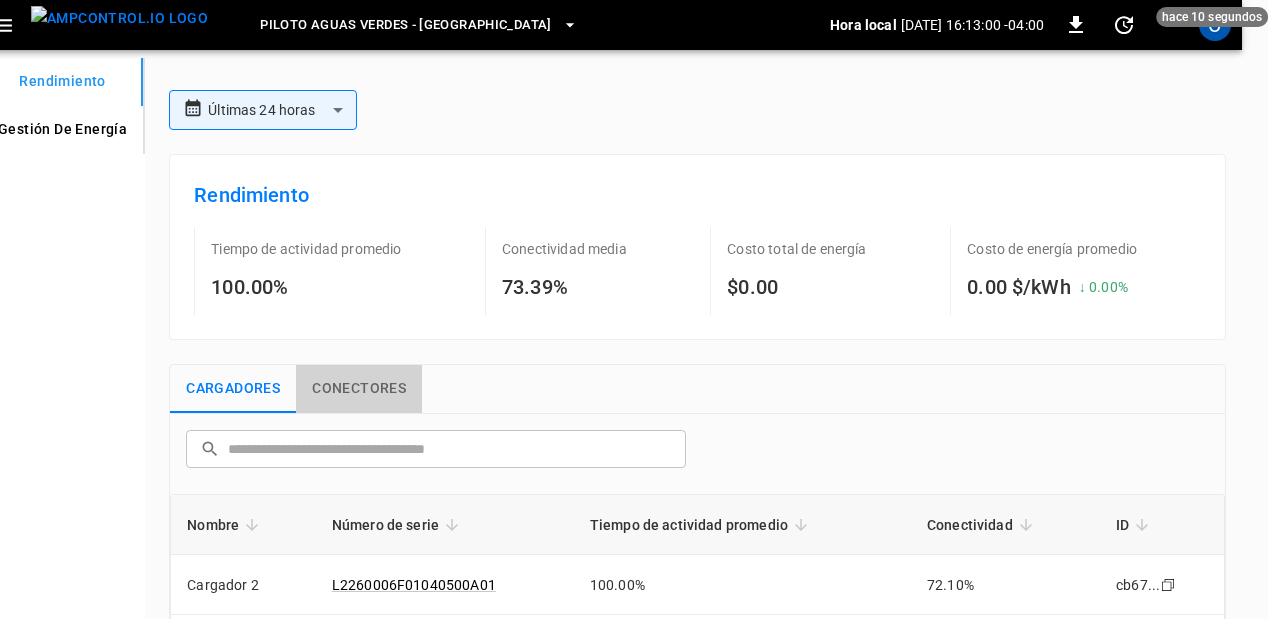 click on "Conectores" at bounding box center [359, 389] 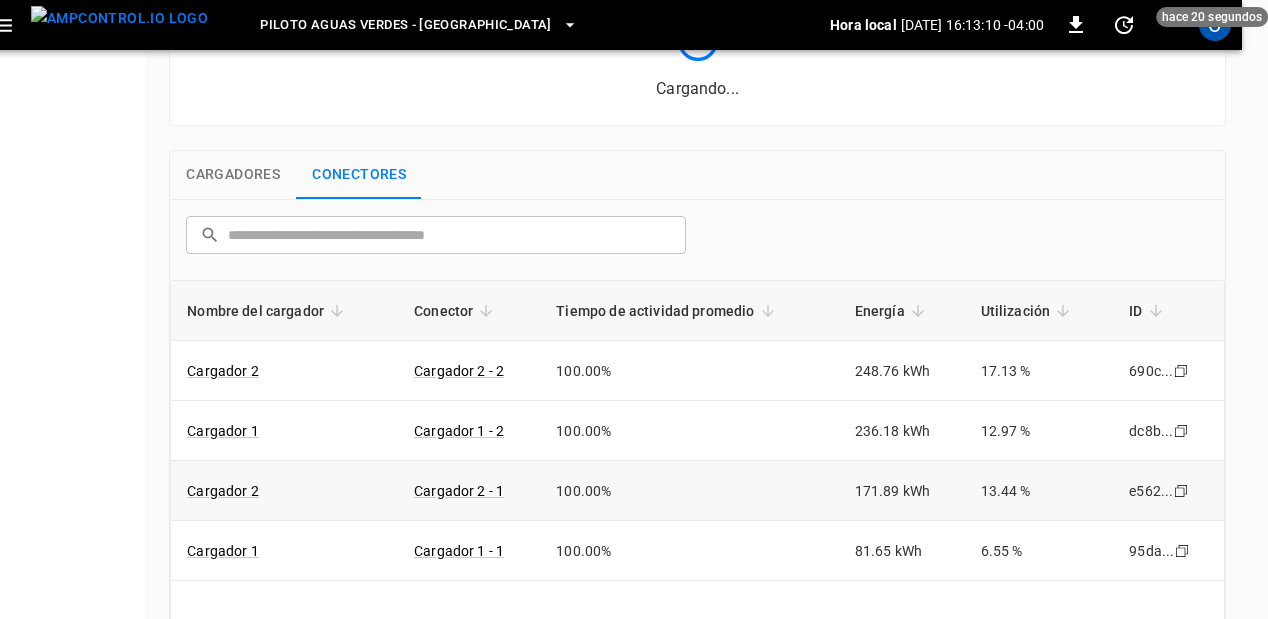 scroll, scrollTop: 323, scrollLeft: 26, axis: both 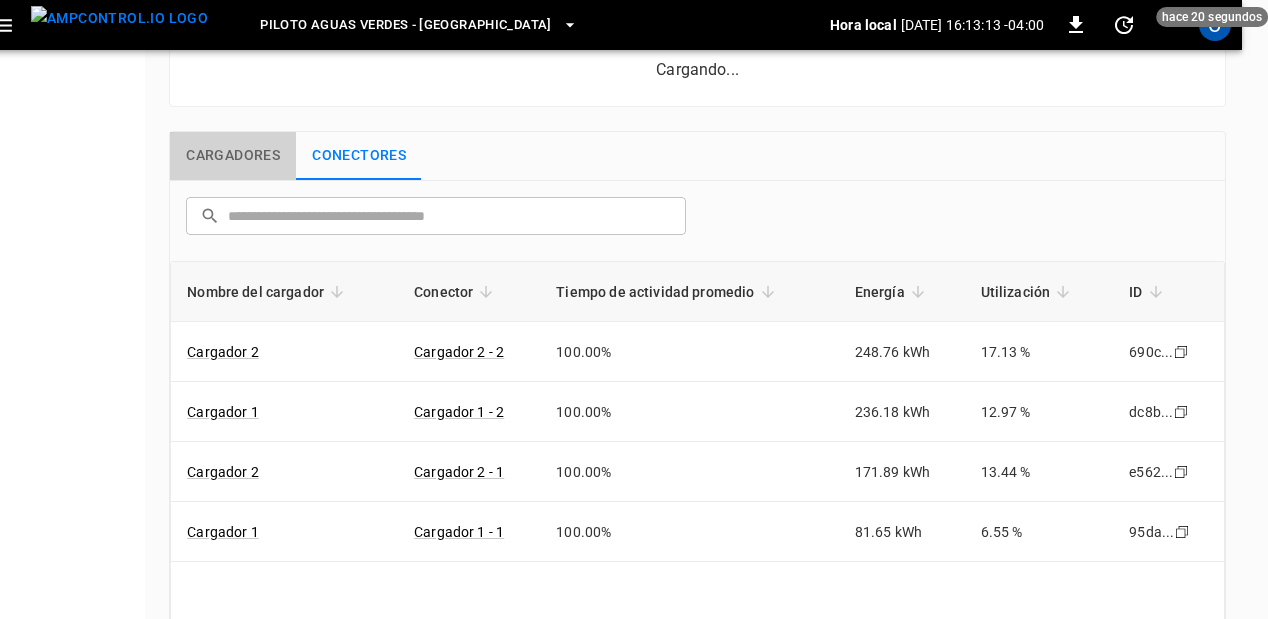 click on "Cargadores" at bounding box center (233, 156) 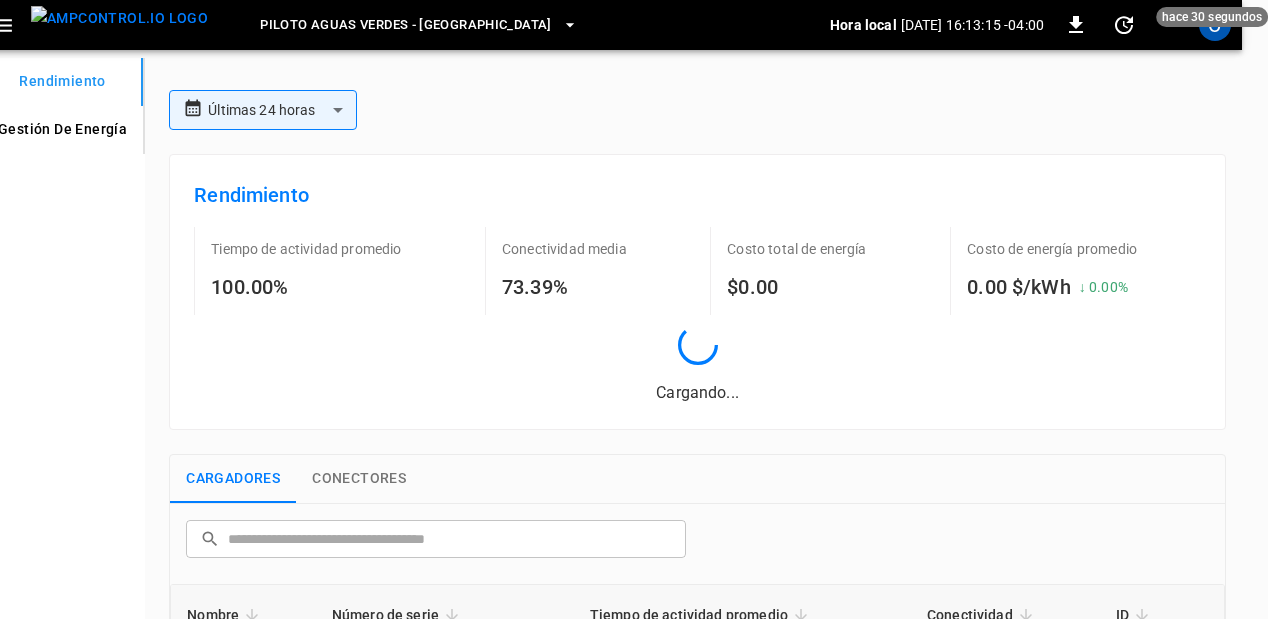 scroll, scrollTop: 0, scrollLeft: 8, axis: horizontal 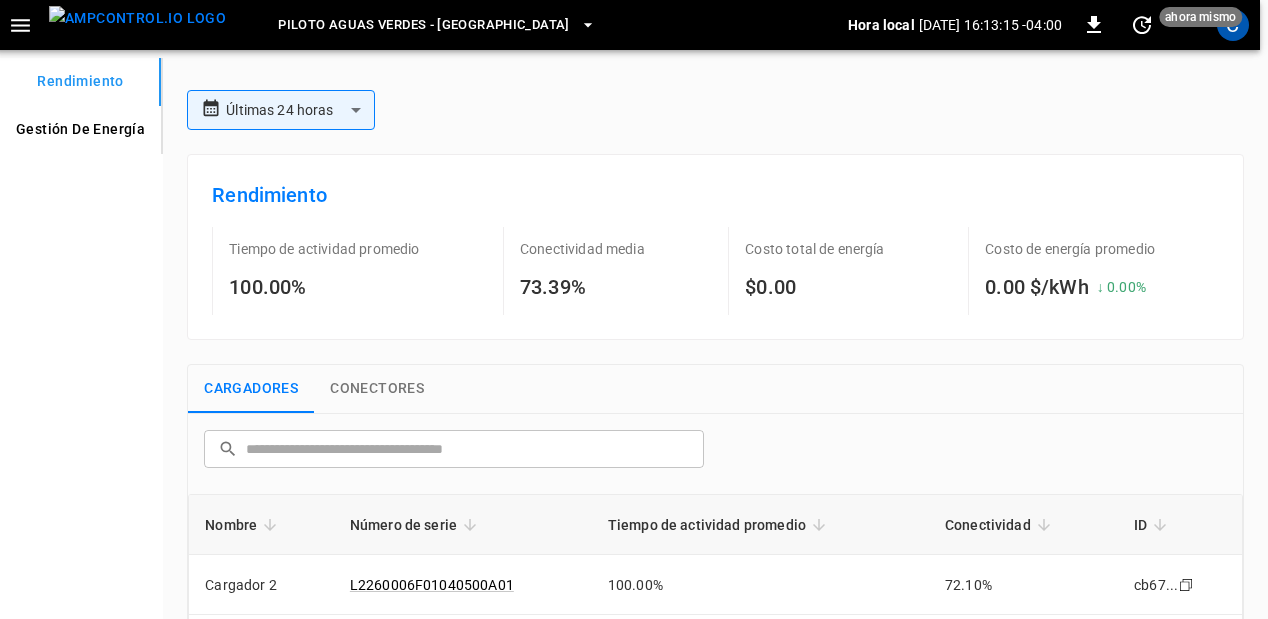 click at bounding box center [20, 25] 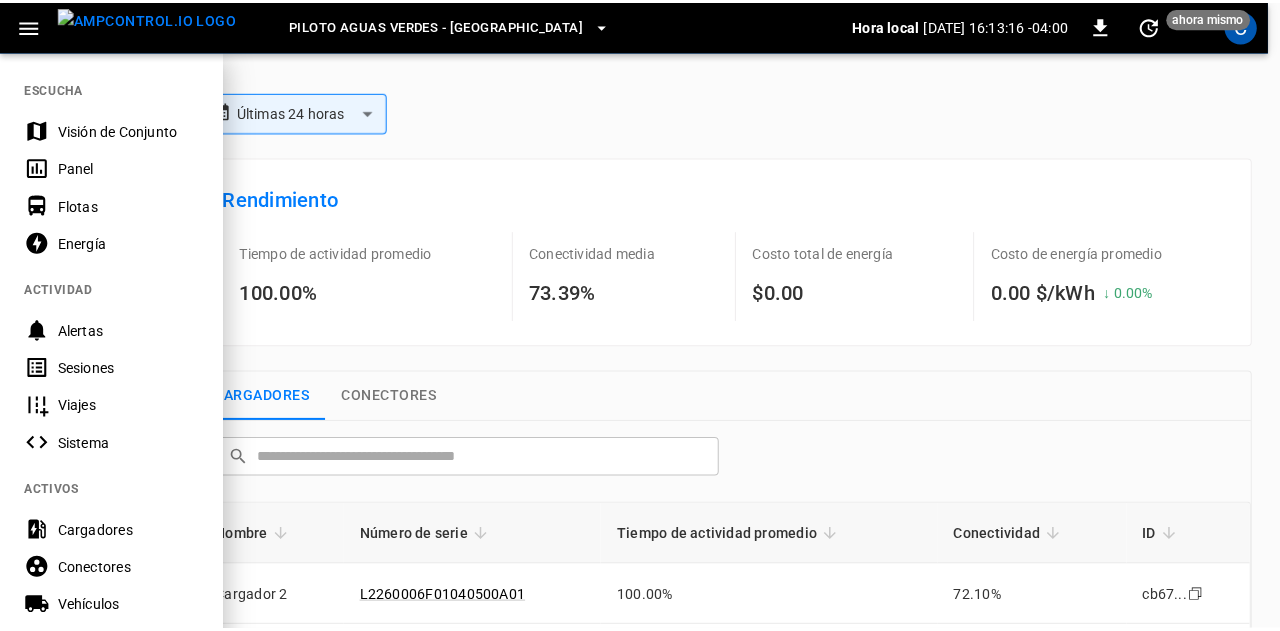 scroll, scrollTop: 0, scrollLeft: 0, axis: both 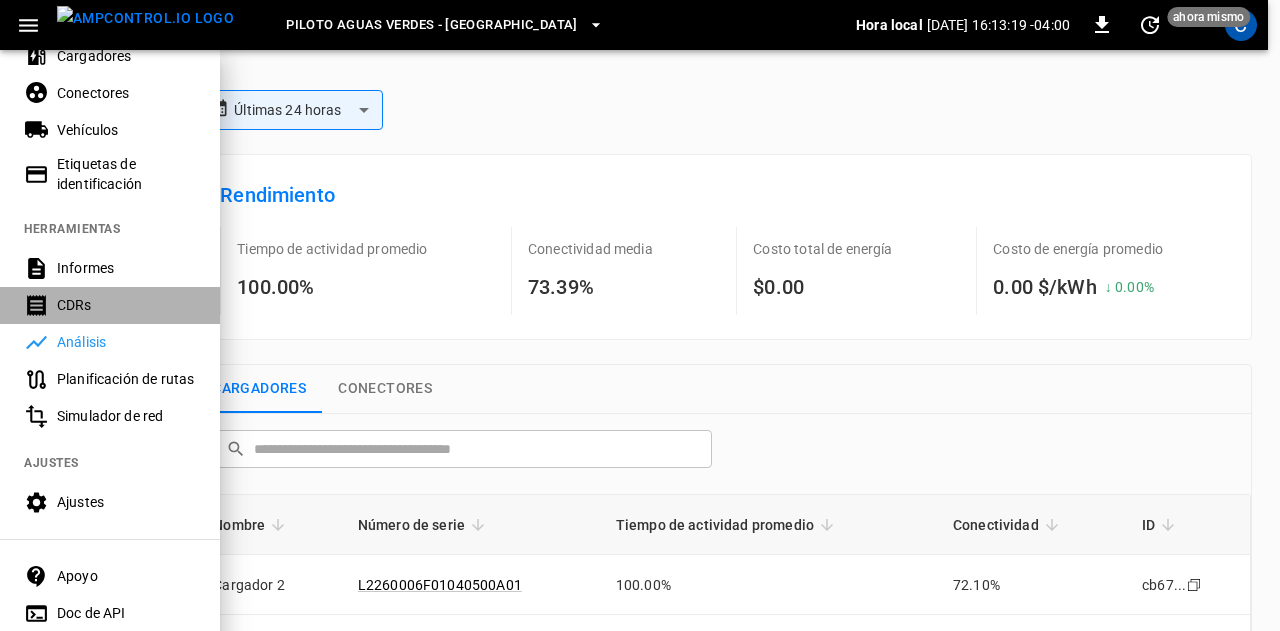 click on "CDRs" at bounding box center [110, 305] 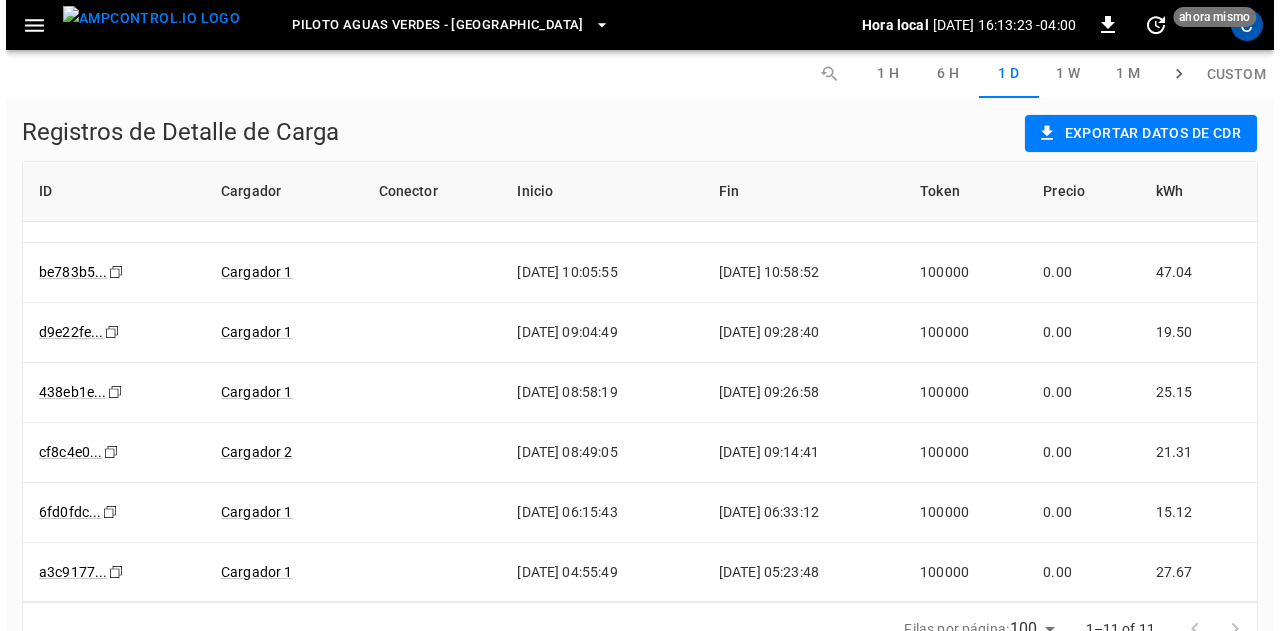 scroll, scrollTop: 167, scrollLeft: 0, axis: vertical 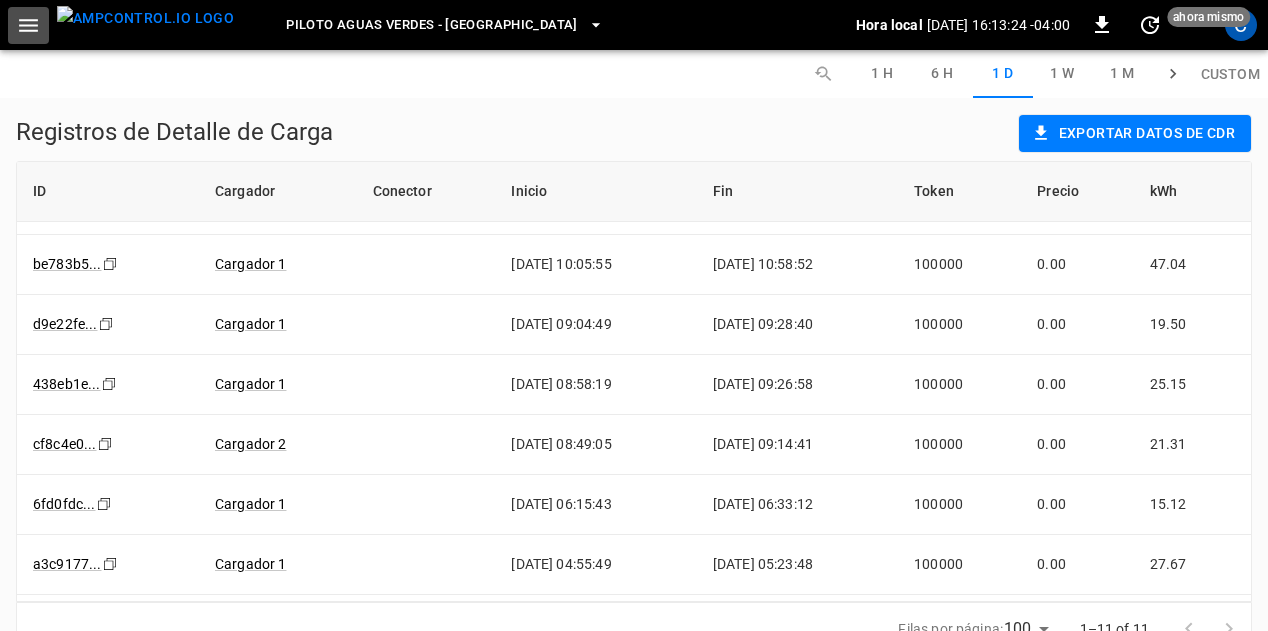 click at bounding box center [28, 25] 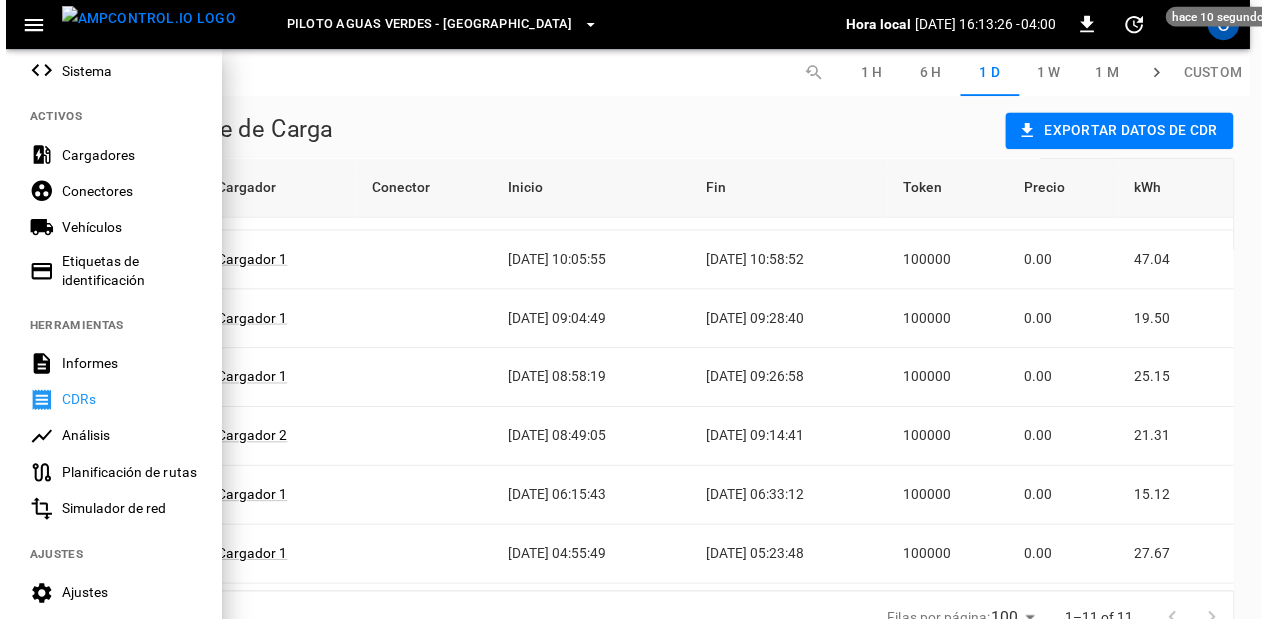 scroll, scrollTop: 374, scrollLeft: 0, axis: vertical 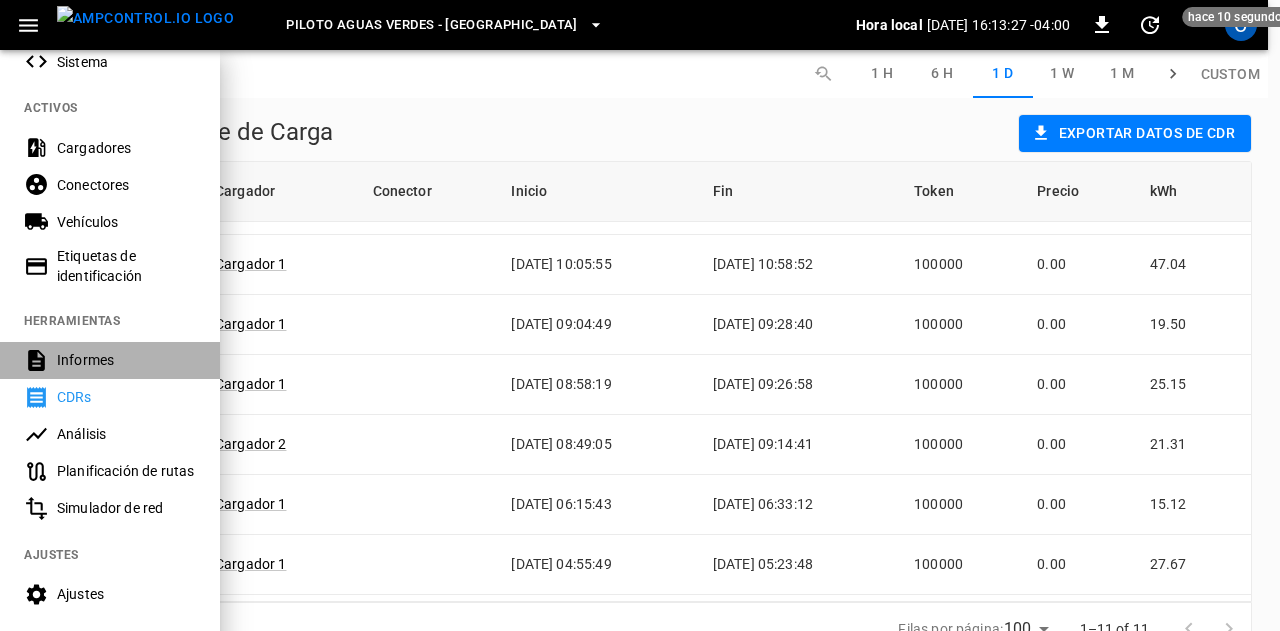 click on "Informes" at bounding box center (126, 360) 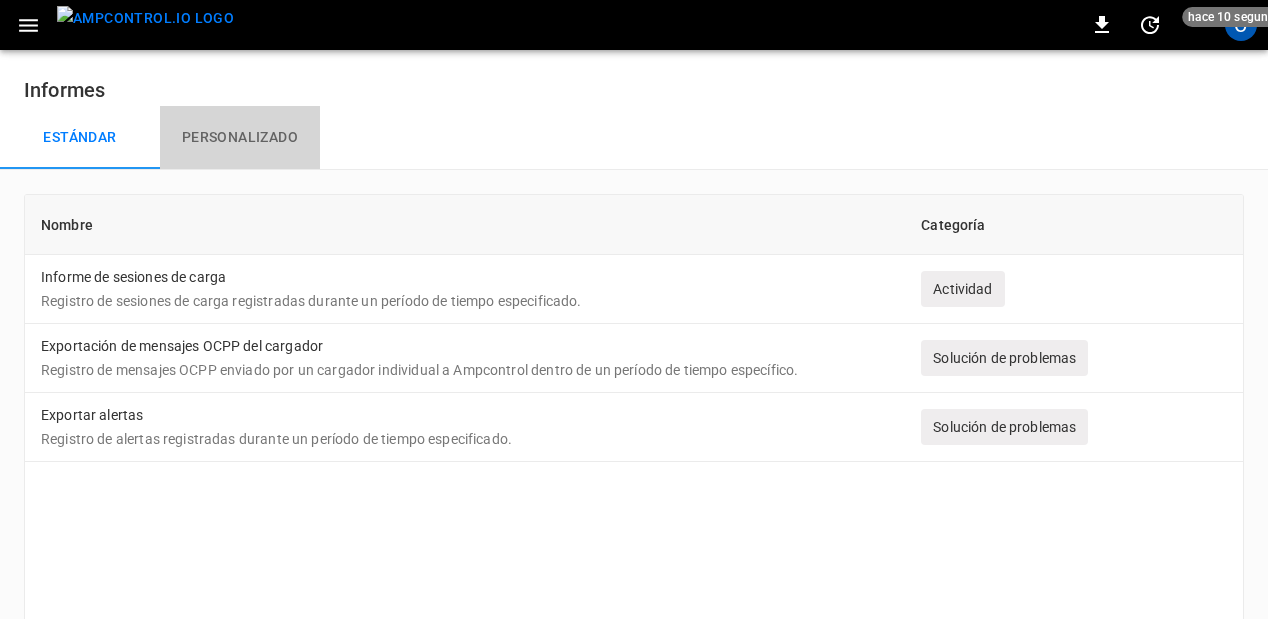 click on "Personalizado" at bounding box center (240, 138) 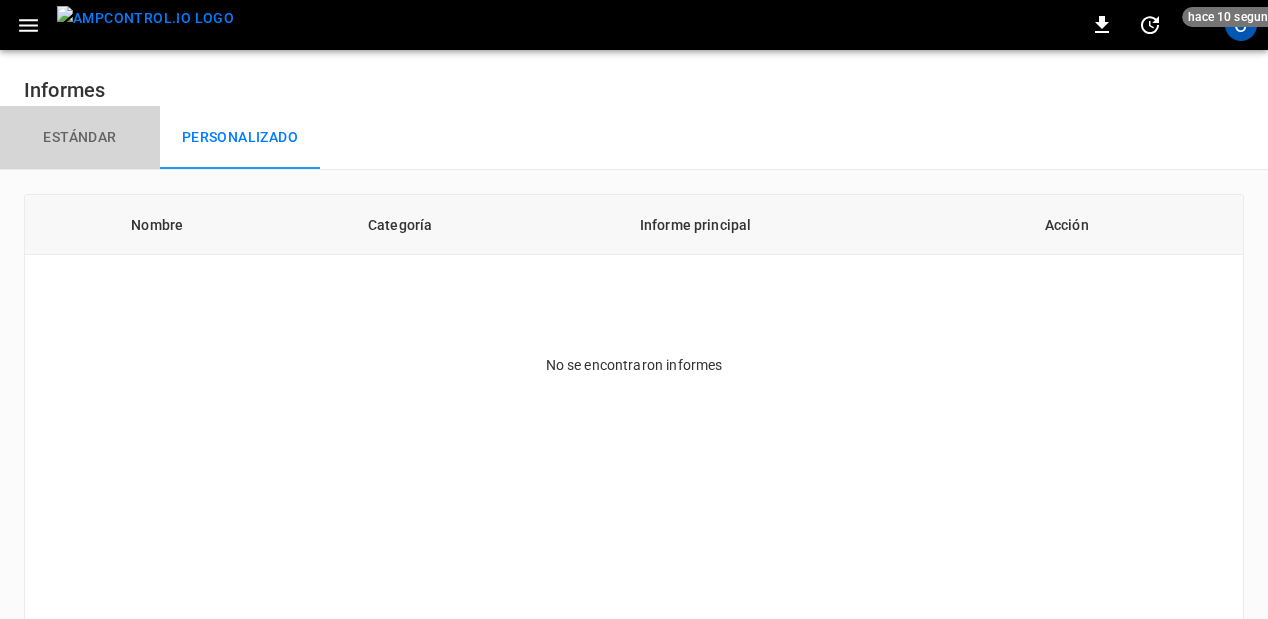click on "Estándar" at bounding box center [80, 138] 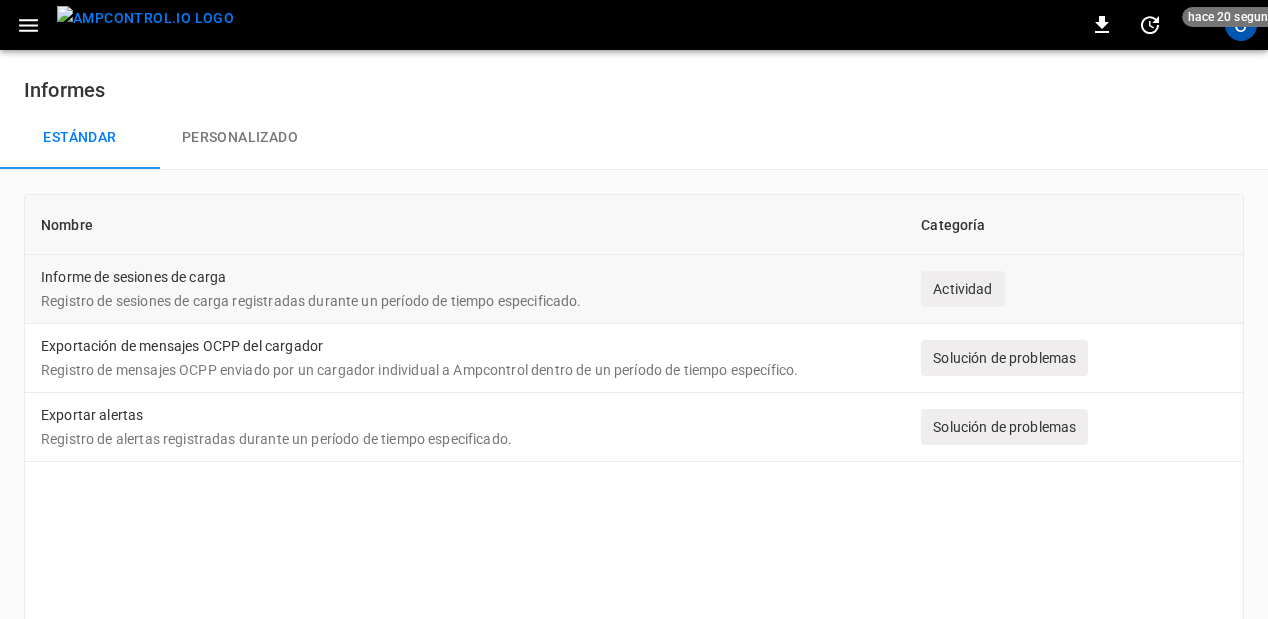 click on "Actividad" at bounding box center [962, 289] 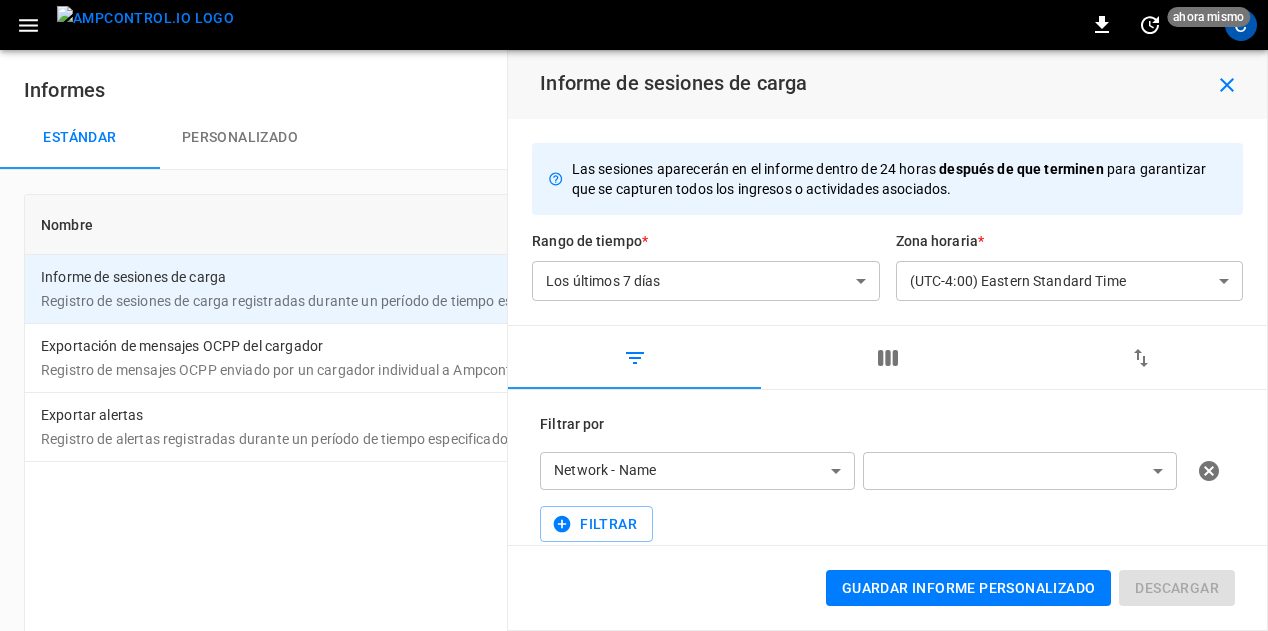 scroll, scrollTop: 20, scrollLeft: 0, axis: vertical 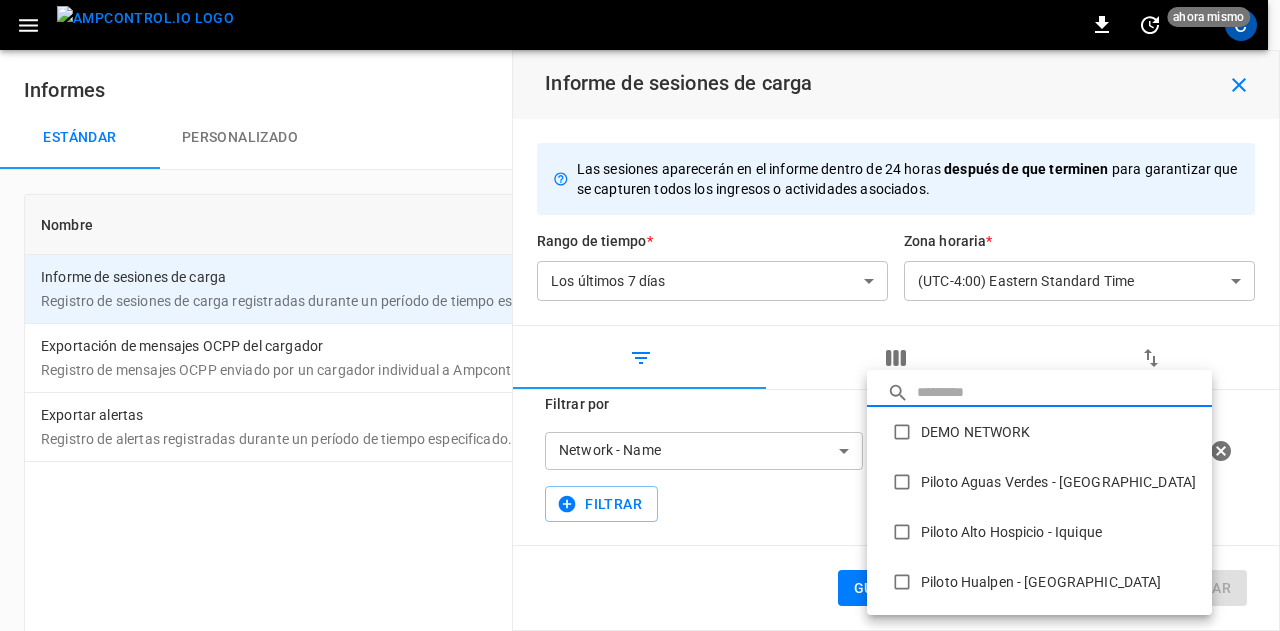 click on "**********" at bounding box center (640, 357) 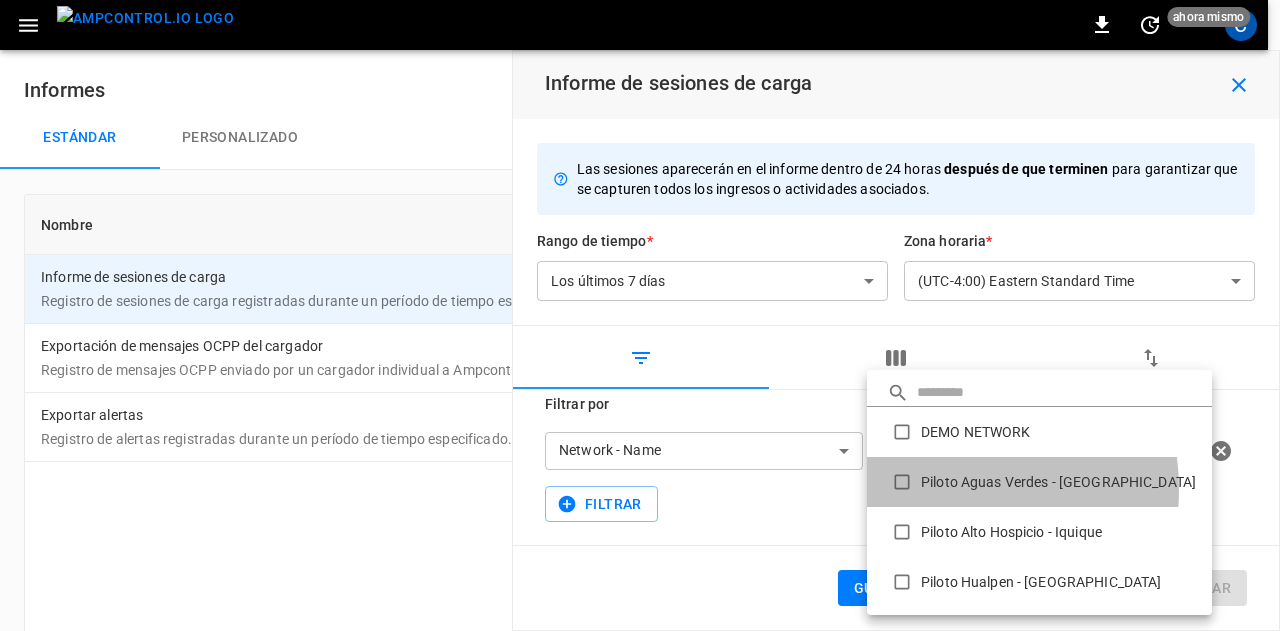 click on "Piloto Aguas Verdes - [GEOGRAPHIC_DATA]" at bounding box center (1039, 482) 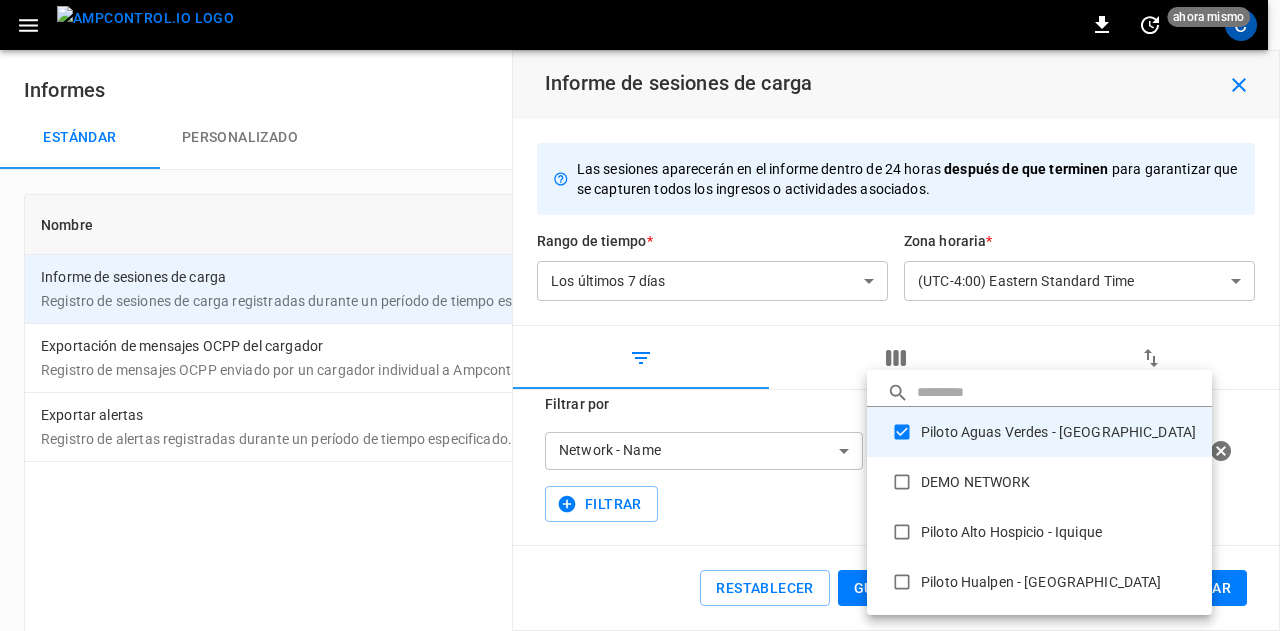 click at bounding box center [640, 315] 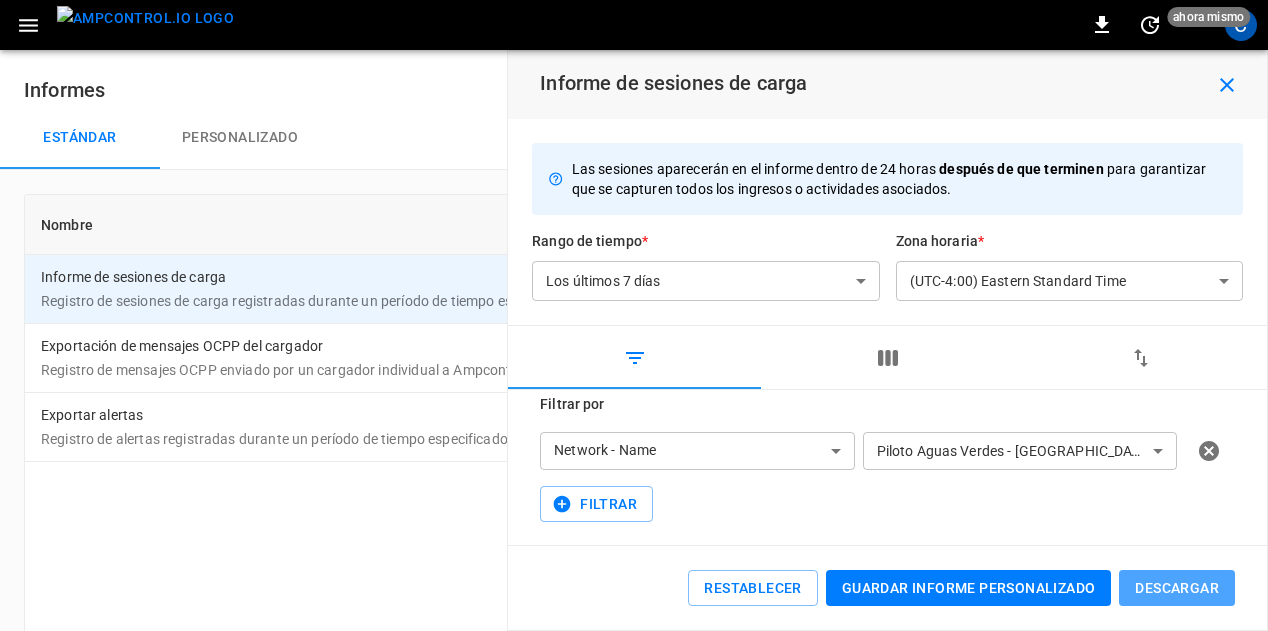 click on "Descargar" at bounding box center [1177, 588] 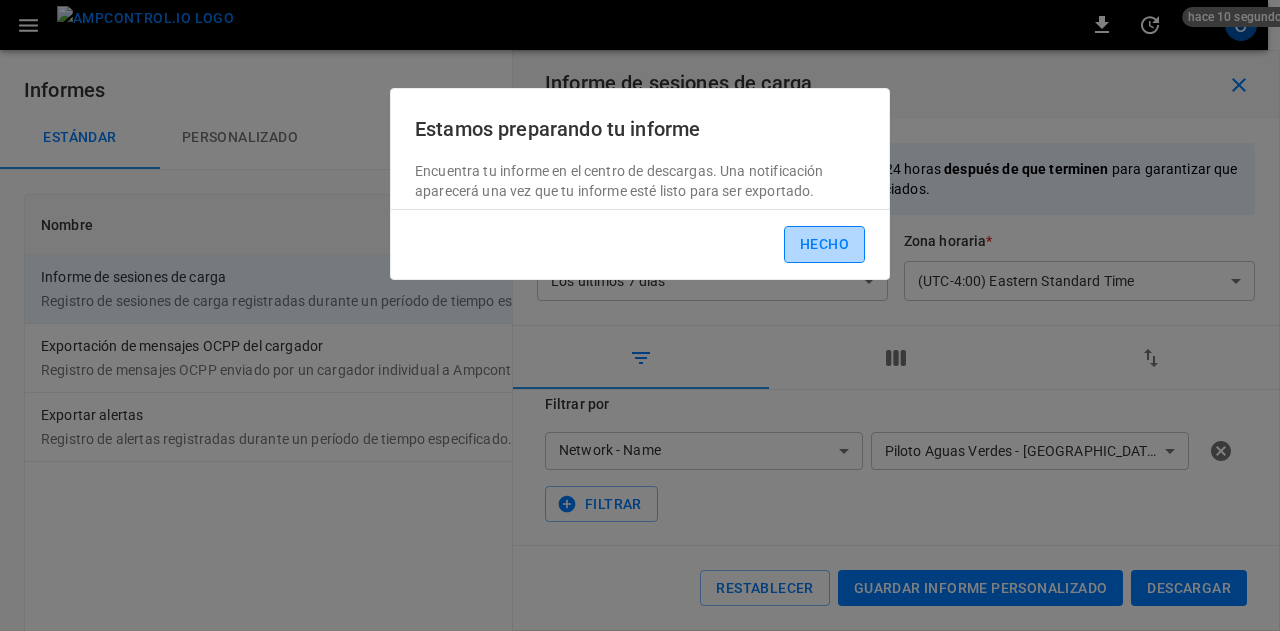 click on "Hecho" at bounding box center [824, 244] 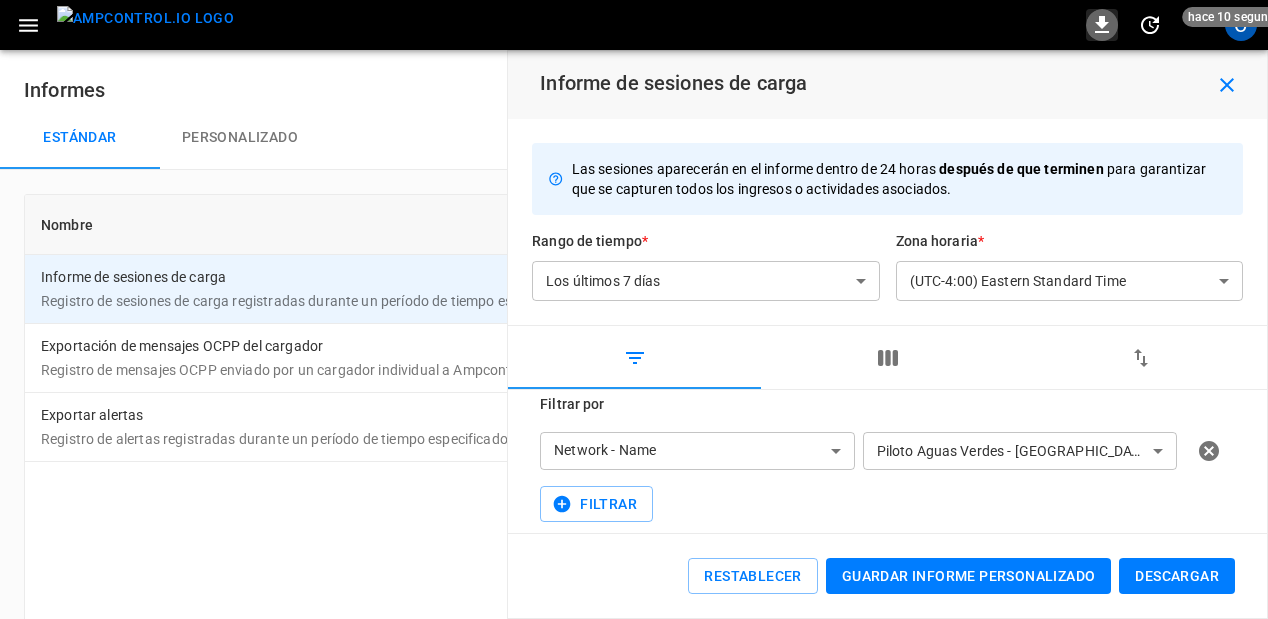click at bounding box center [1102, 25] 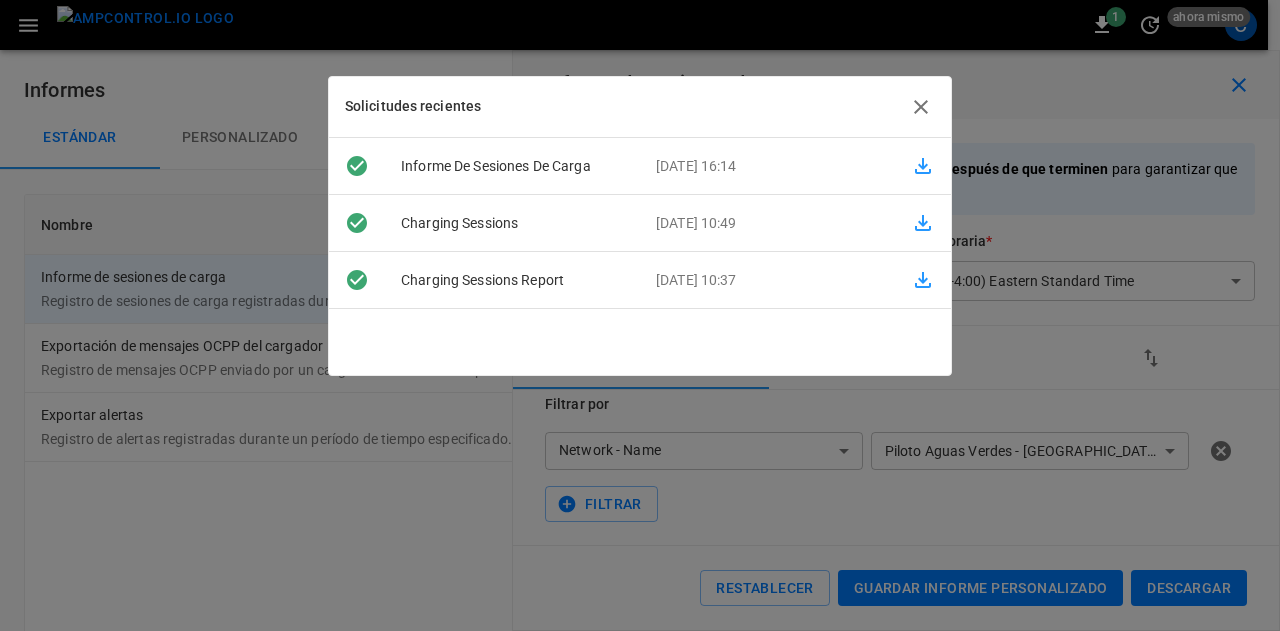 click 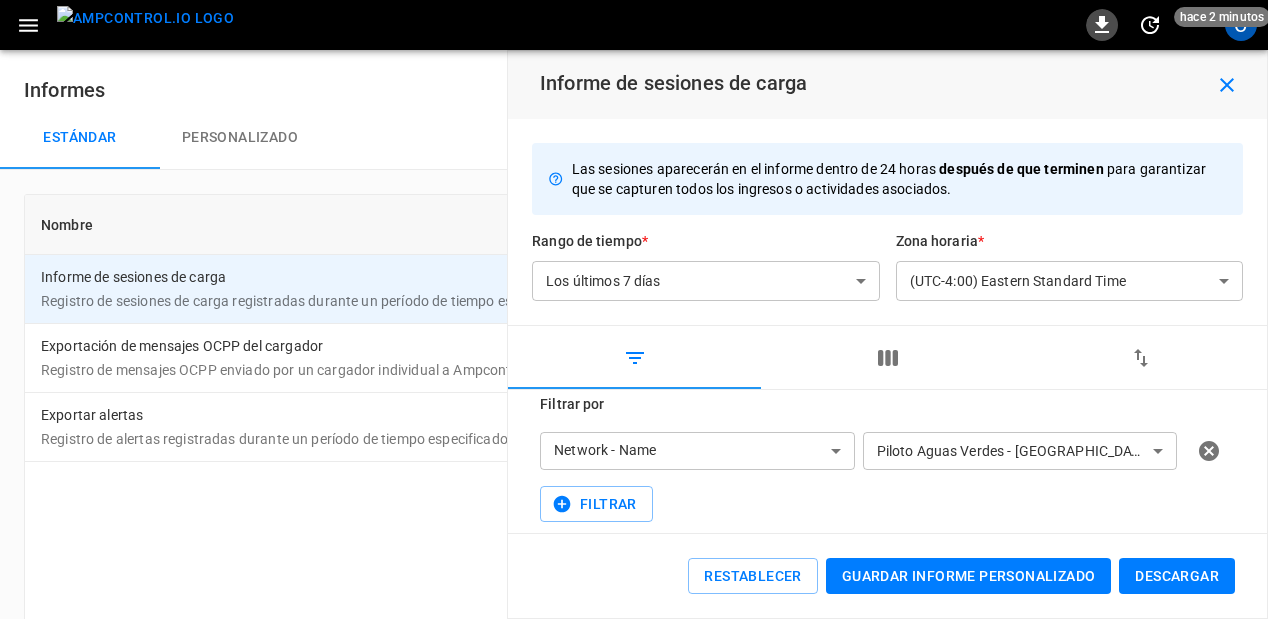 type 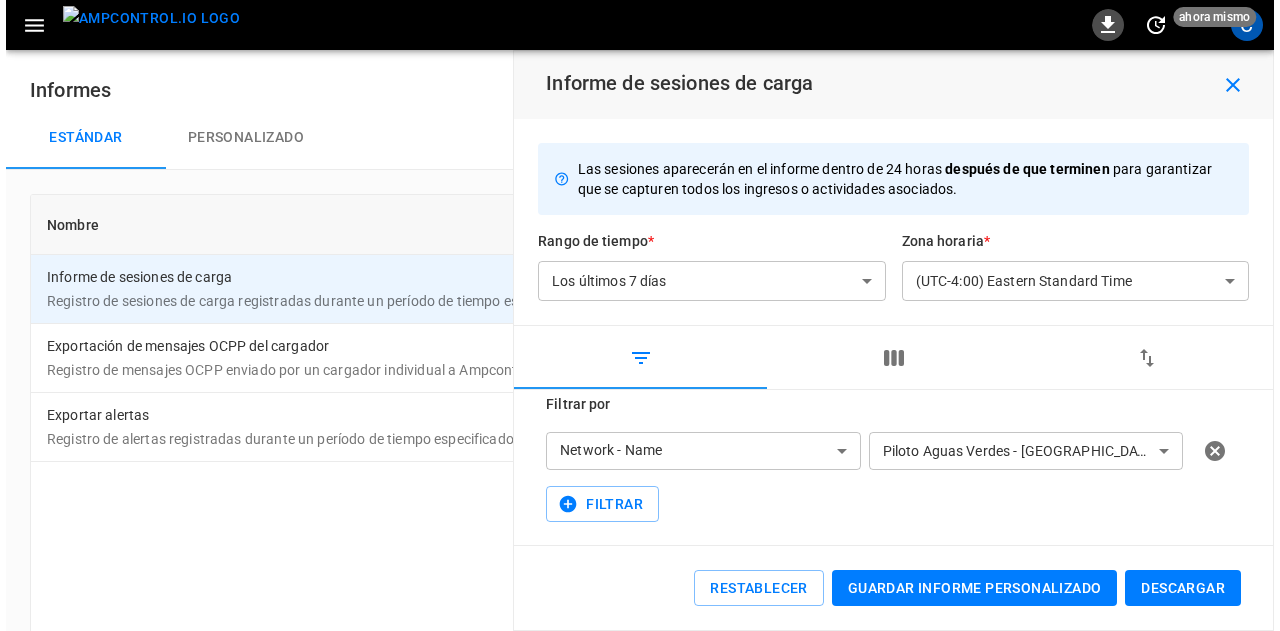 scroll, scrollTop: 82, scrollLeft: 0, axis: vertical 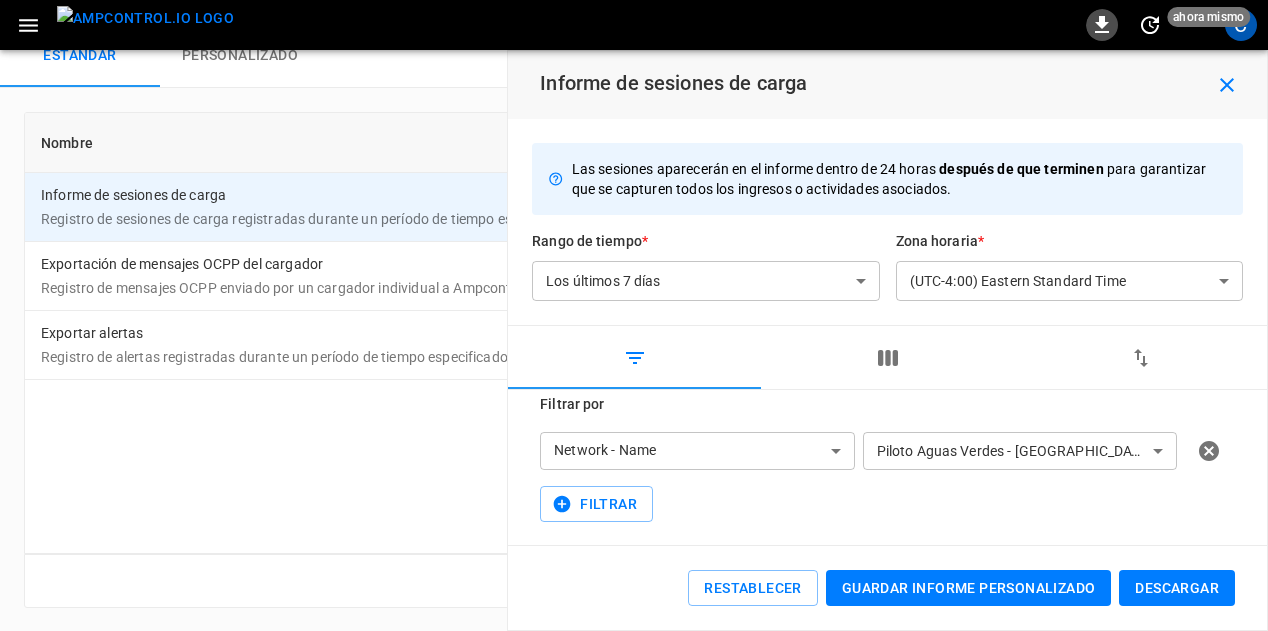 click on "Nombre Categoría Informe de sesiones de carga Registro de sesiones de carga registradas durante un período de tiempo especificado. Actividad Exportación de mensajes OCPP del cargador Registro de mensajes OCPP enviado por un cargador individual a Ampcontrol dentro de un período de tiempo específico. Solución de problemas Exportar alertas Registro de alertas registradas durante un período de tiempo especificado. Solución de problemas" at bounding box center [634, 333] 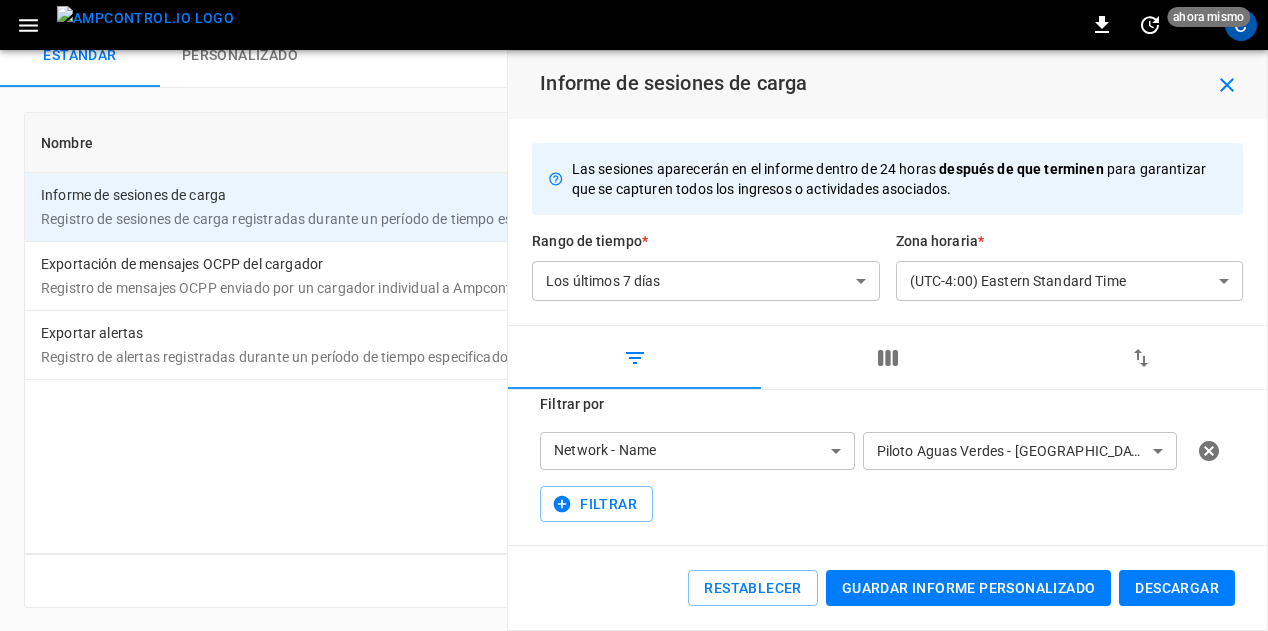 click at bounding box center (1227, 85) 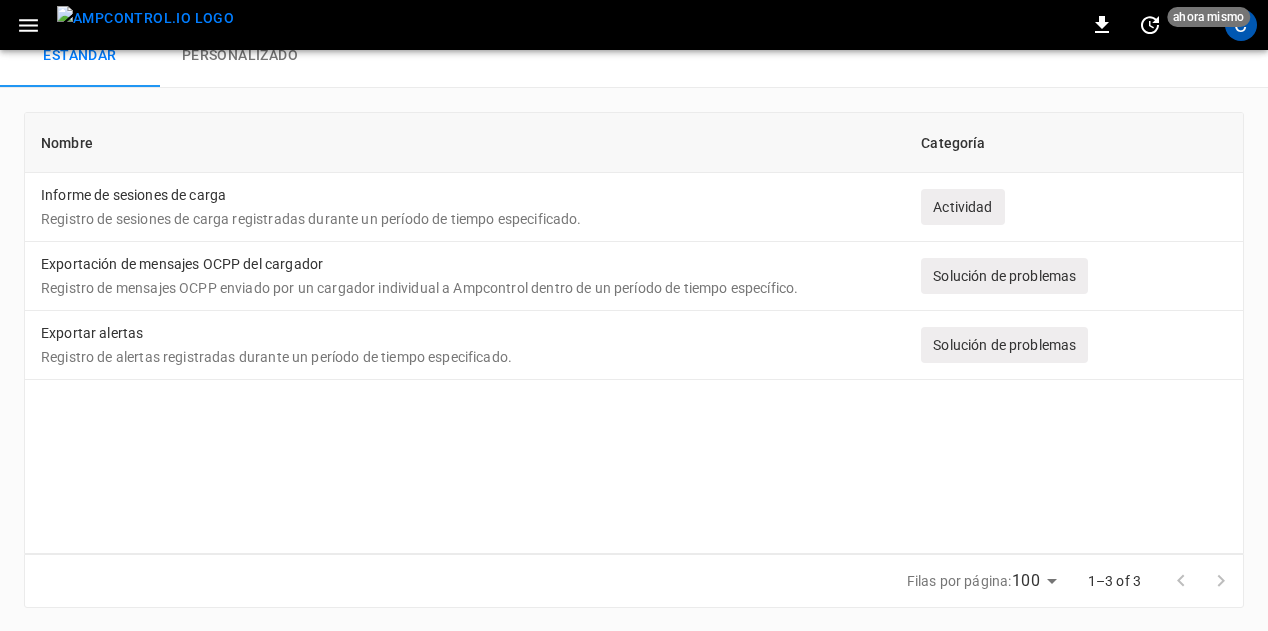 click at bounding box center (28, 25) 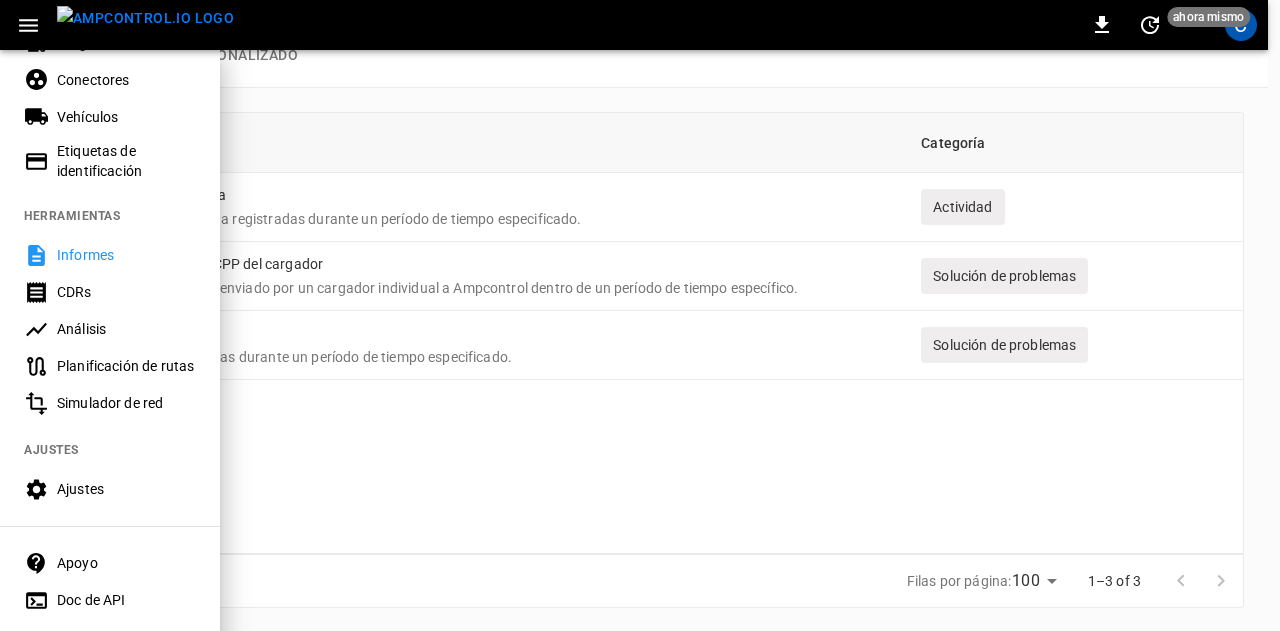 scroll, scrollTop: 522, scrollLeft: 0, axis: vertical 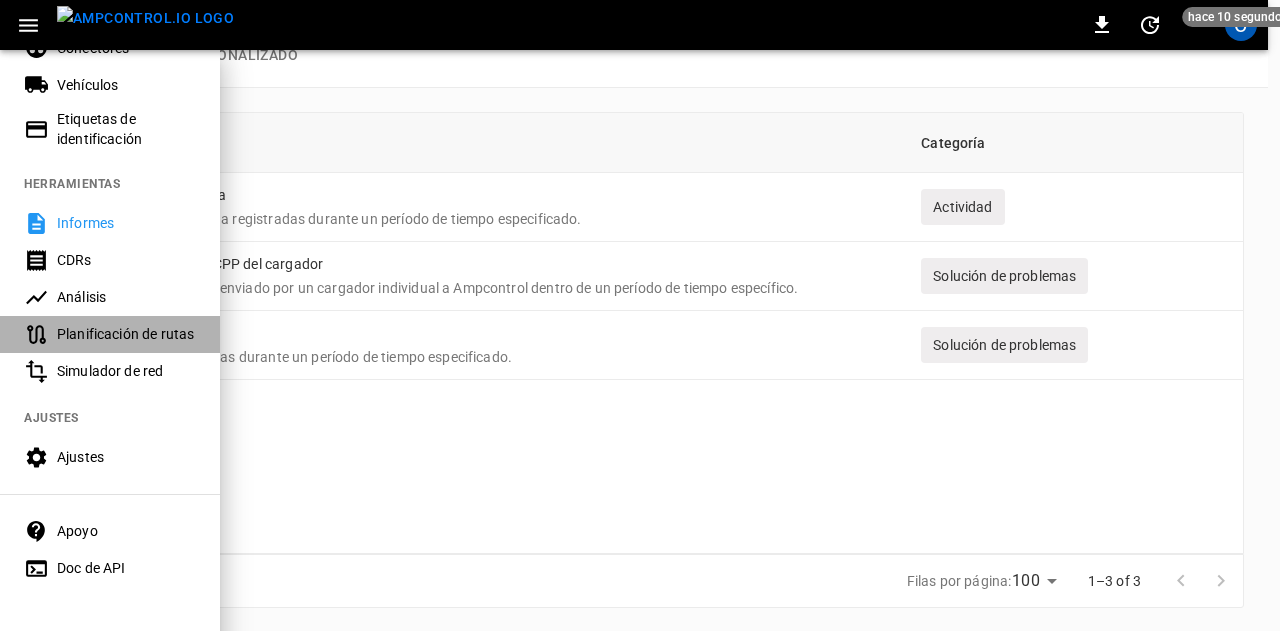 click on "Planificación de rutas" at bounding box center [126, 334] 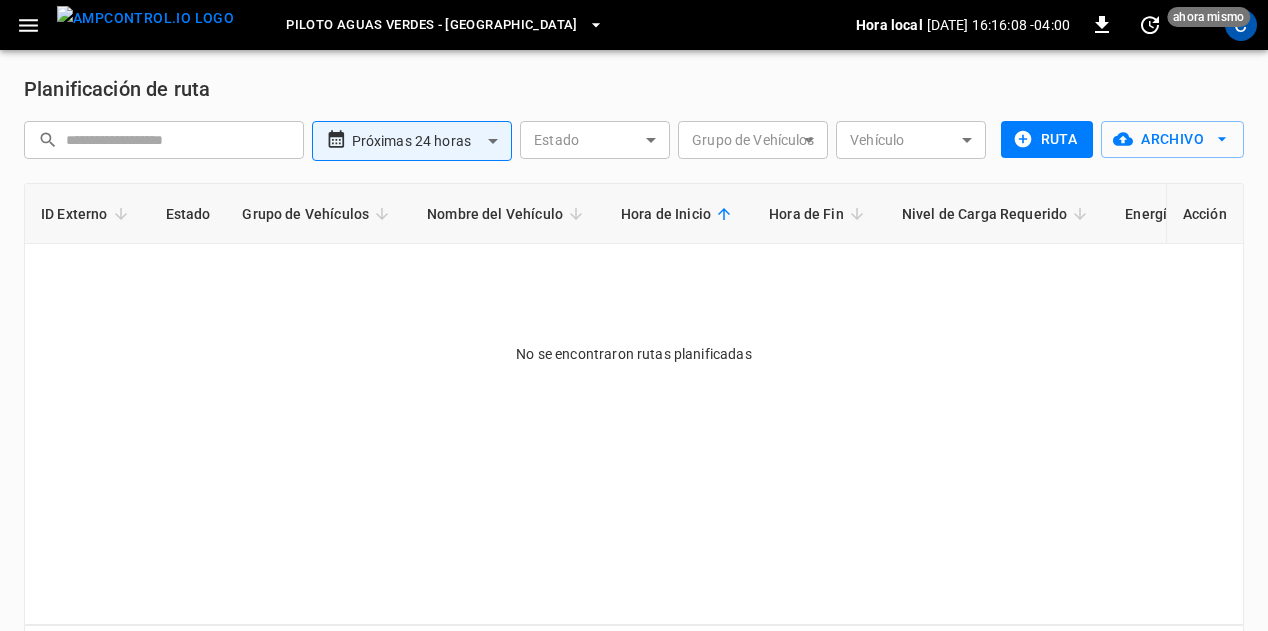 scroll, scrollTop: 2, scrollLeft: 0, axis: vertical 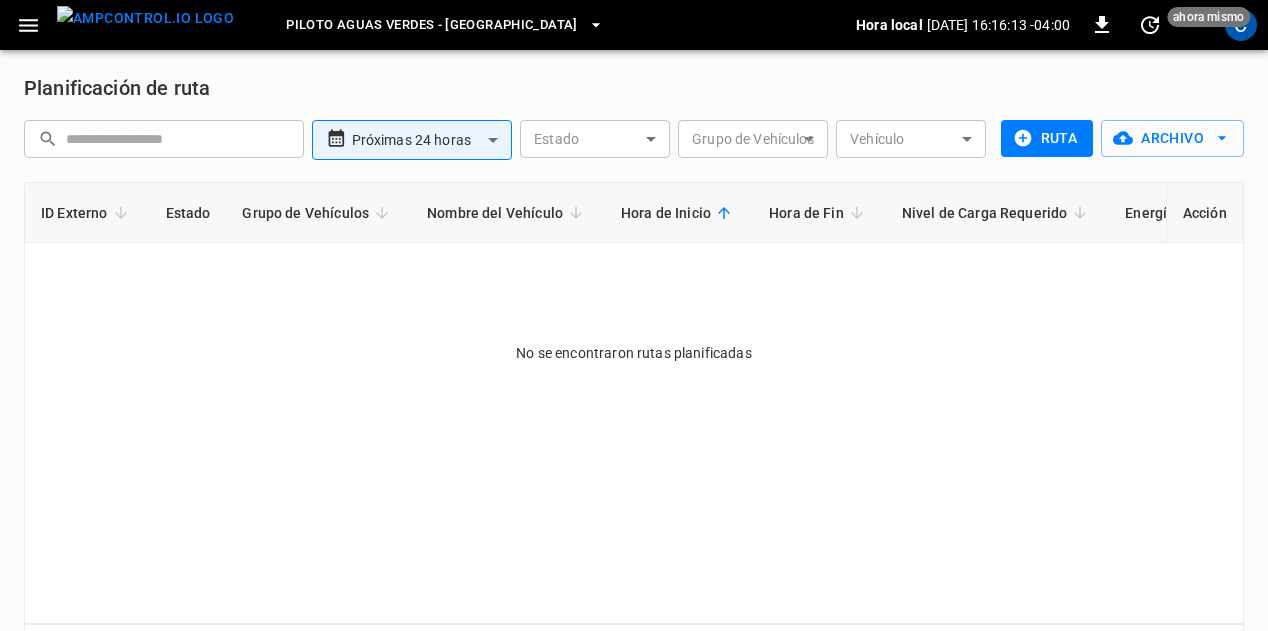 click on "ruta Archivo" at bounding box center (1122, 143) 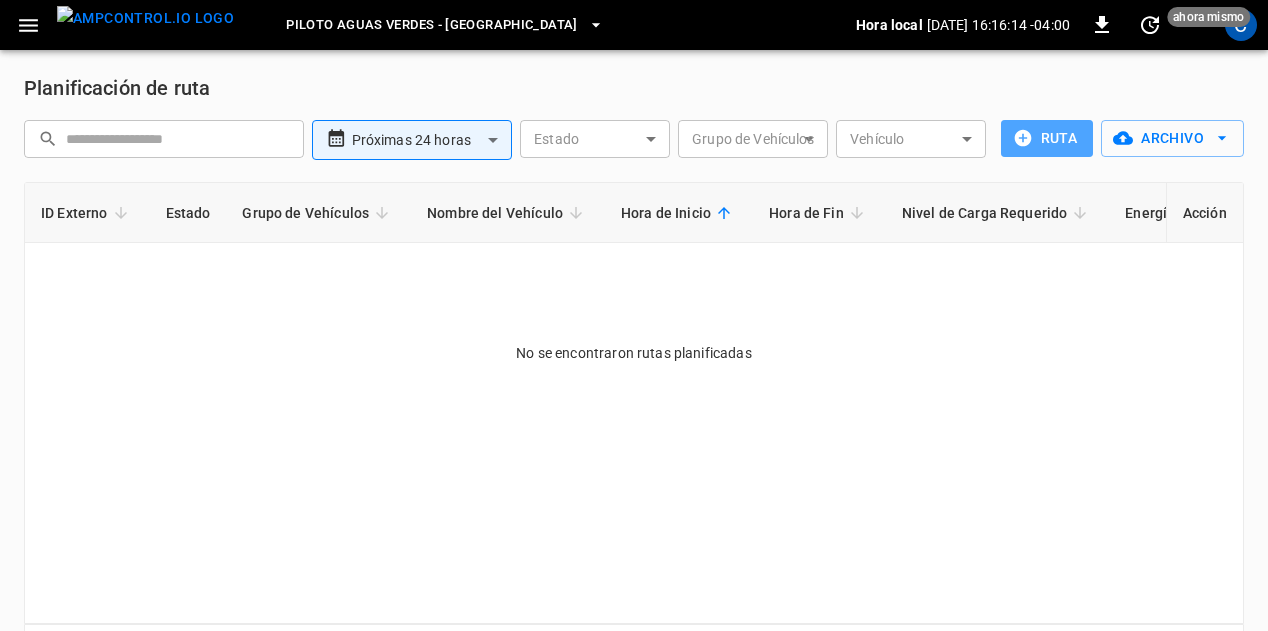 click on "ruta" at bounding box center (1047, 138) 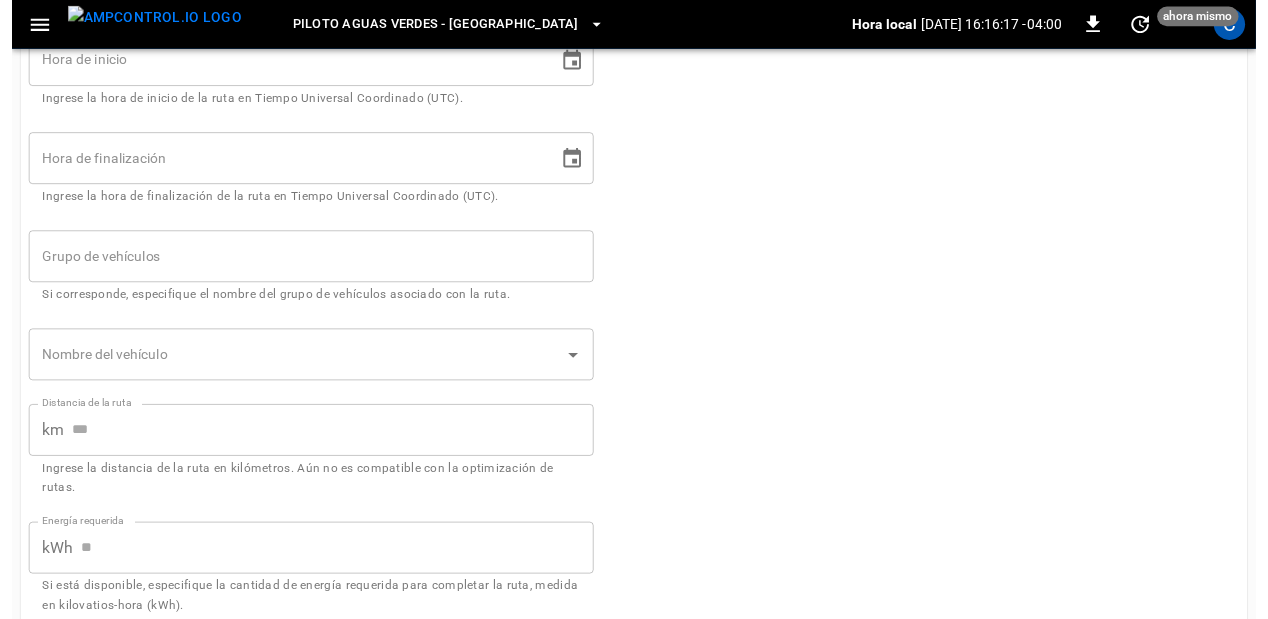 scroll, scrollTop: 224, scrollLeft: 0, axis: vertical 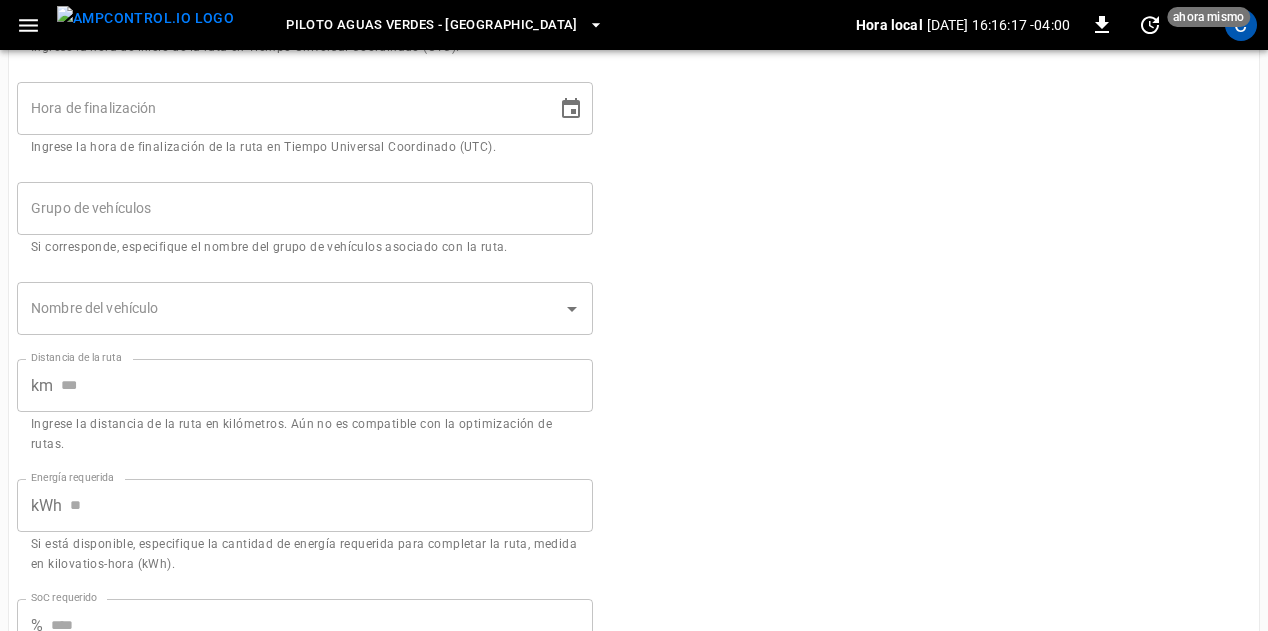 click on "Grupo de vehículos" at bounding box center (305, 208) 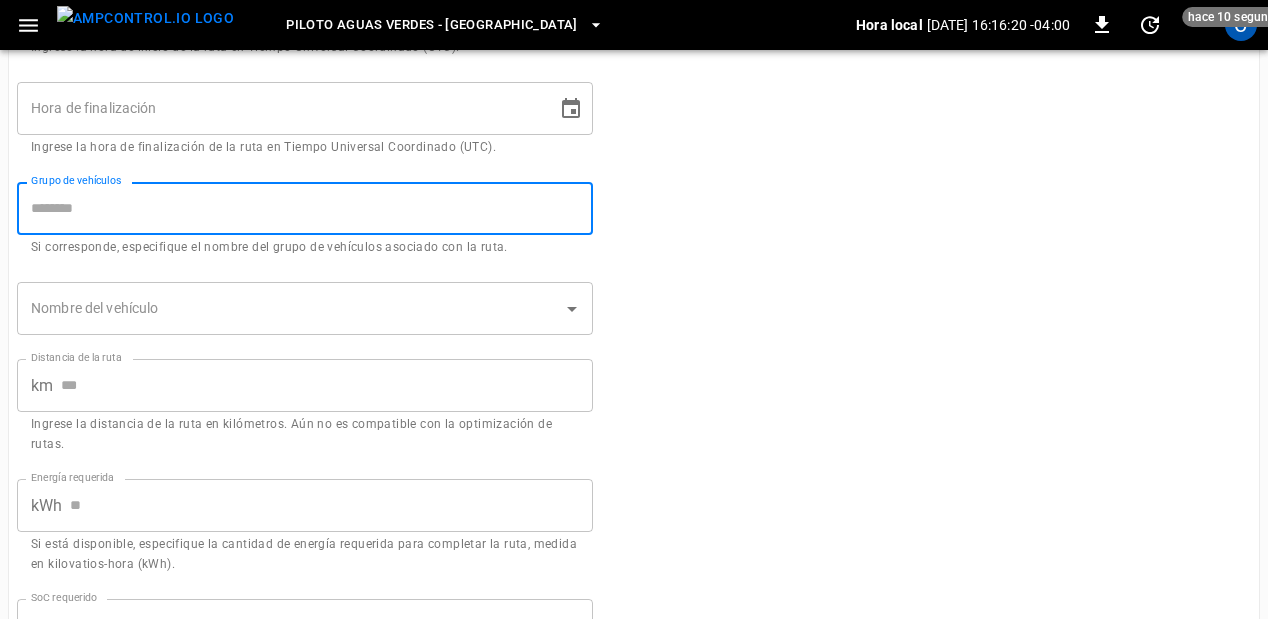 click on "Nombre del vehículo" at bounding box center (290, 308) 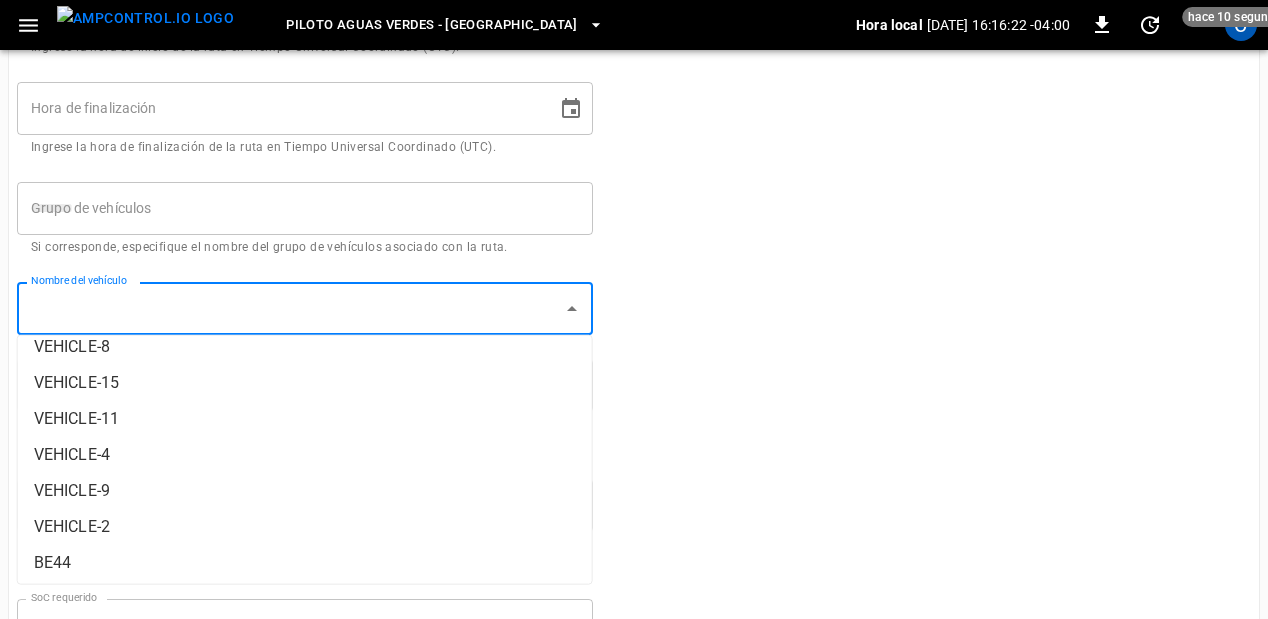scroll, scrollTop: 0, scrollLeft: 0, axis: both 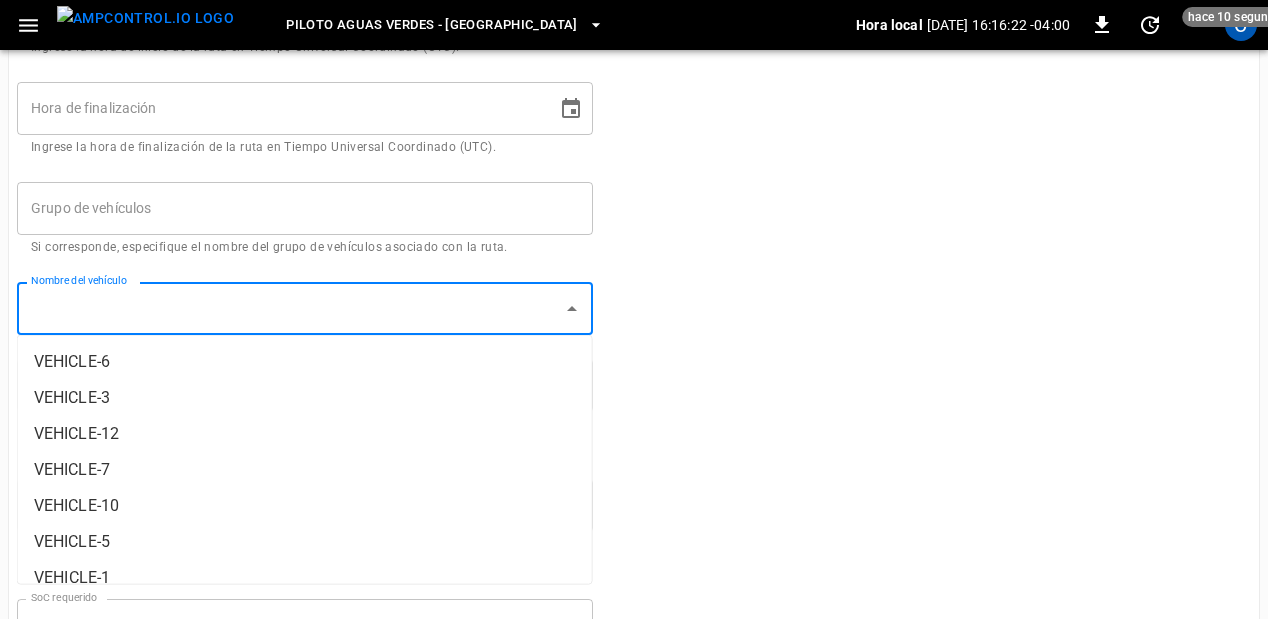 click on "ID externo de ruta ID externo de ruta Si está disponible, agregue el identificador único que utiliza para identificar la ruta. Hora de inicio Hora de inicio Ingrese la hora de inicio de la ruta en Tiempo Universal Coordinado (UTC). Hora de finalización Hora de finalización Ingrese la hora de finalización de la ruta en Tiempo Universal Coordinado (UTC). Grupo de vehículos Grupo de vehículos Si corresponde, especifique el nombre del grupo de vehículos asociado con la ruta. Nombre del vehículo Nombre del vehículo Distancia de la ruta km Distancia de la ruta Ingrese la distancia de la ruta en kilómetros. Aún no es compatible con la optimización de rutas. Energía requerida kWh Energía requerida Si está disponible, especifique la cantidad de energía requerida para completar la ruta, medida en kilovatios-hora (kWh). SoC requerido % SoC requerido Si está disponible, especifique el estado de carga (SoC) requerido del vehículo para la ruta asociada. Cancelar Guardar" at bounding box center (634, 292) 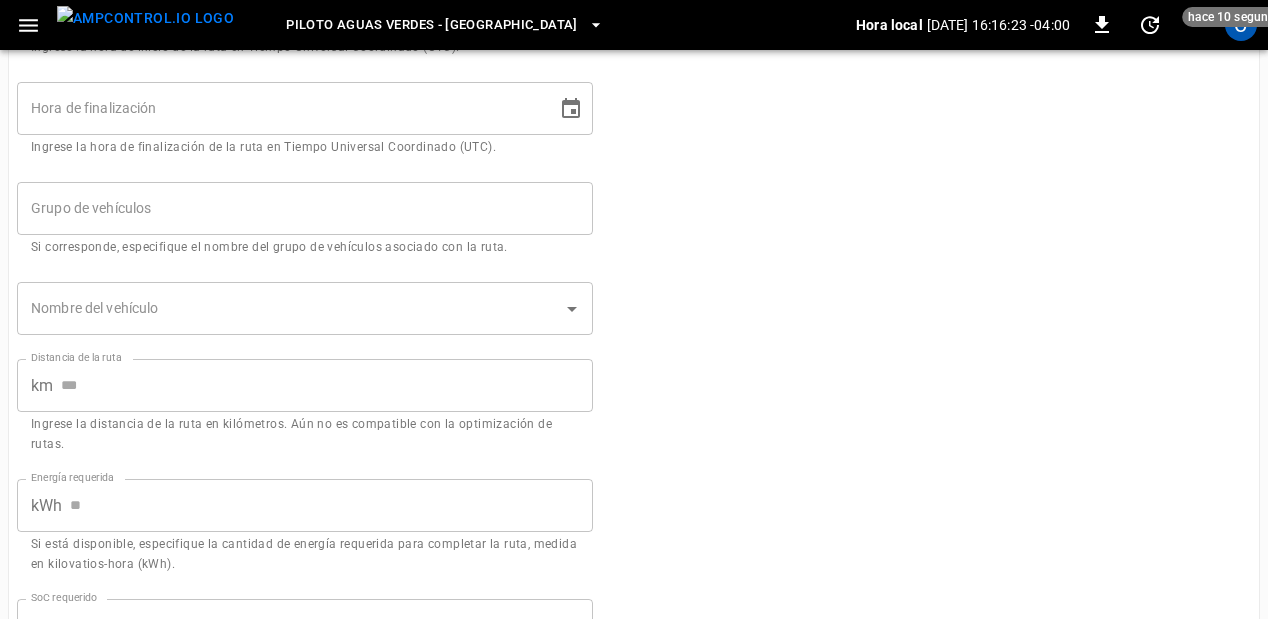 scroll, scrollTop: 346, scrollLeft: 0, axis: vertical 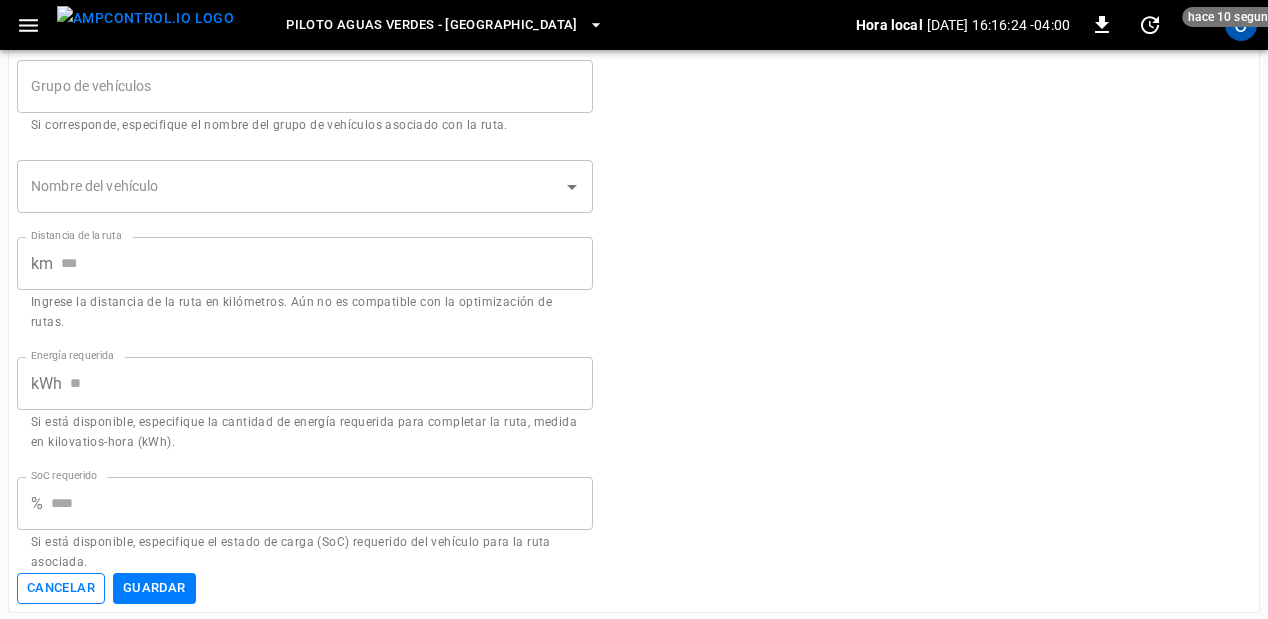 click on "Cancelar" at bounding box center [61, 588] 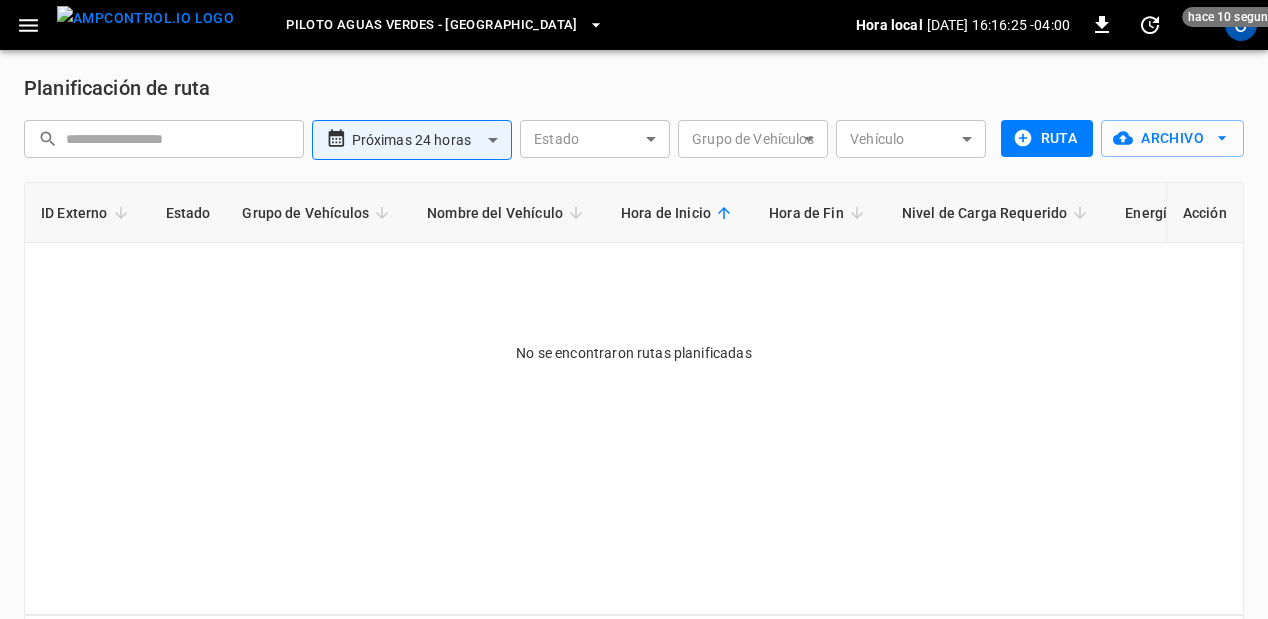 scroll, scrollTop: 0, scrollLeft: 0, axis: both 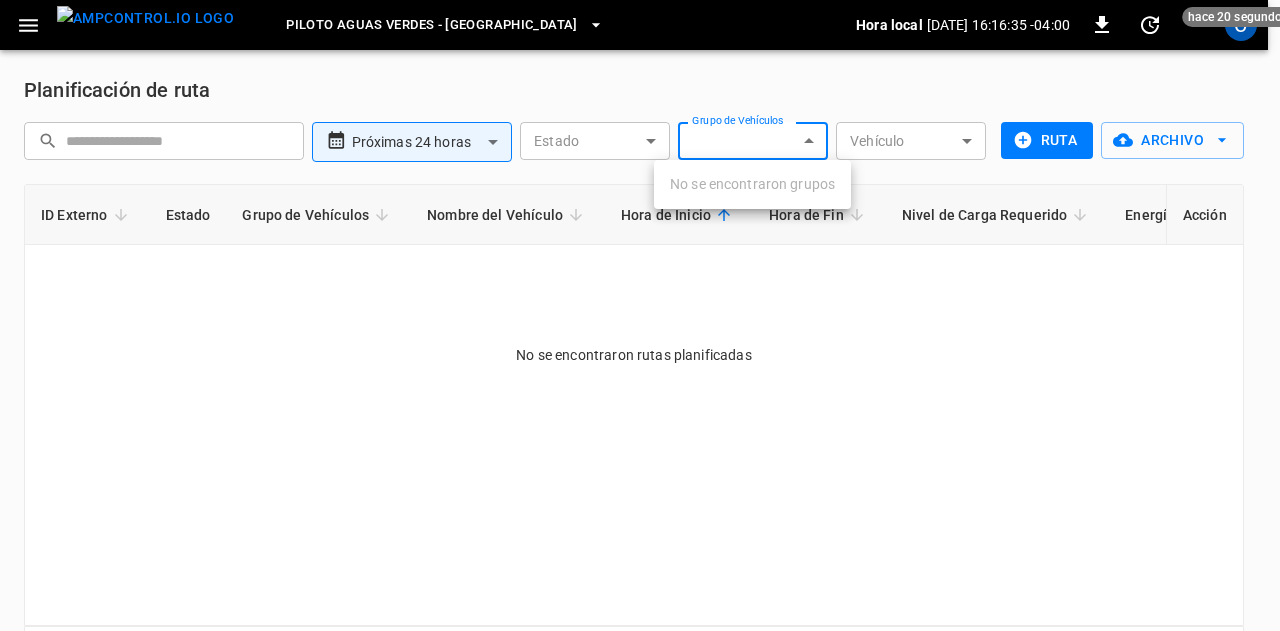 click on "**********" at bounding box center [640, 352] 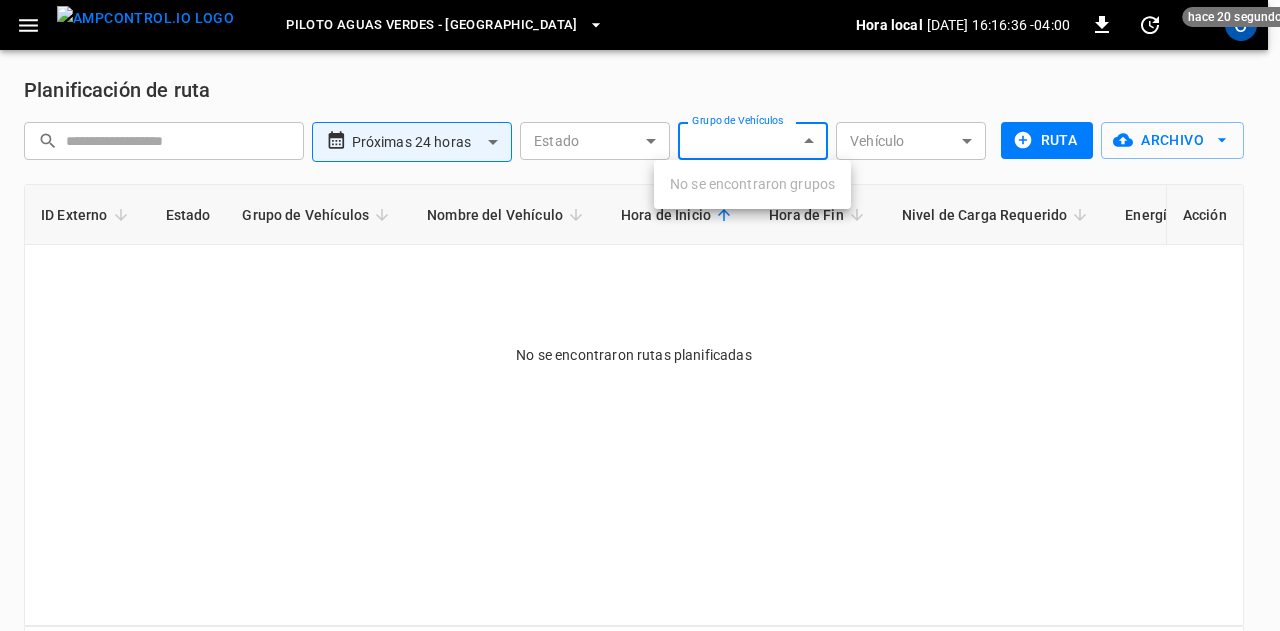 click on "No se encontraron grupos" at bounding box center [752, 184] 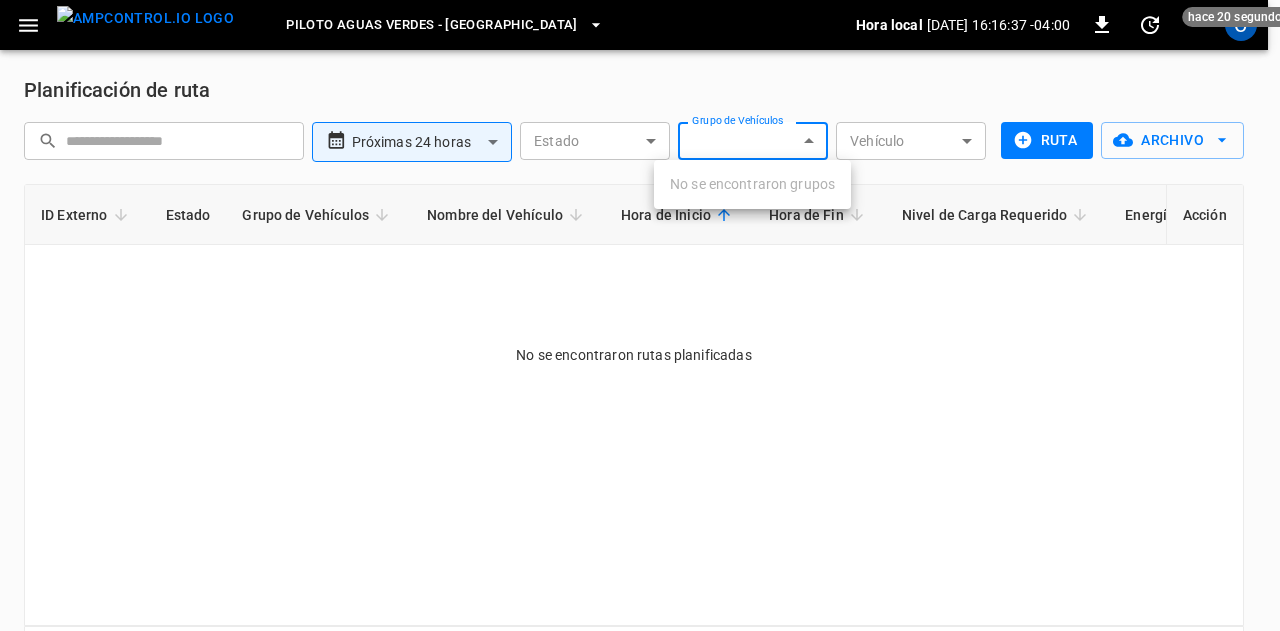 click at bounding box center (640, 315) 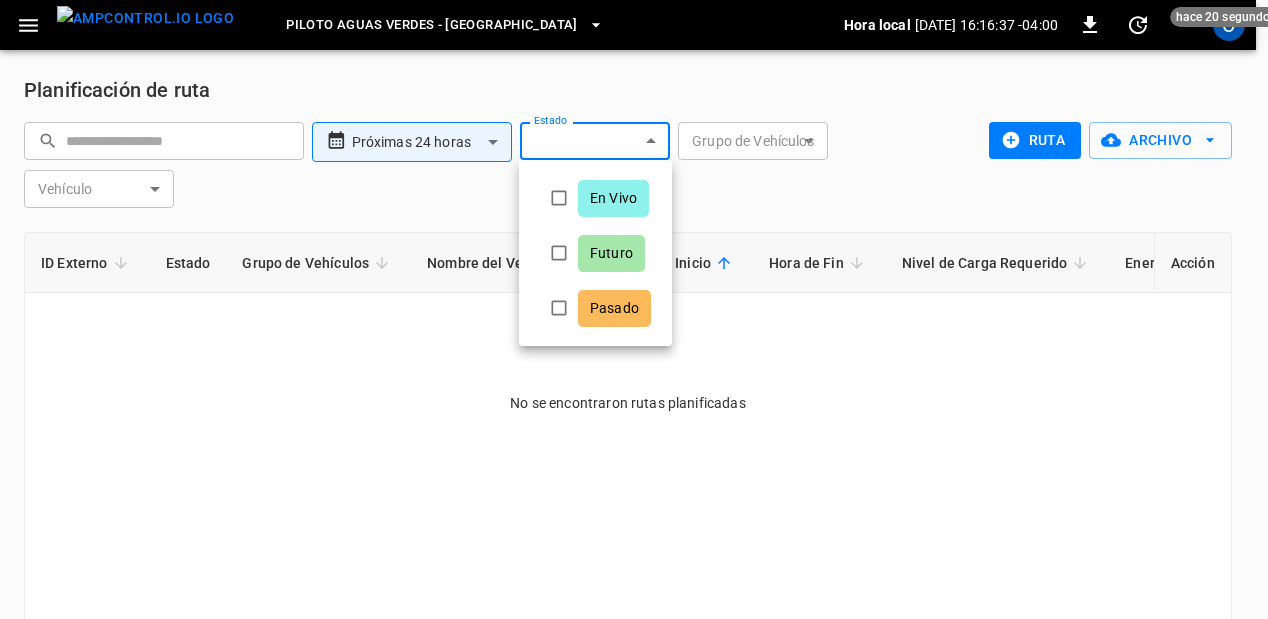 click on "**********" at bounding box center (634, 371) 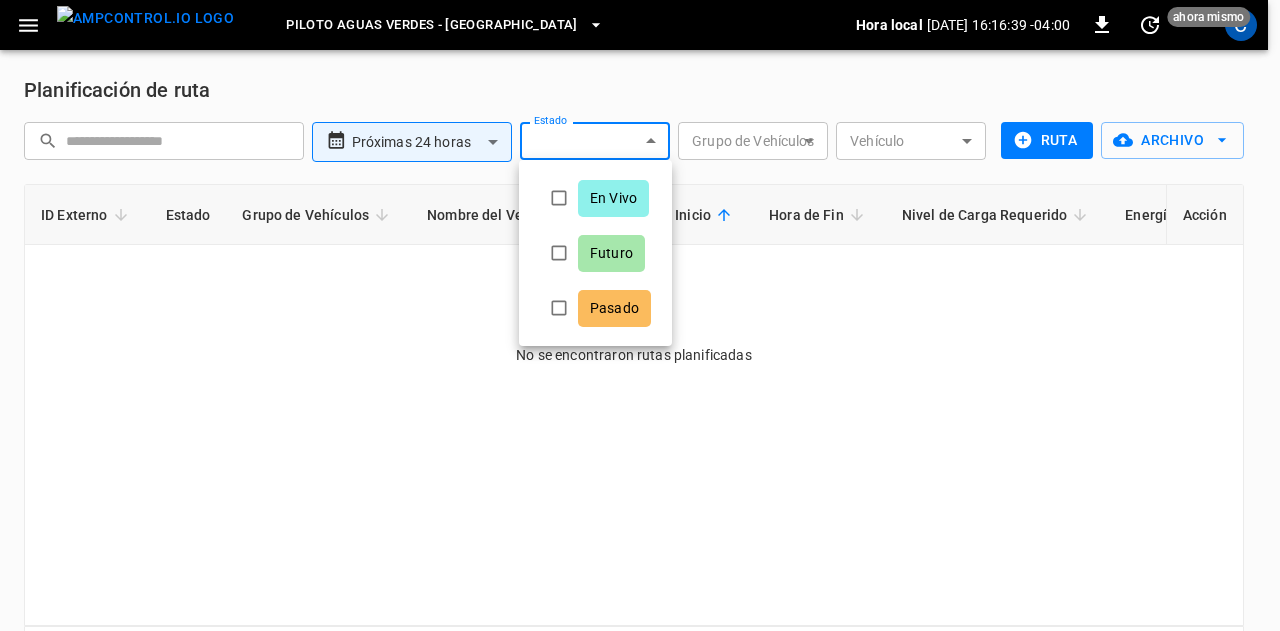 click at bounding box center (640, 315) 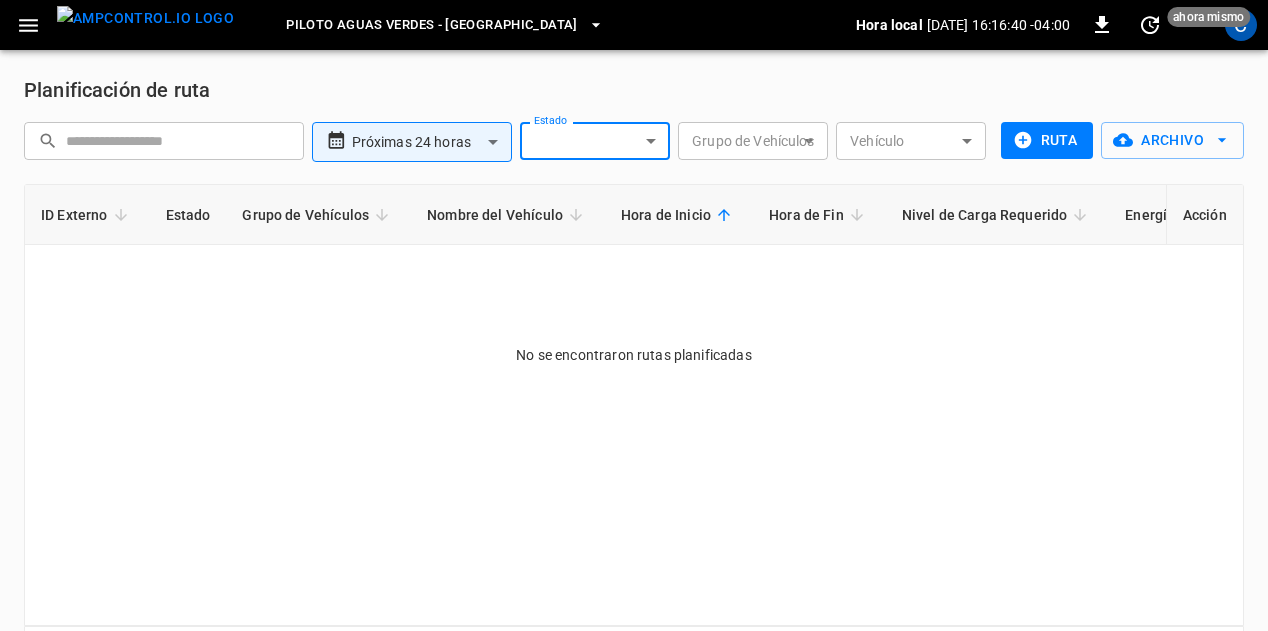 click on "Vehículo ​ Vehículo" at bounding box center [909, 141] 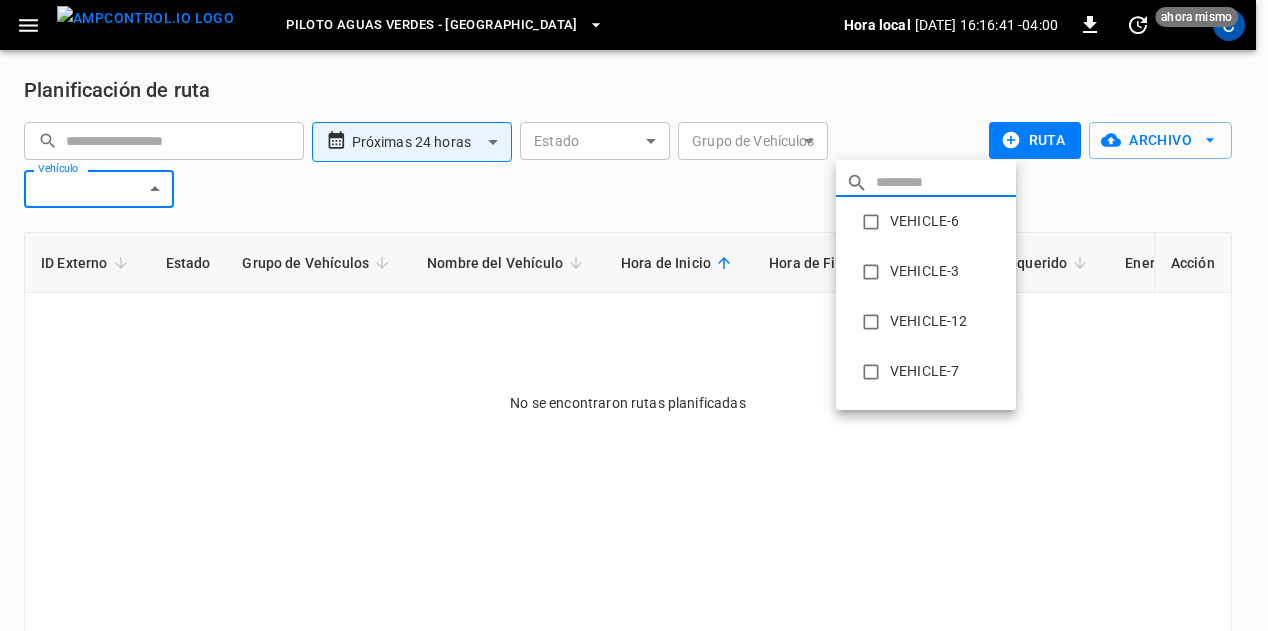 click on "**********" at bounding box center (634, 376) 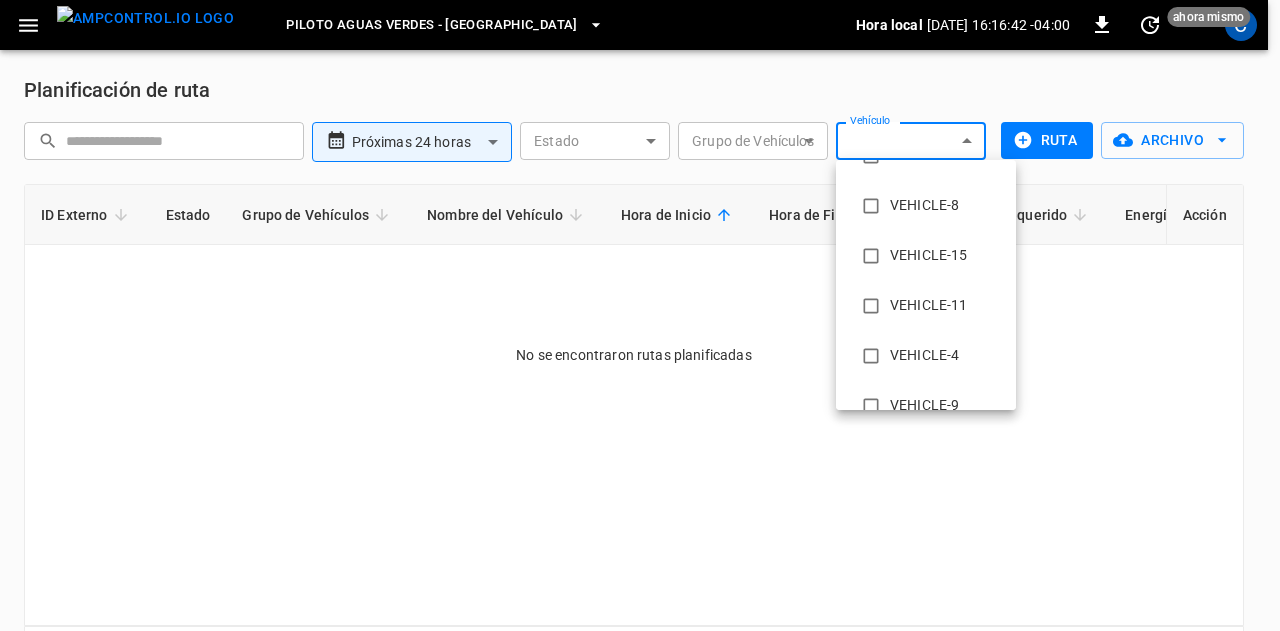 scroll, scrollTop: 595, scrollLeft: 0, axis: vertical 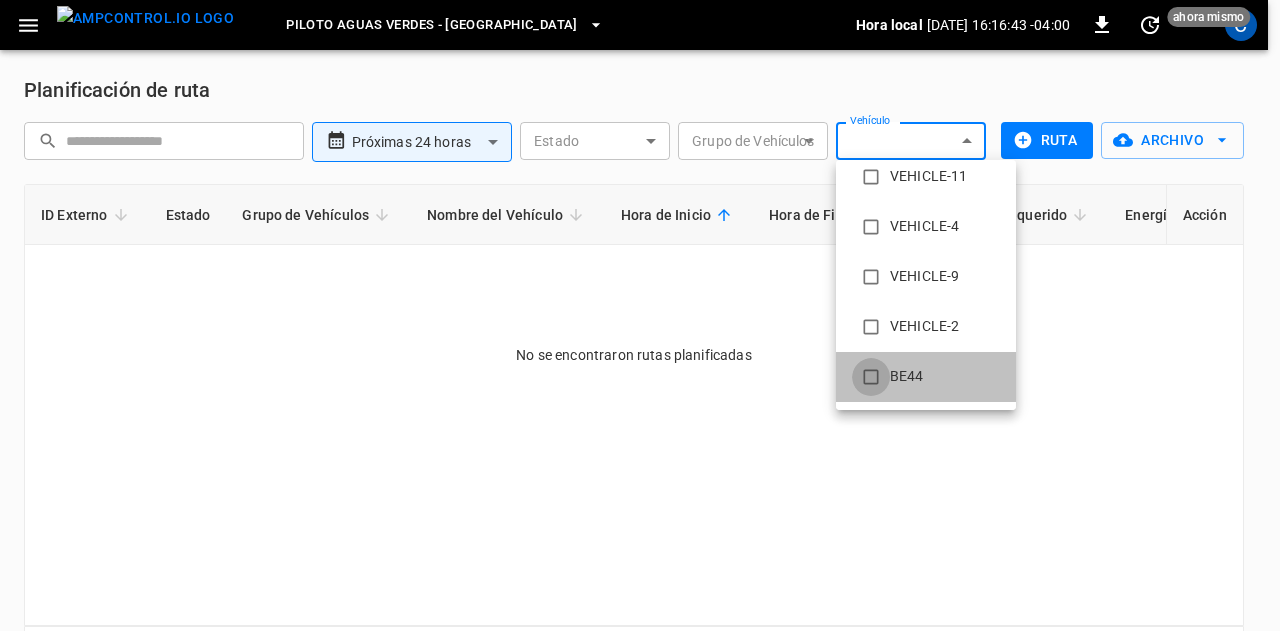 type on "**********" 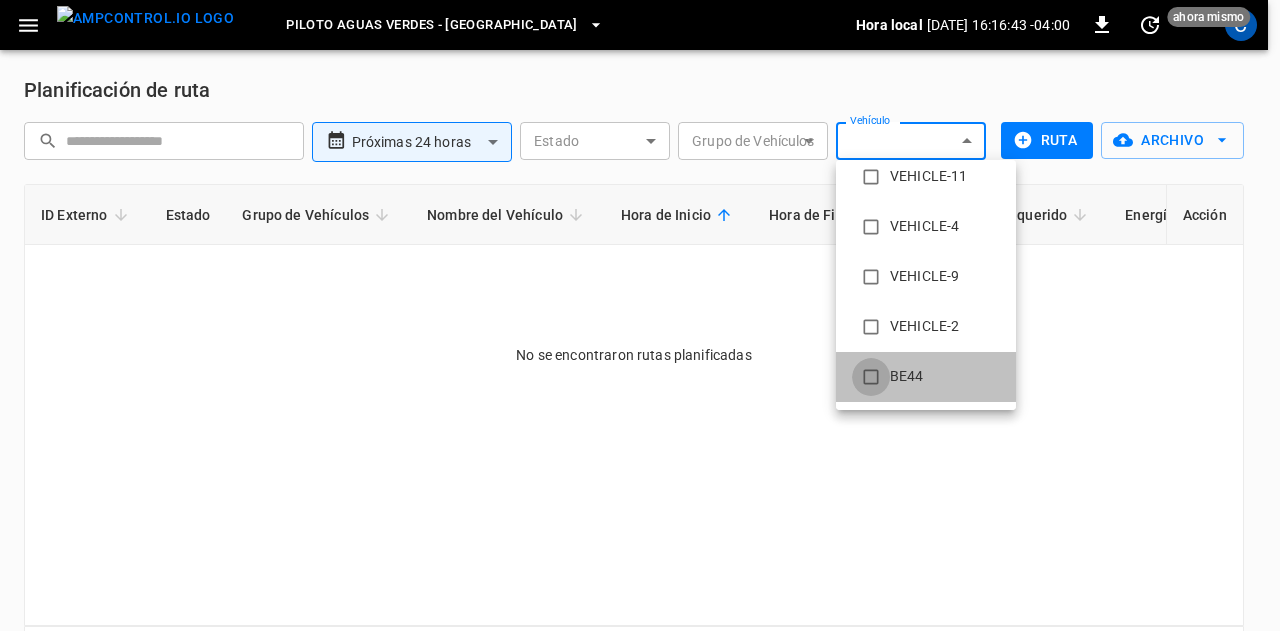 scroll, scrollTop: 0, scrollLeft: 0, axis: both 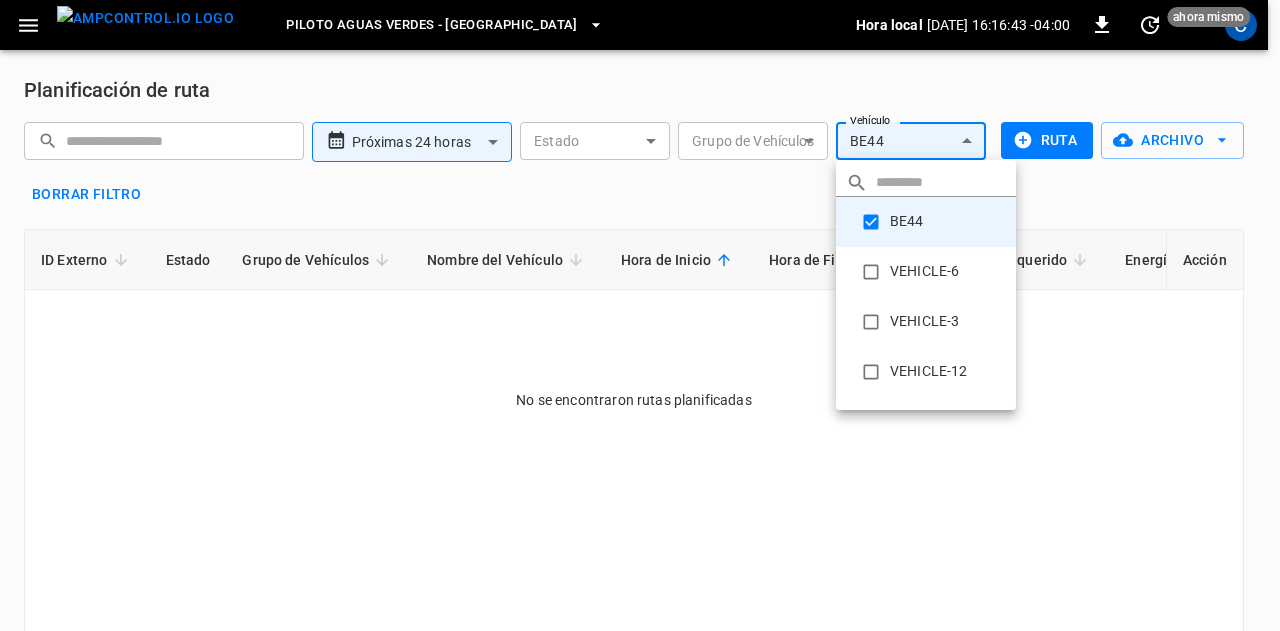 click at bounding box center [640, 315] 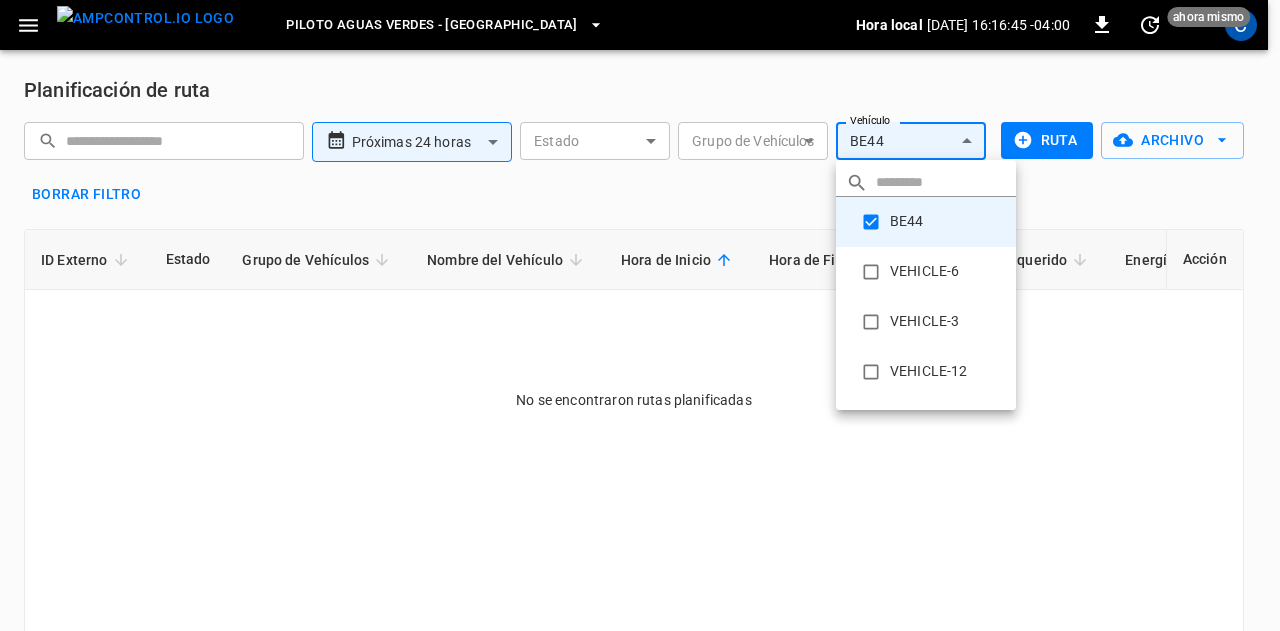 click on "**********" at bounding box center (640, 374) 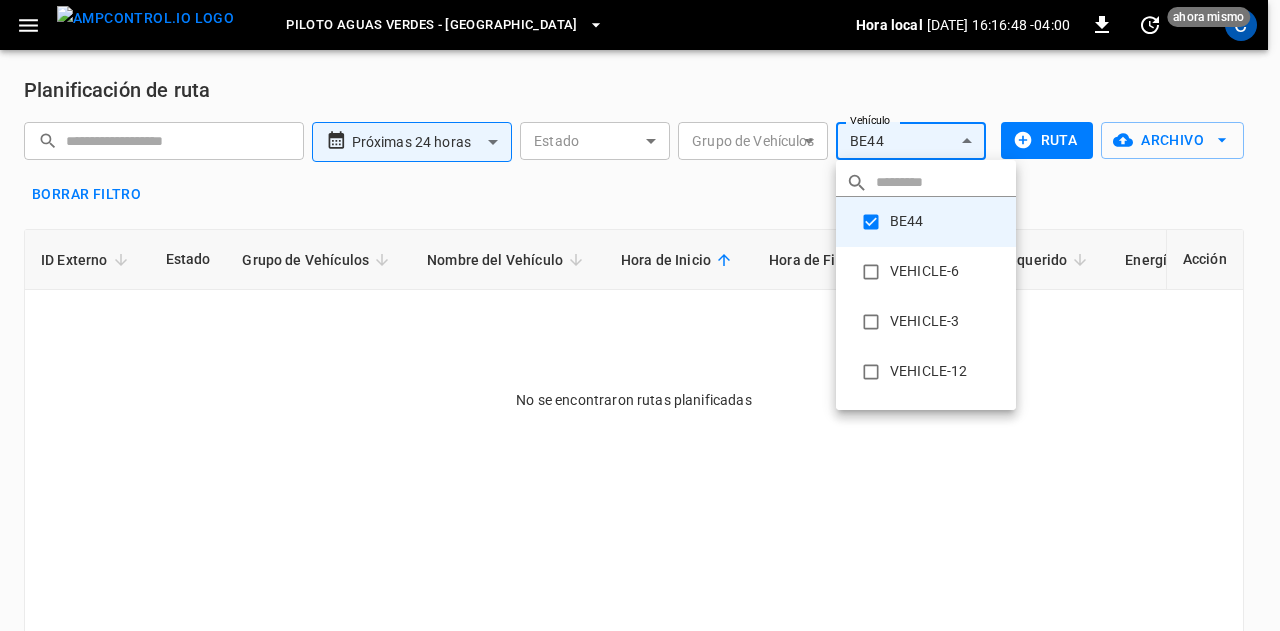 click at bounding box center (640, 315) 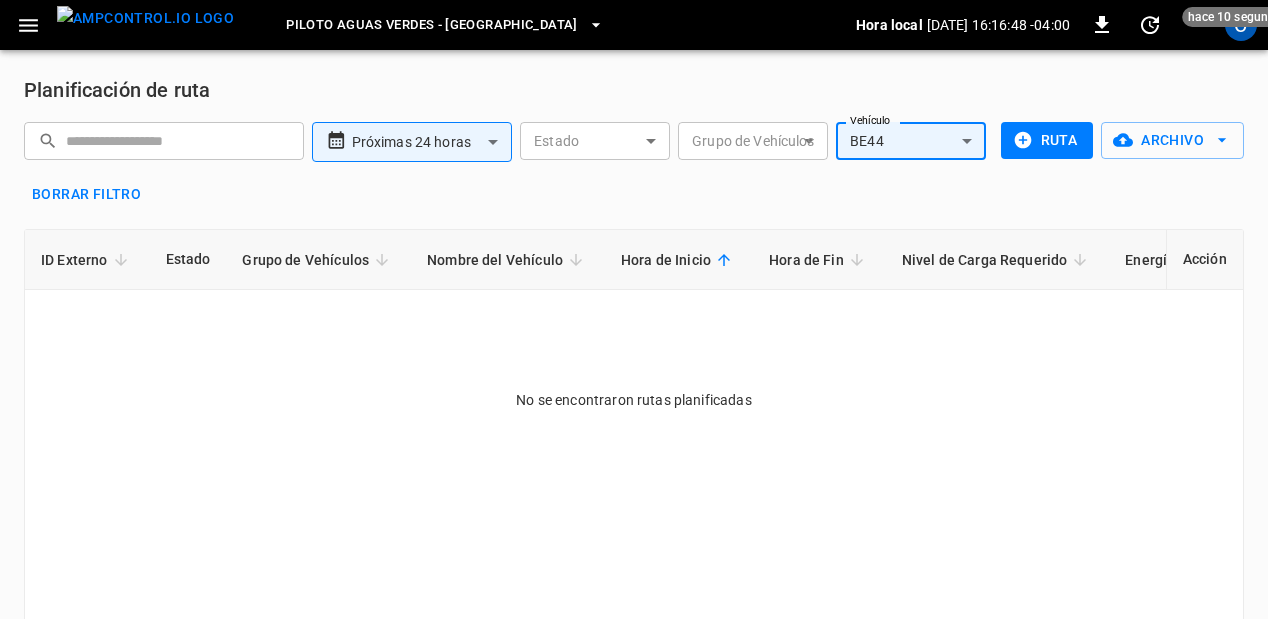 click 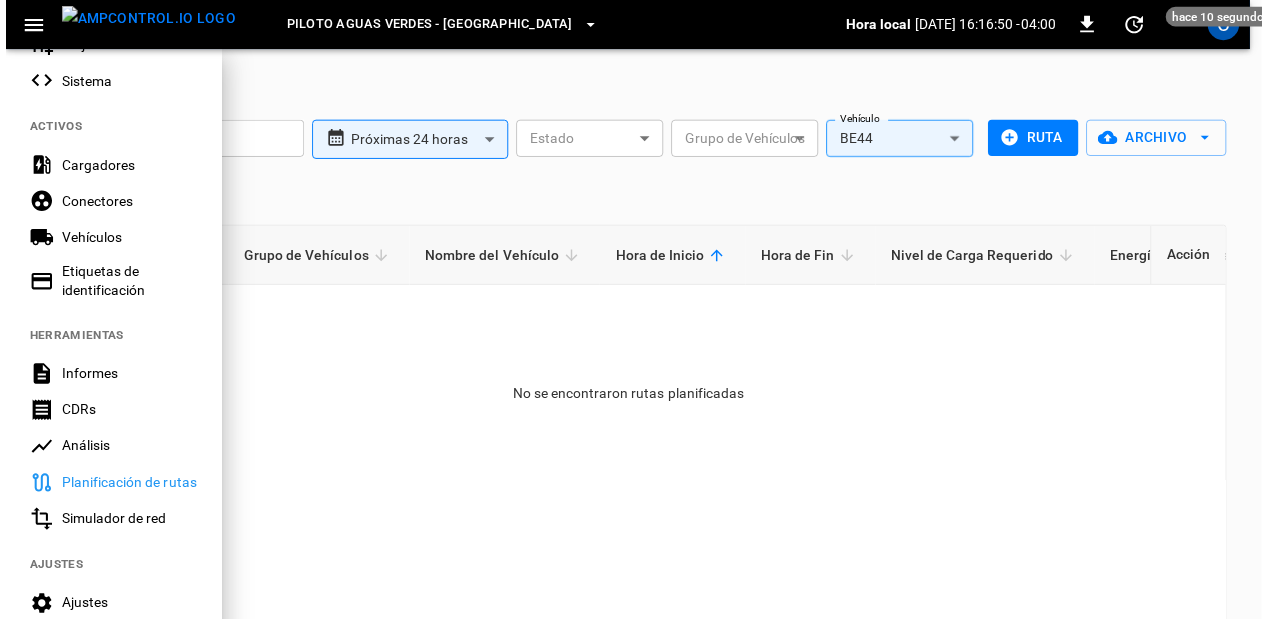 scroll, scrollTop: 355, scrollLeft: 0, axis: vertical 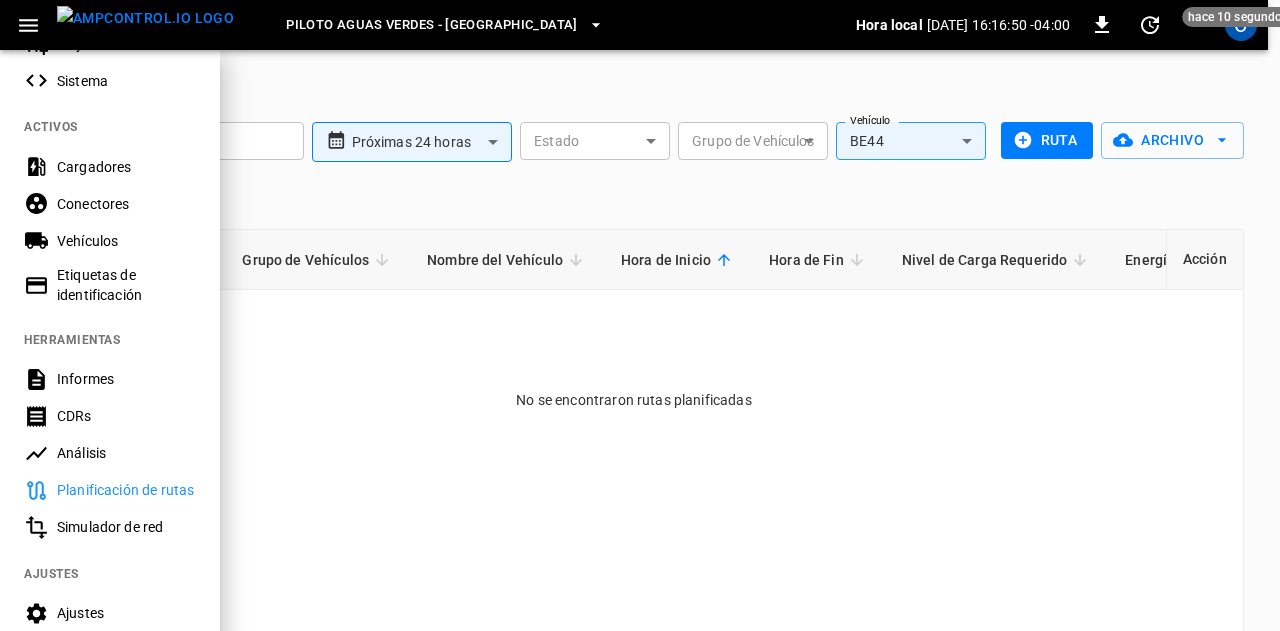 click on "Simulador de red" at bounding box center [126, 527] 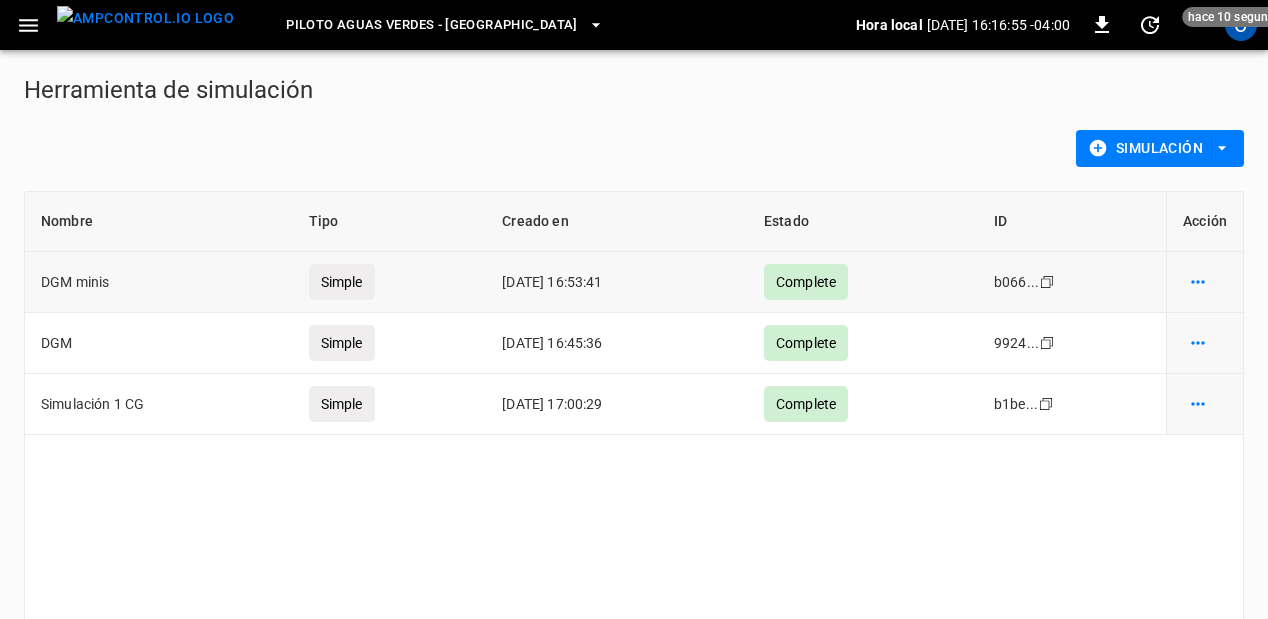 click on "DGM minis" at bounding box center (159, 282) 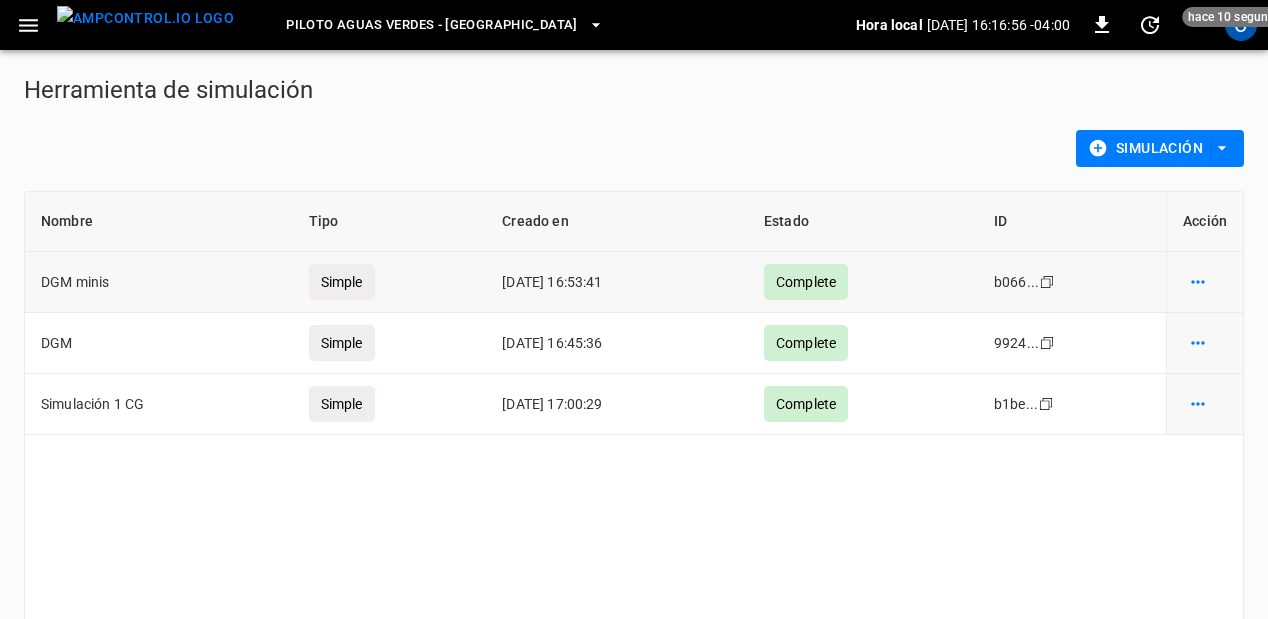 click on "Complete" at bounding box center [806, 282] 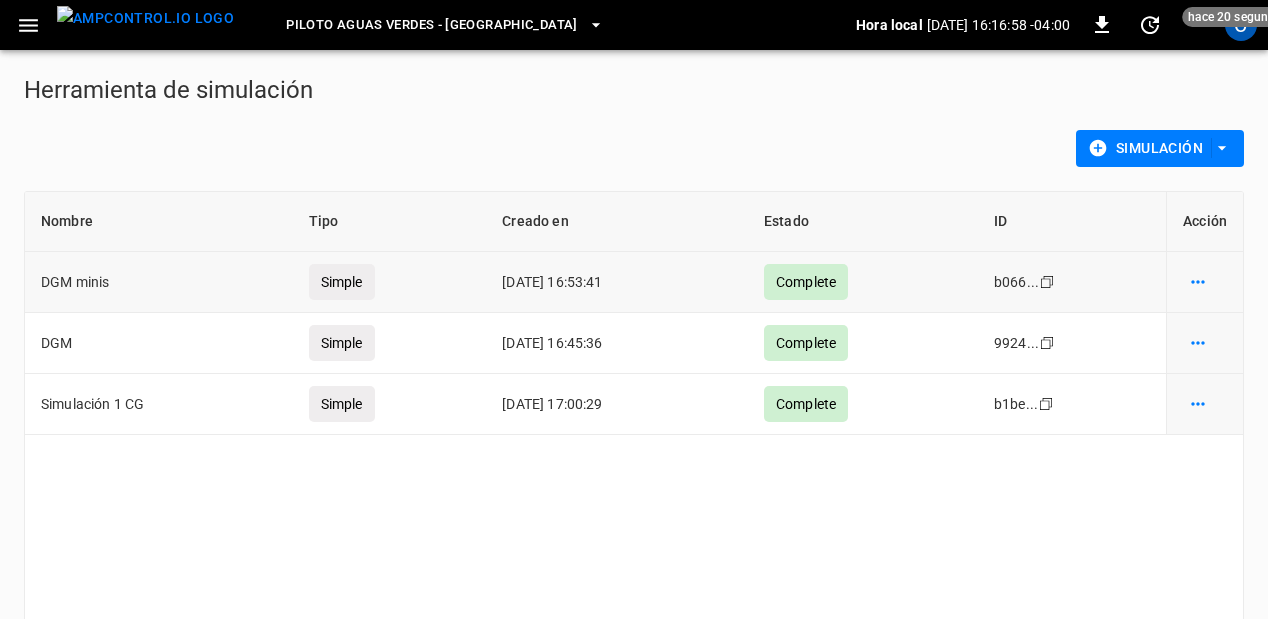 click 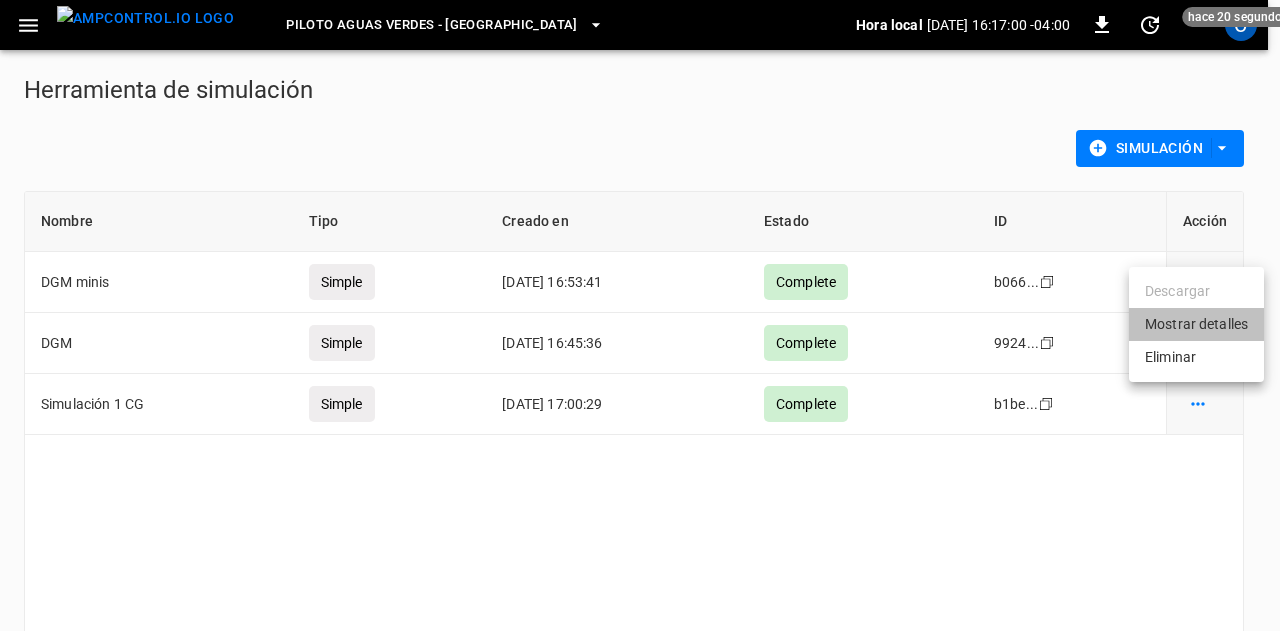 click on "Mostrar detalles" at bounding box center [1196, 324] 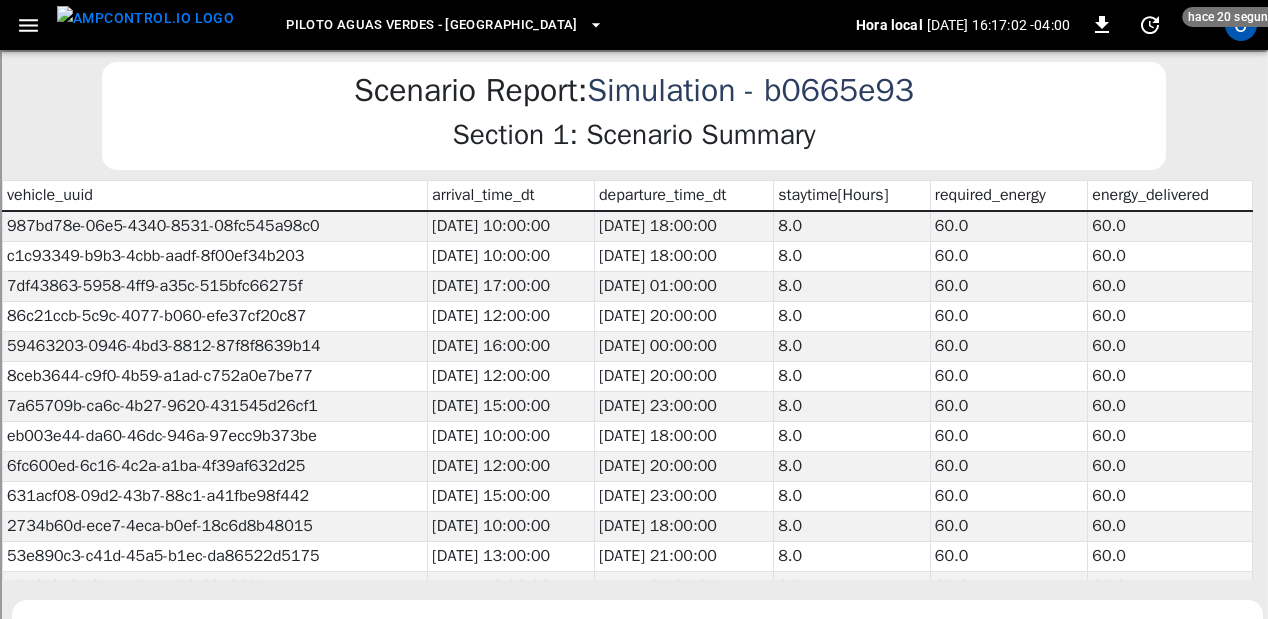 scroll, scrollTop: 0, scrollLeft: 0, axis: both 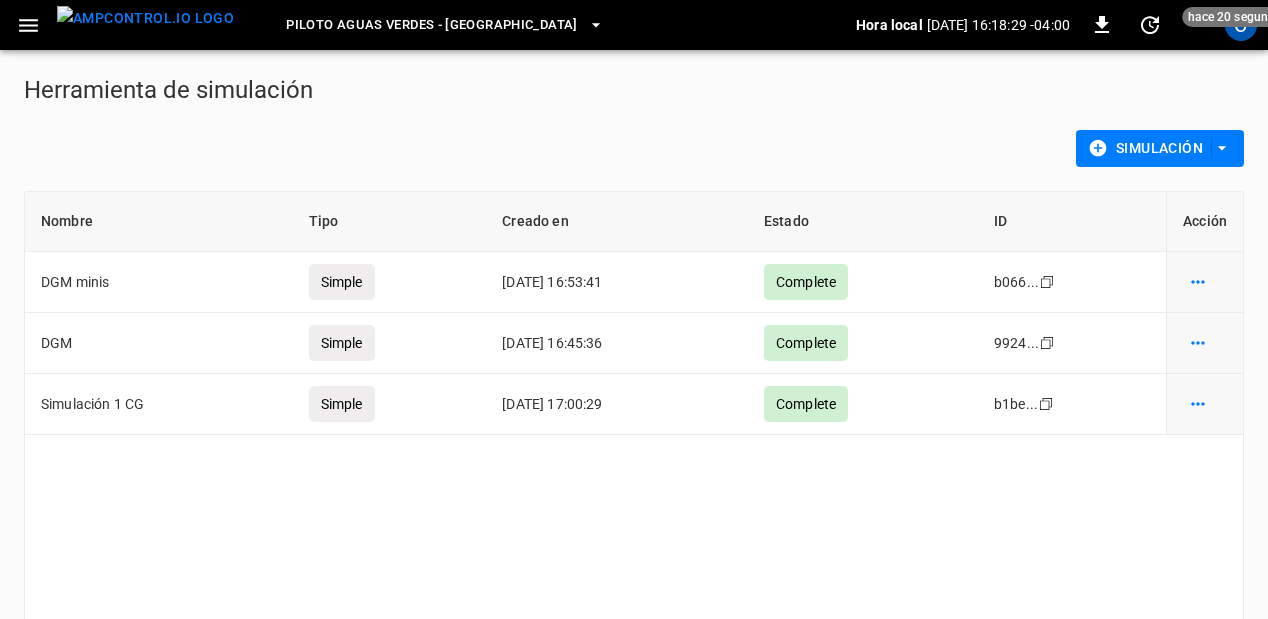 click 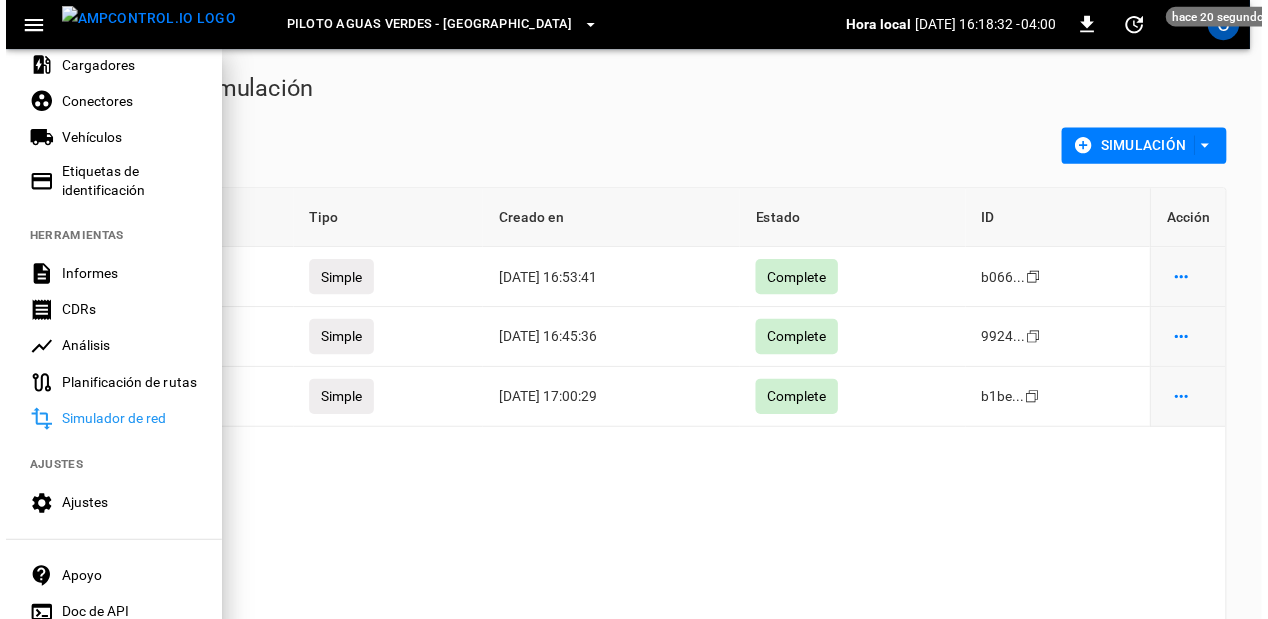 scroll, scrollTop: 522, scrollLeft: 0, axis: vertical 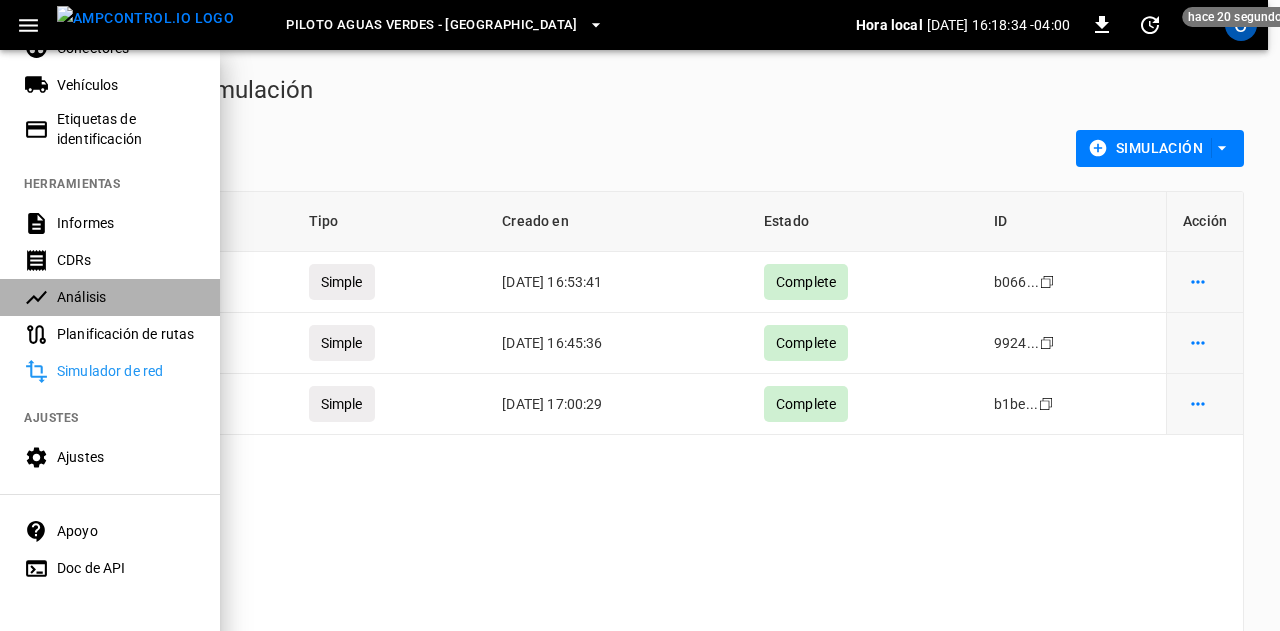 click on "Análisis" at bounding box center (110, 297) 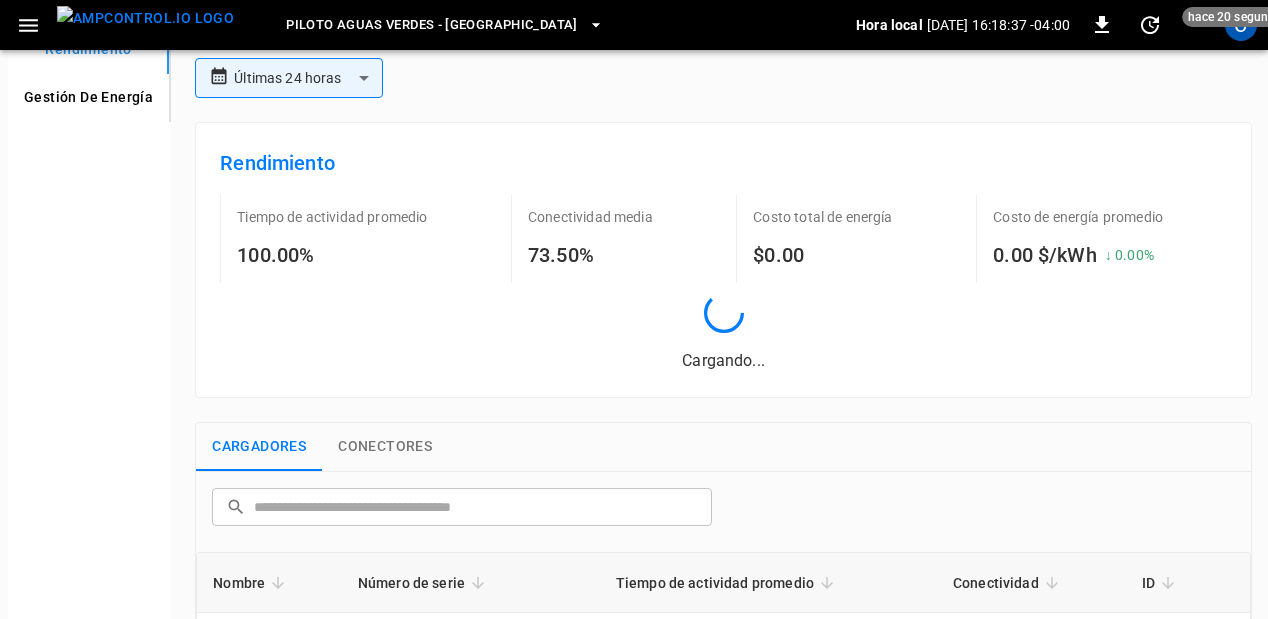 scroll, scrollTop: 0, scrollLeft: 0, axis: both 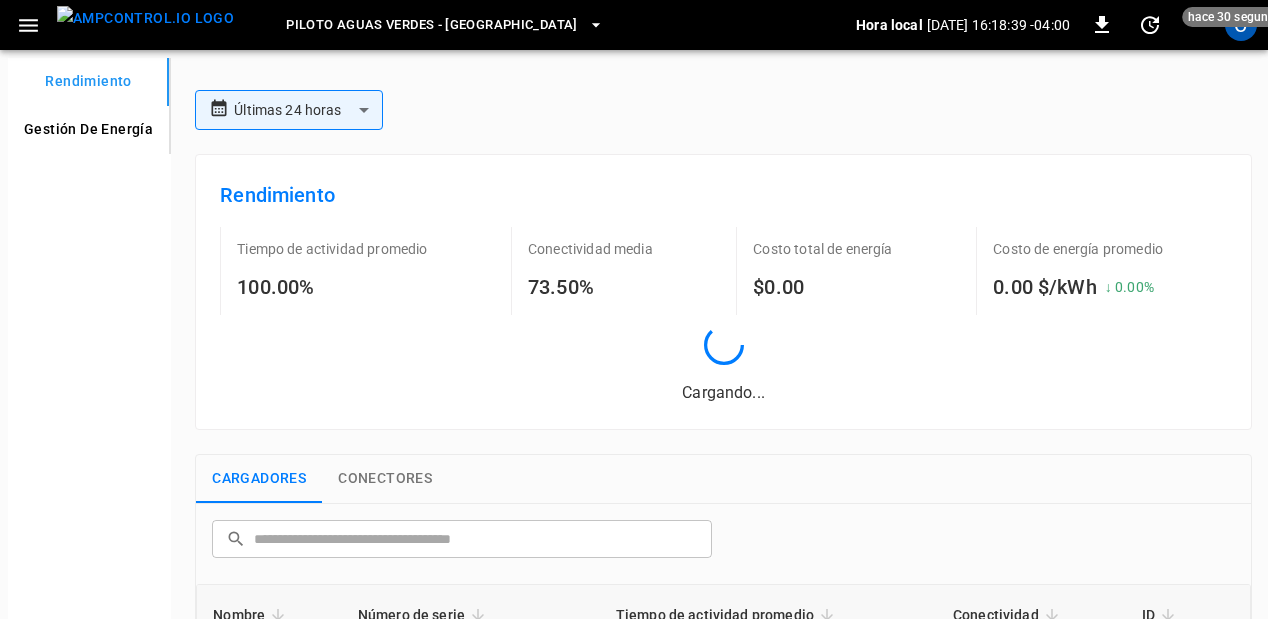 click on "Gestión de energía" at bounding box center [88, 130] 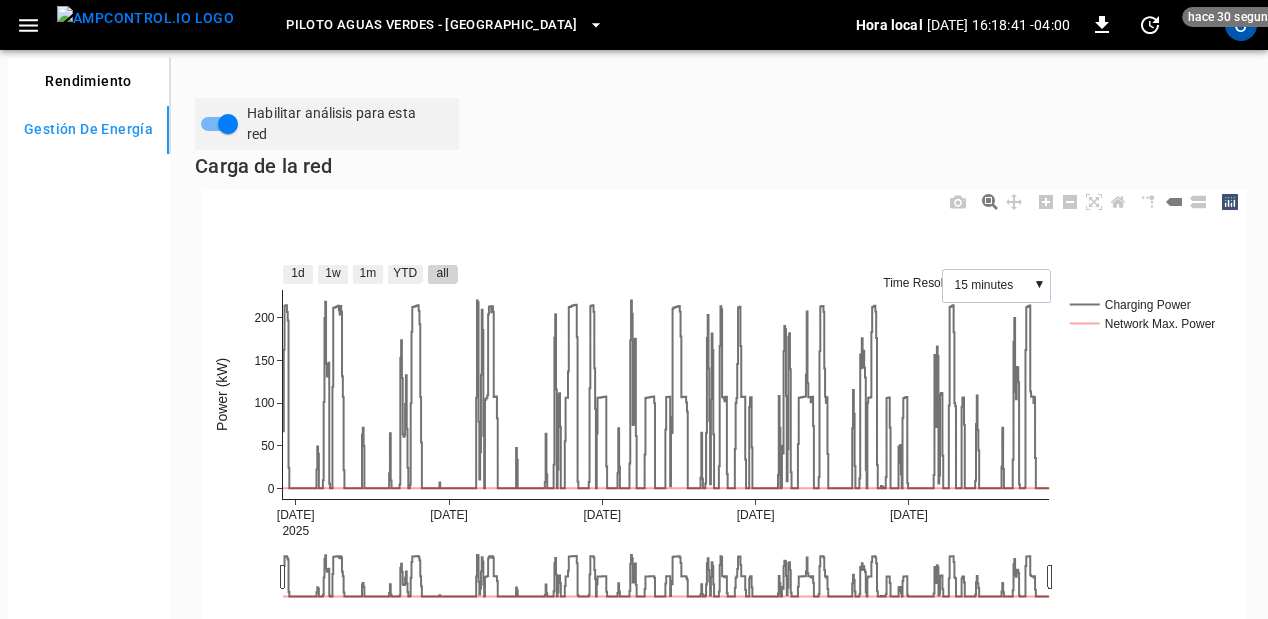 scroll, scrollTop: 0, scrollLeft: 0, axis: both 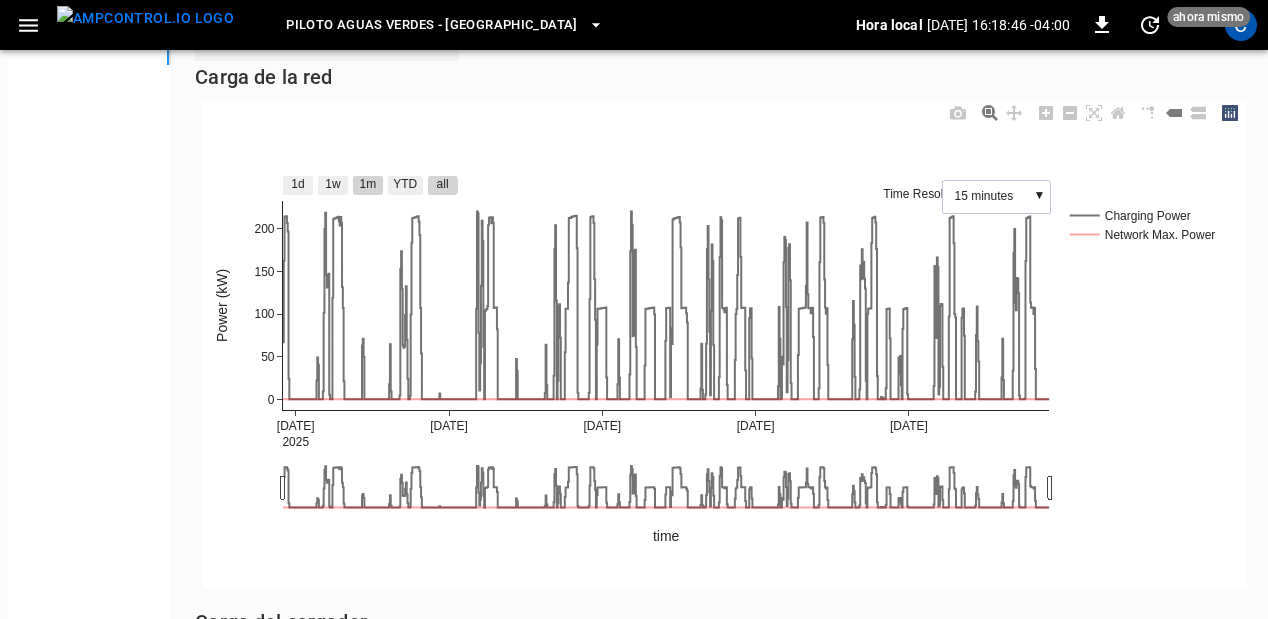 click 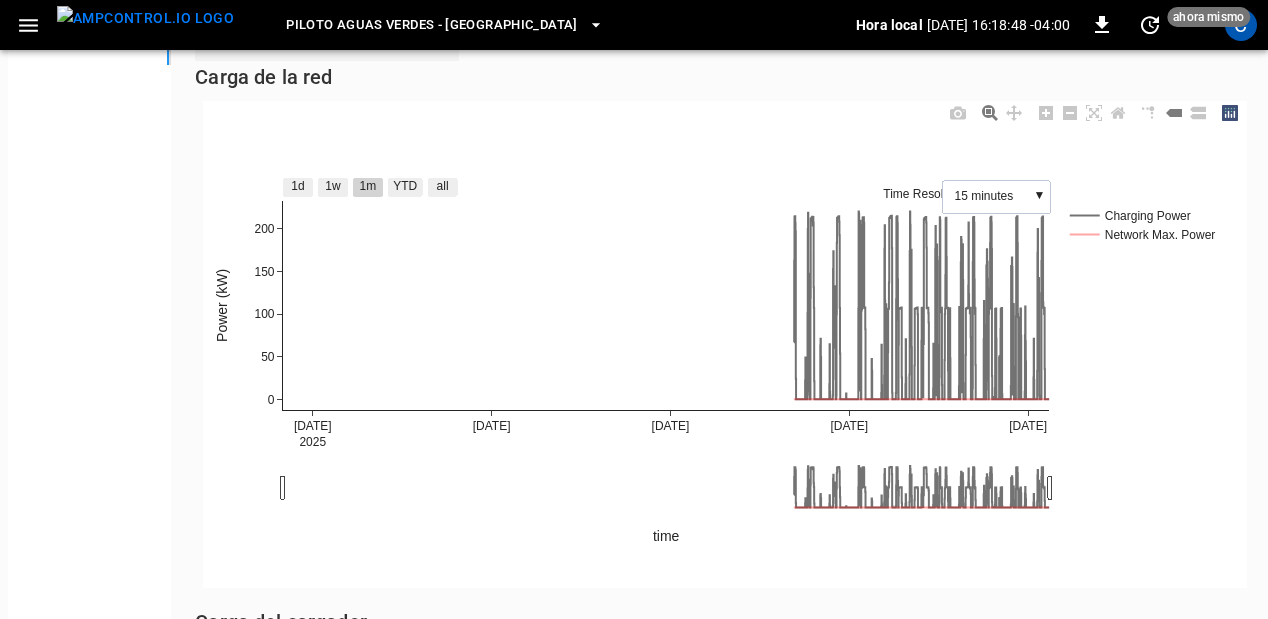 click on "1m" 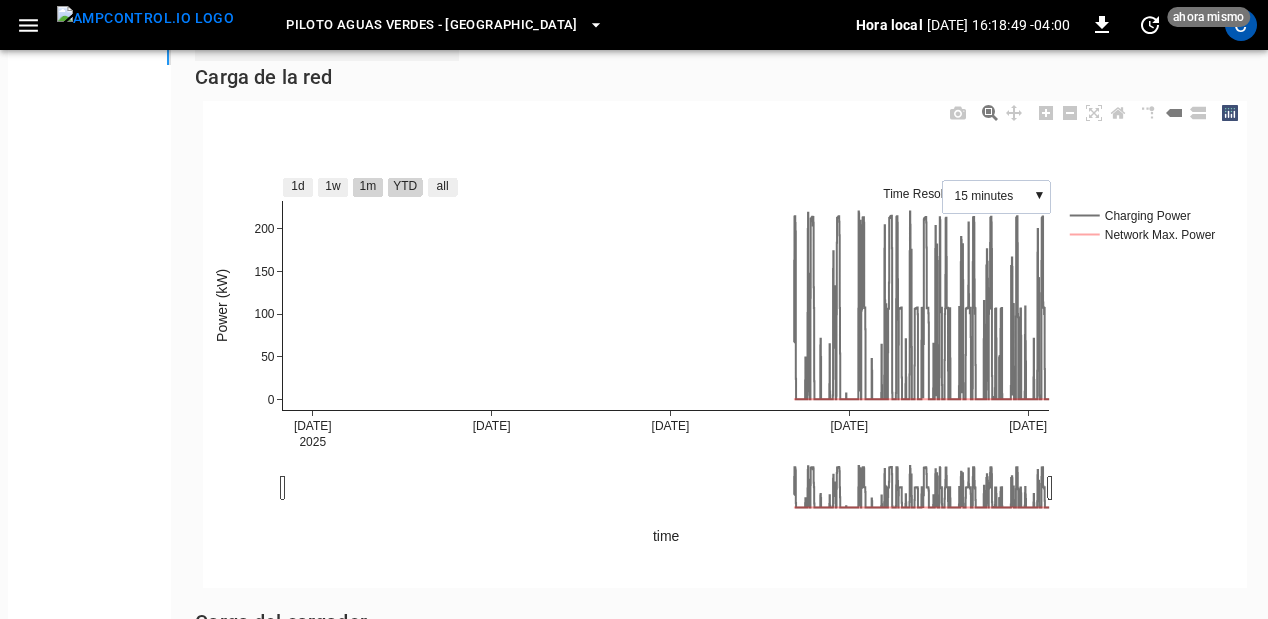 click on "YTD" 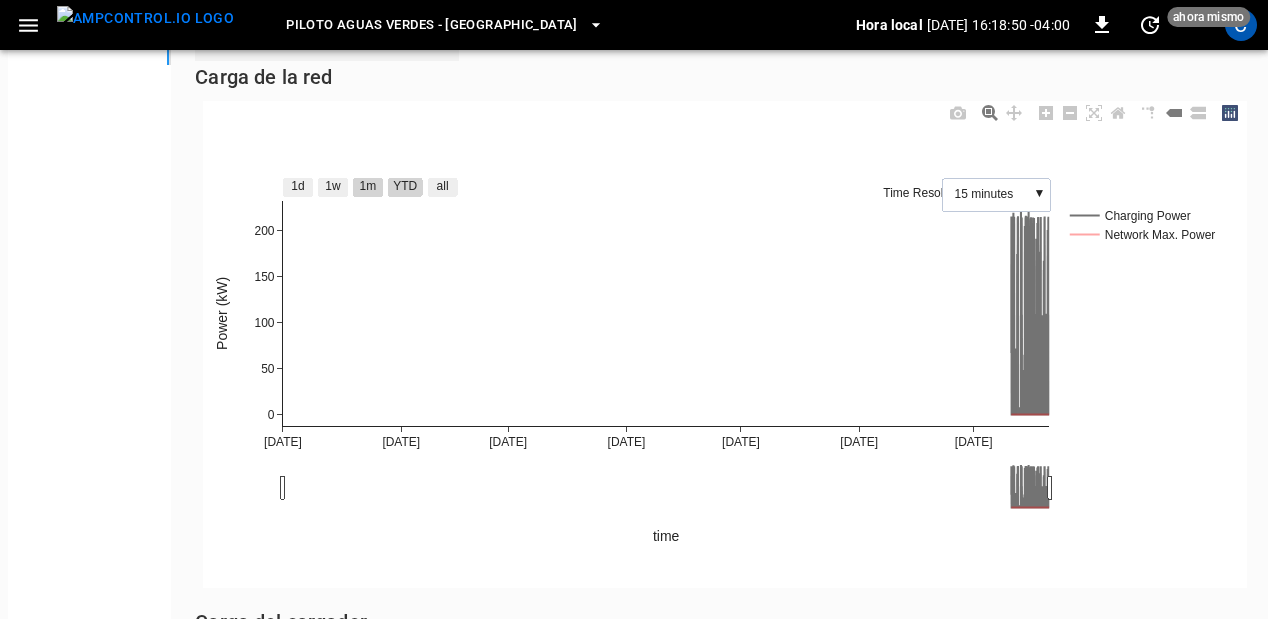 click on "1m" 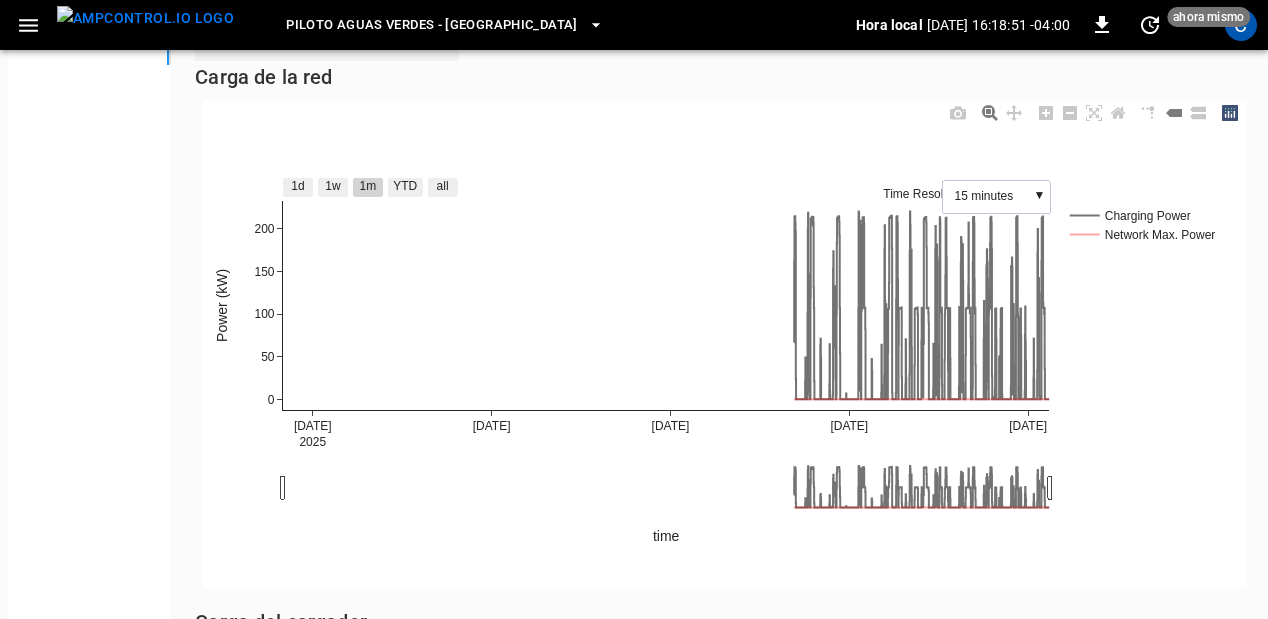 click on "[DATE] Jun [DATE] 6 [DATE] [DATE] 0 50 100 150 200 Charging Power Network Max. Power 1d 1w 1m YTD all Power (kW) time Time Resolution: 15 minutes ▼ .cls-1 {fill: #3f4f75;} .cls-2 {fill: #80cfbe;} .cls-3 {fill: #fff;} plotly-logomark" at bounding box center (723, 340) 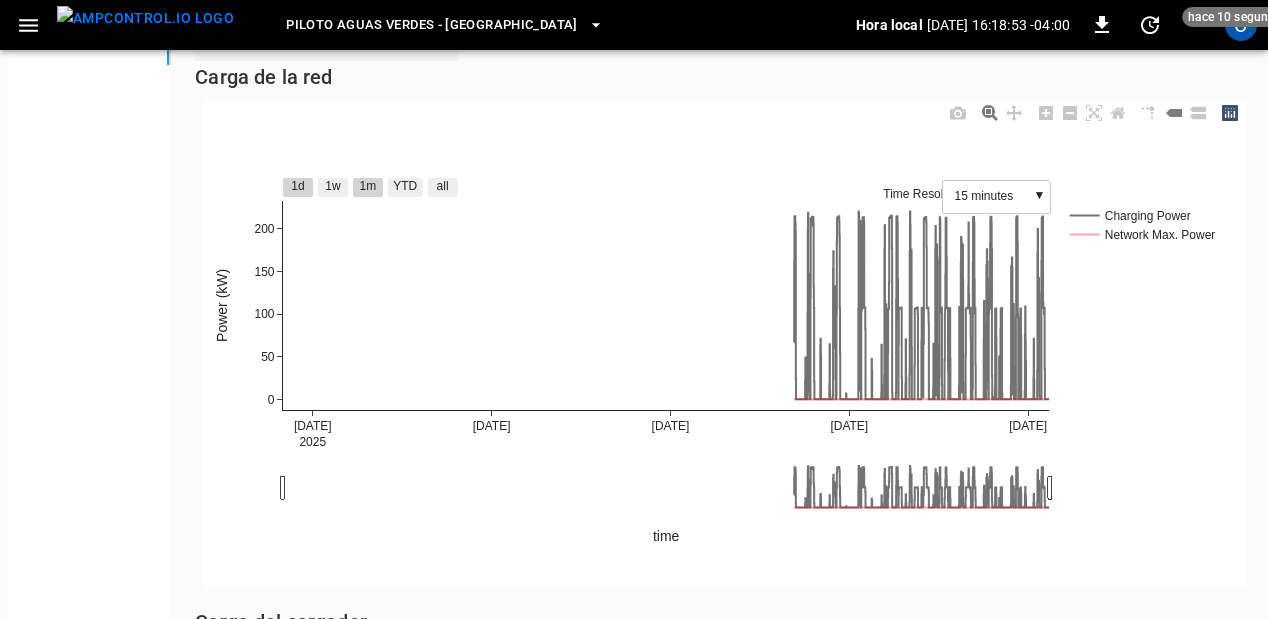 click on "1d" 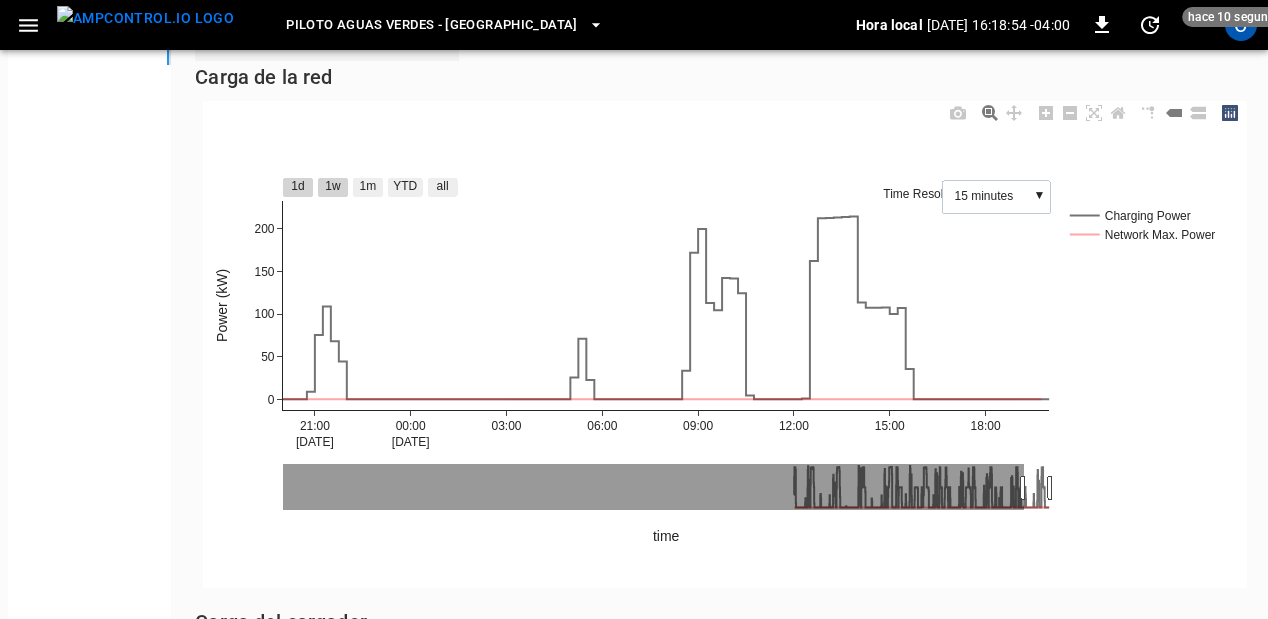 click on "1w" 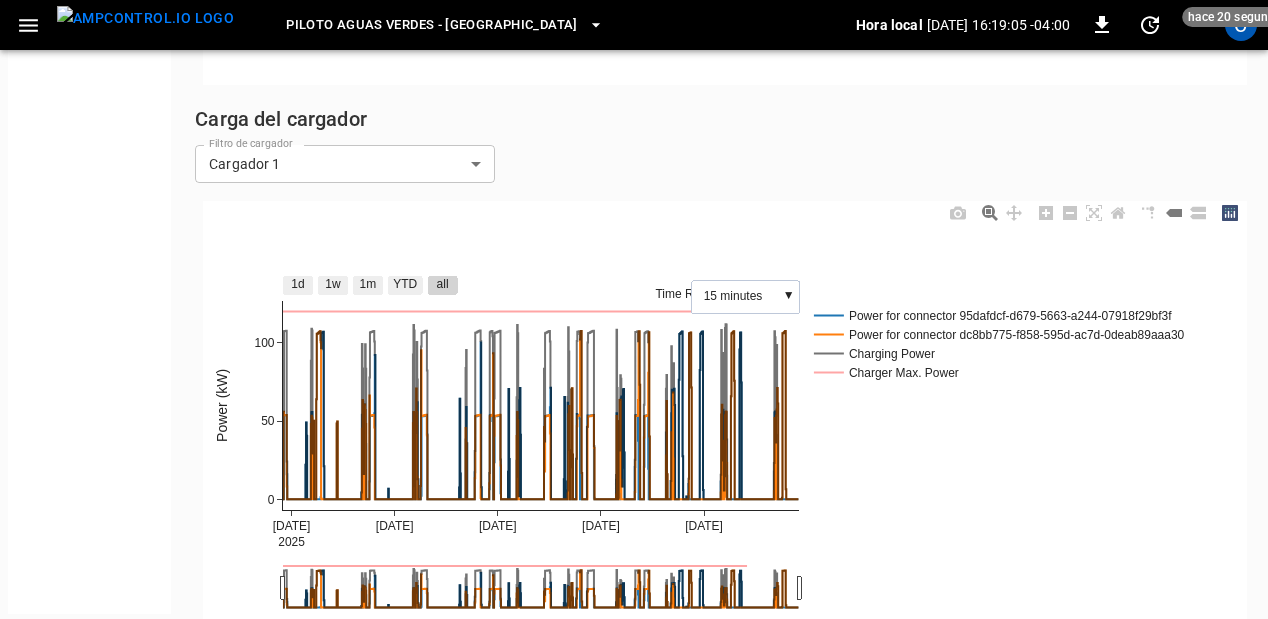 scroll, scrollTop: 632, scrollLeft: 0, axis: vertical 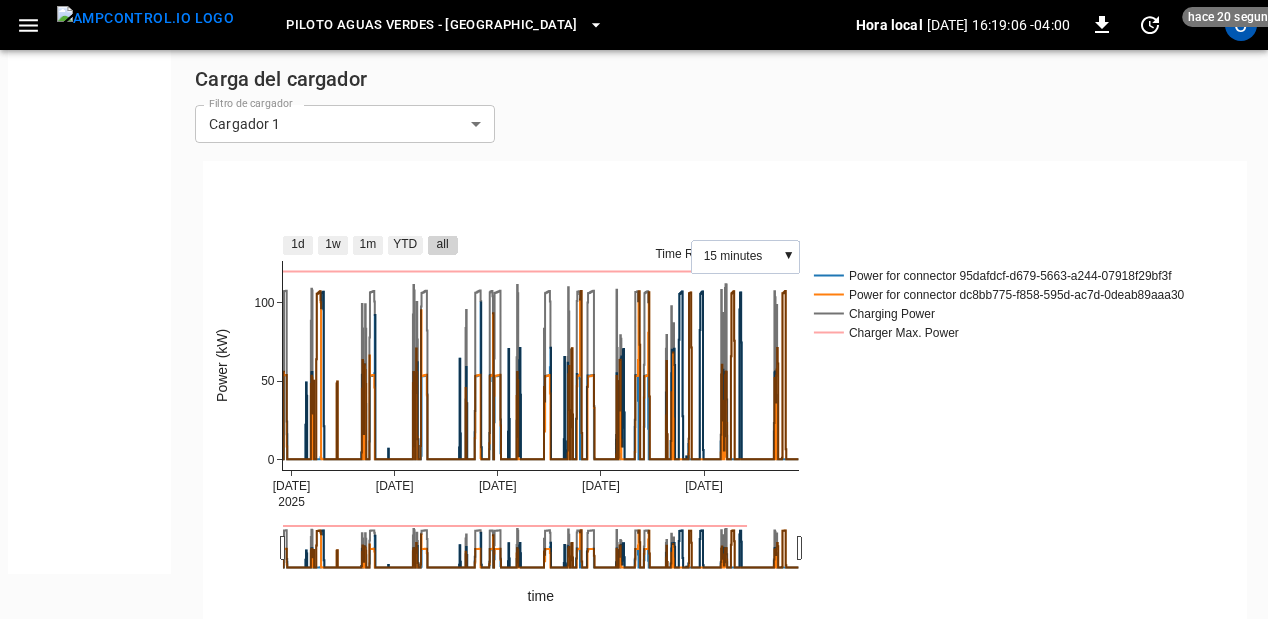 click on "**********" at bounding box center [634, -29] 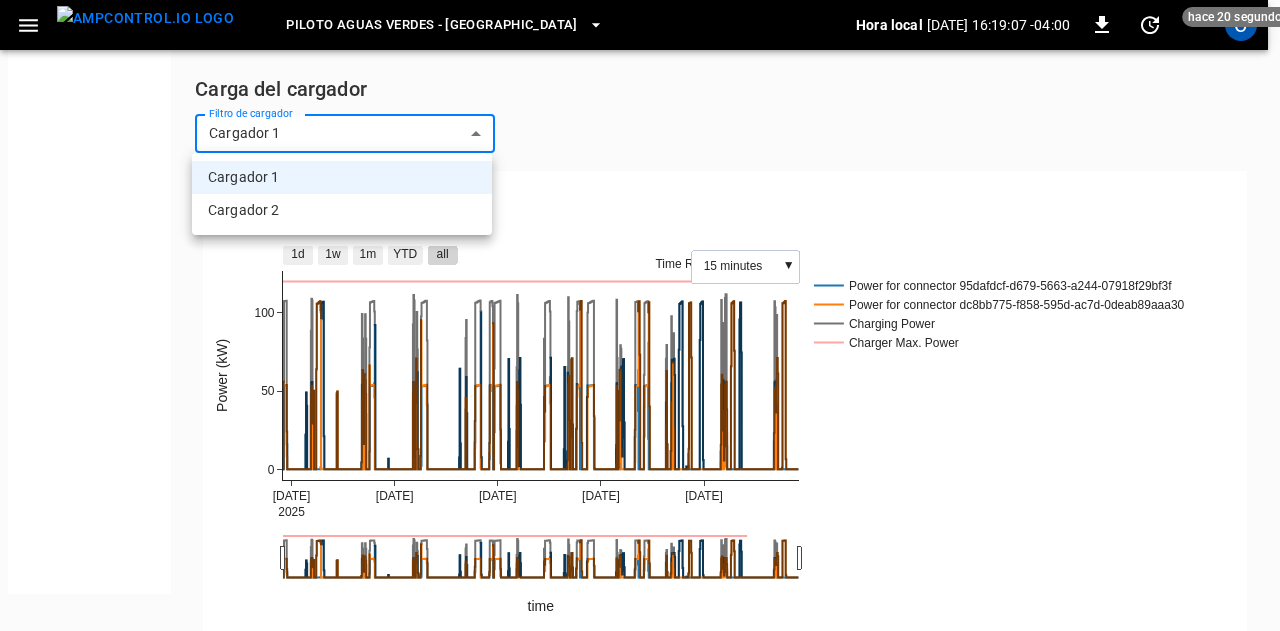 click on "Cargador 2" at bounding box center [342, 210] 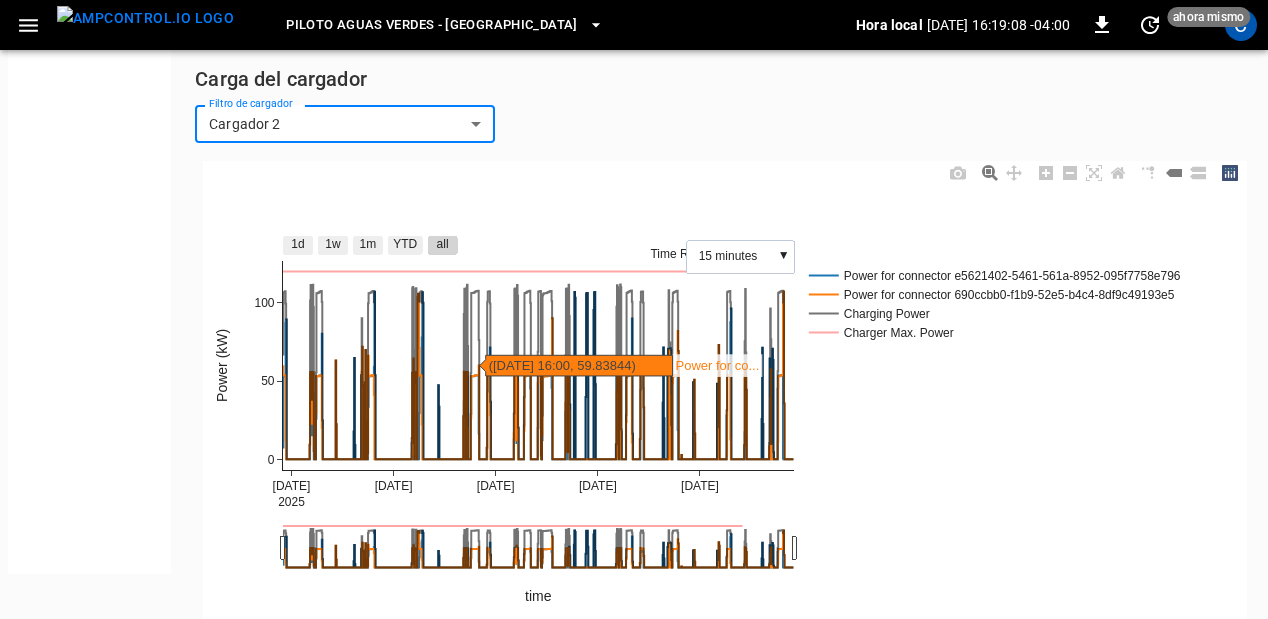 scroll, scrollTop: 0, scrollLeft: 0, axis: both 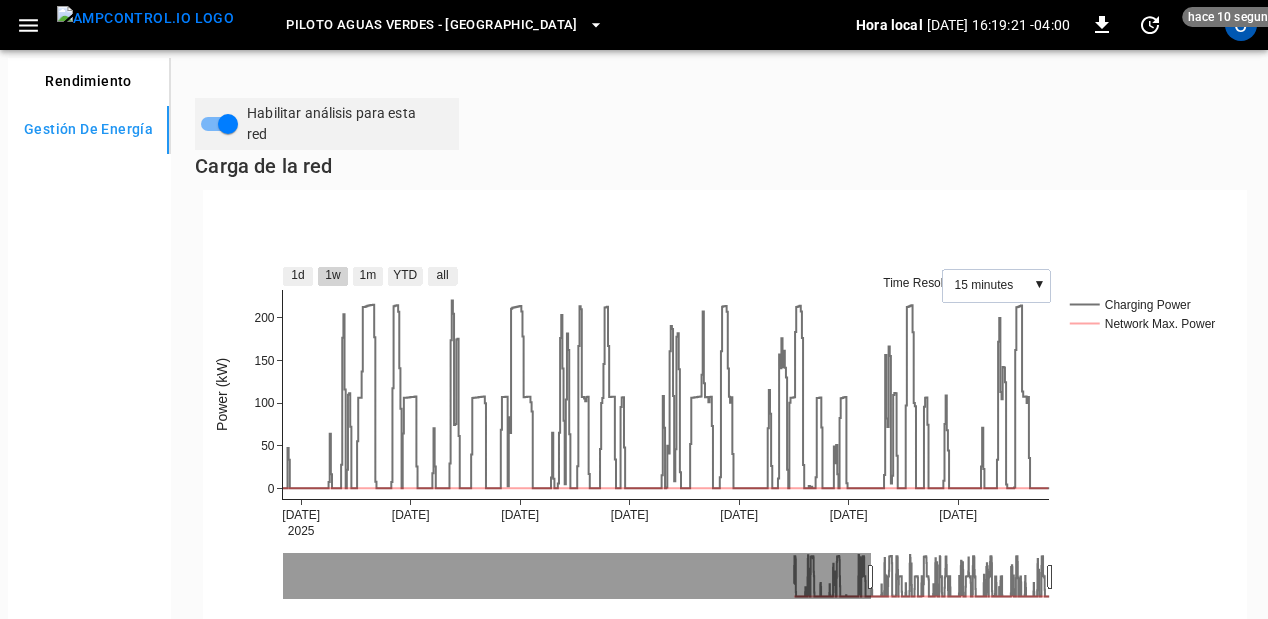click on "Rendimiento" at bounding box center [88, 82] 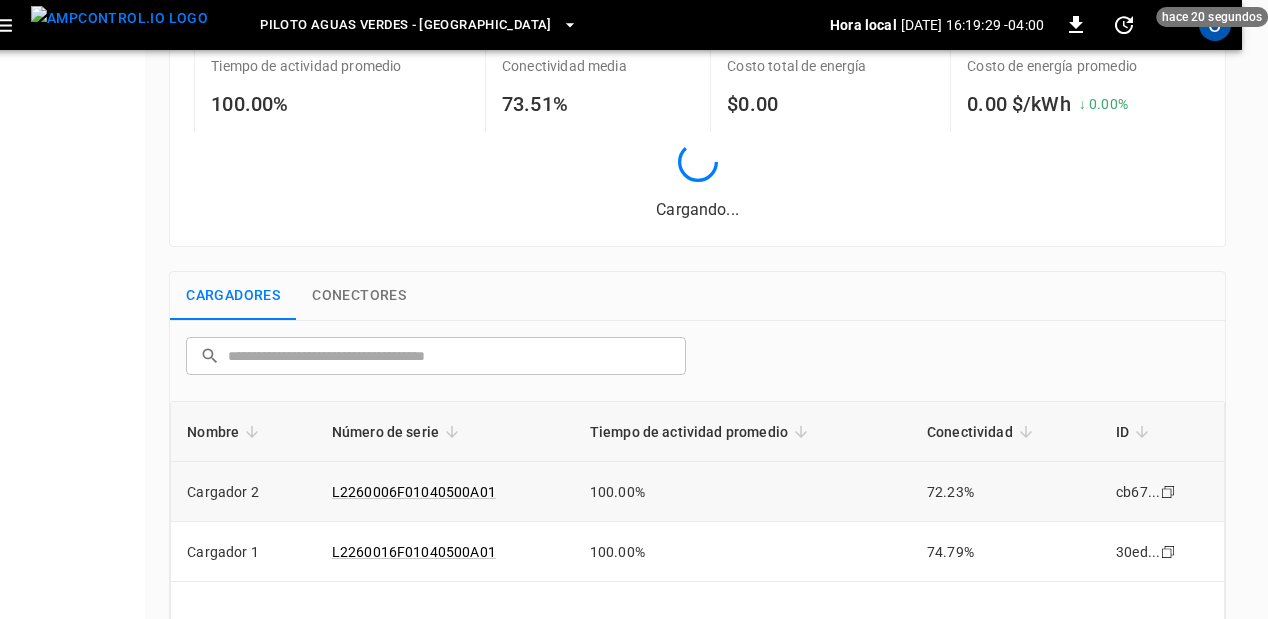 scroll, scrollTop: 204, scrollLeft: 26, axis: both 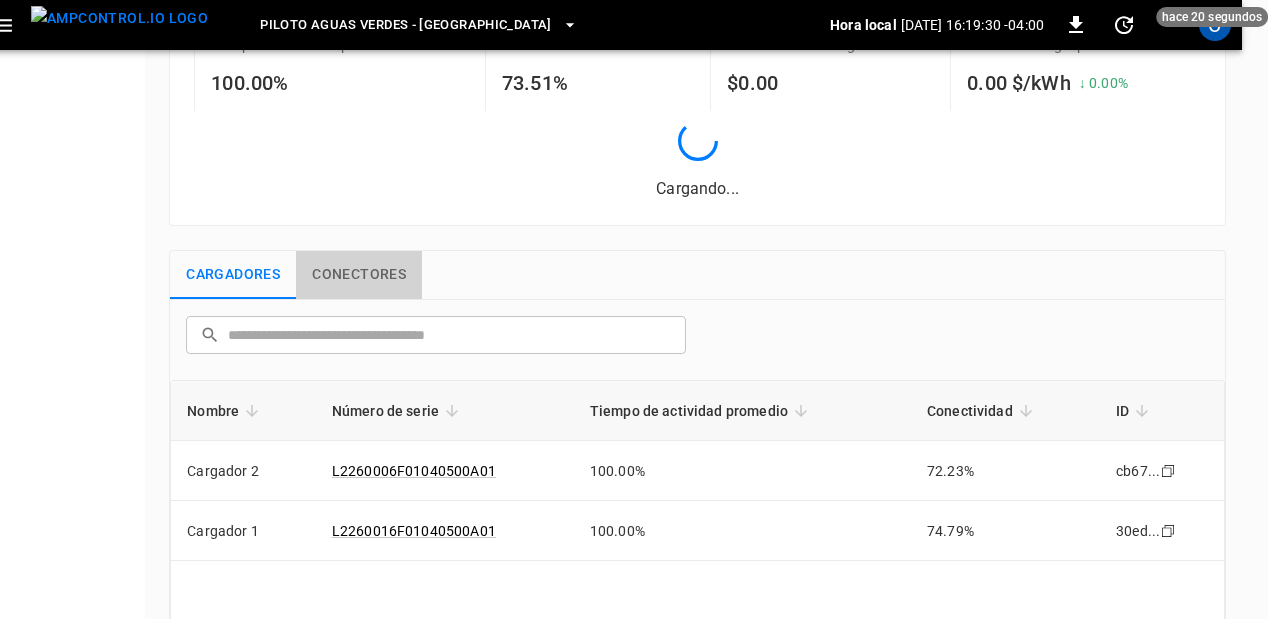 click on "Conectores" at bounding box center (359, 275) 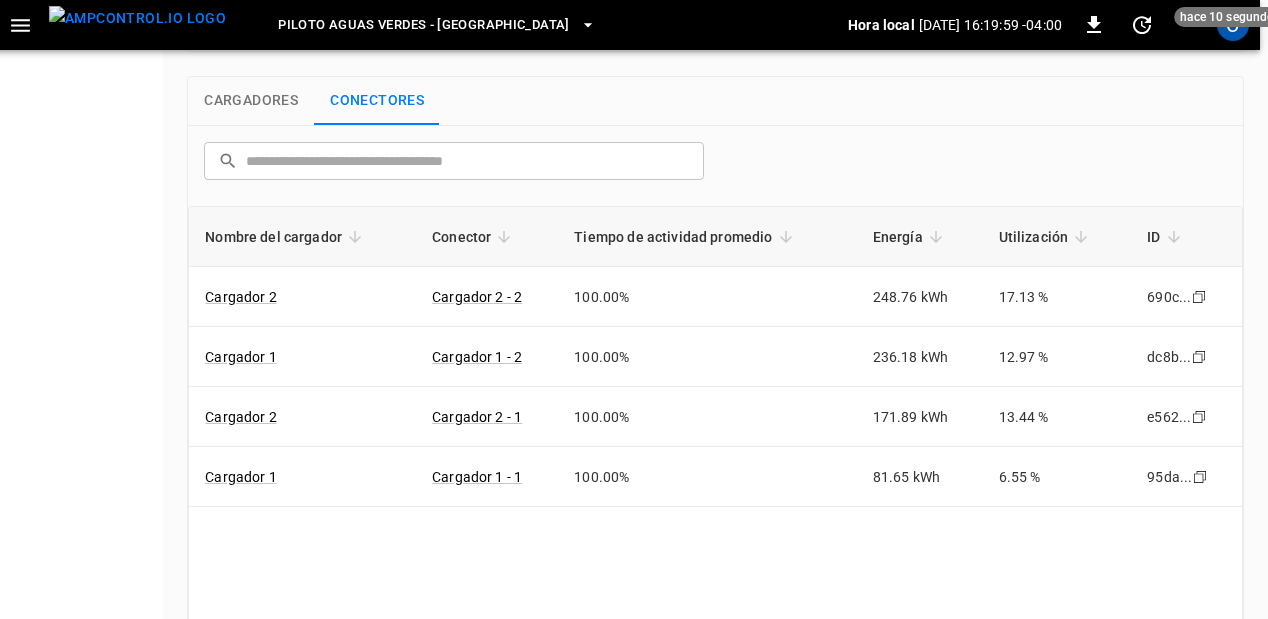 scroll, scrollTop: 290, scrollLeft: 8, axis: both 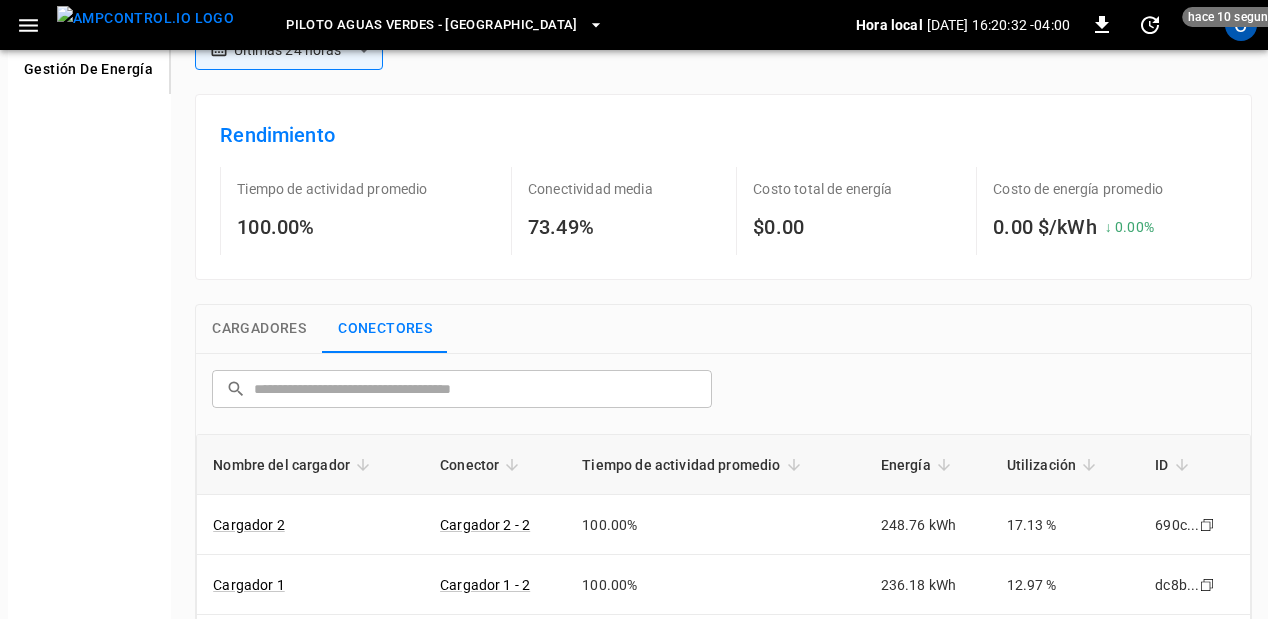 click on "Cargadores" at bounding box center (259, 329) 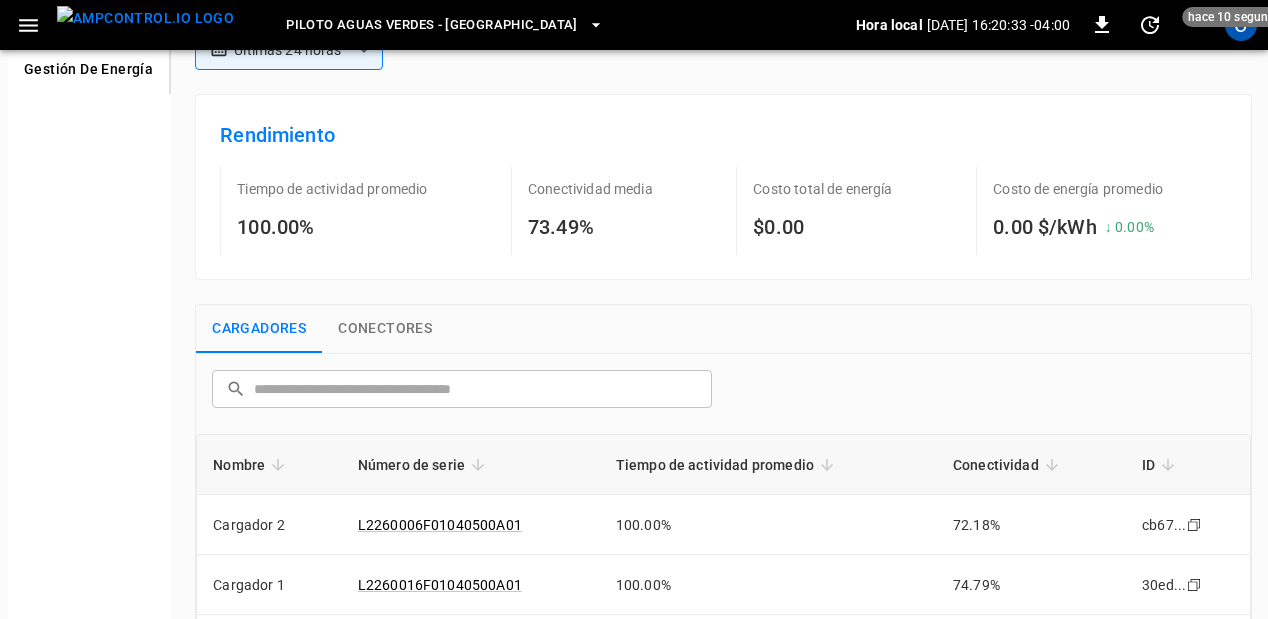 scroll, scrollTop: 0, scrollLeft: 0, axis: both 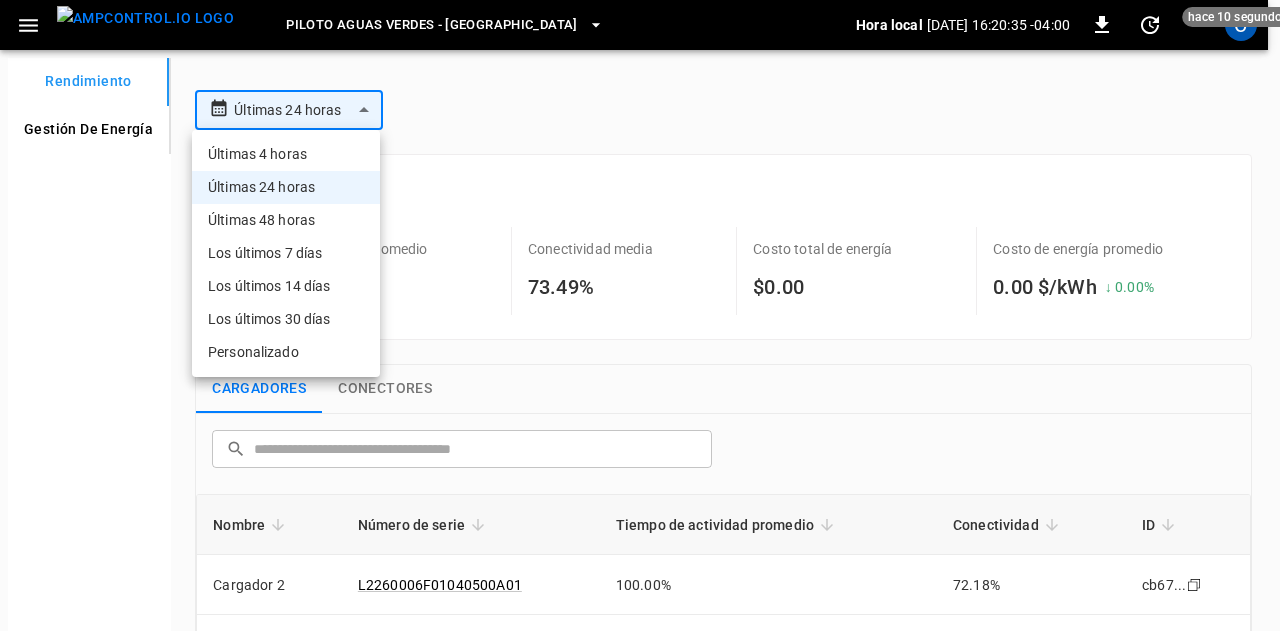 click on "**********" at bounding box center (640, 503) 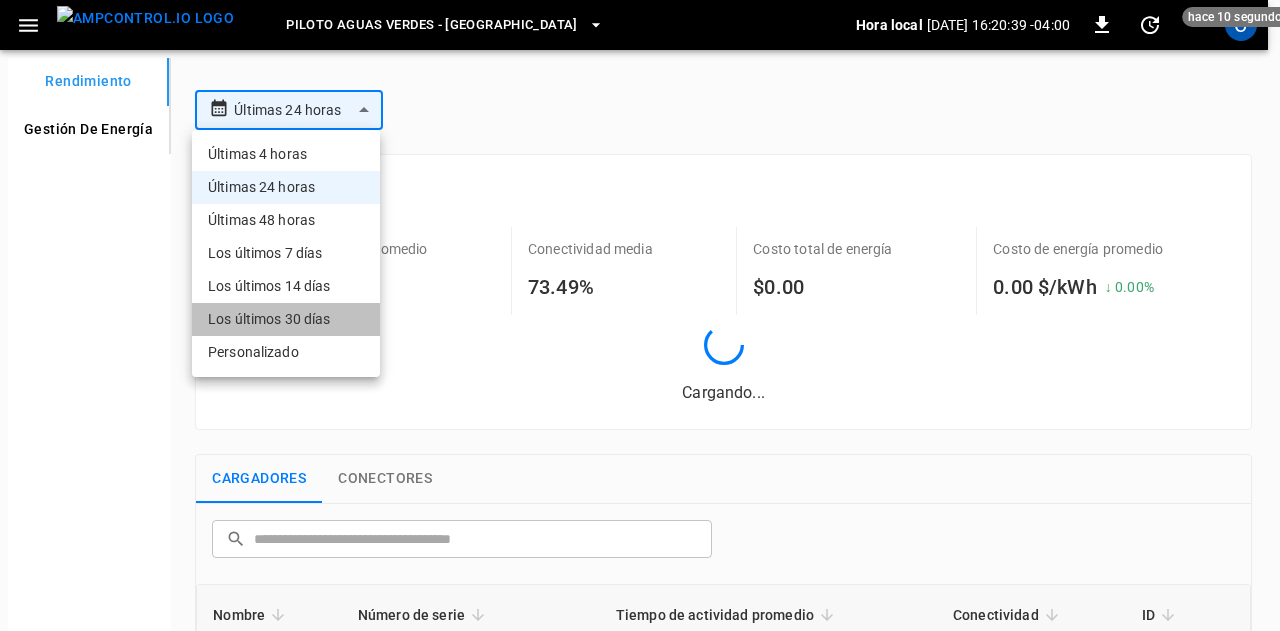 click on "Los últimos 30 días" at bounding box center [286, 319] 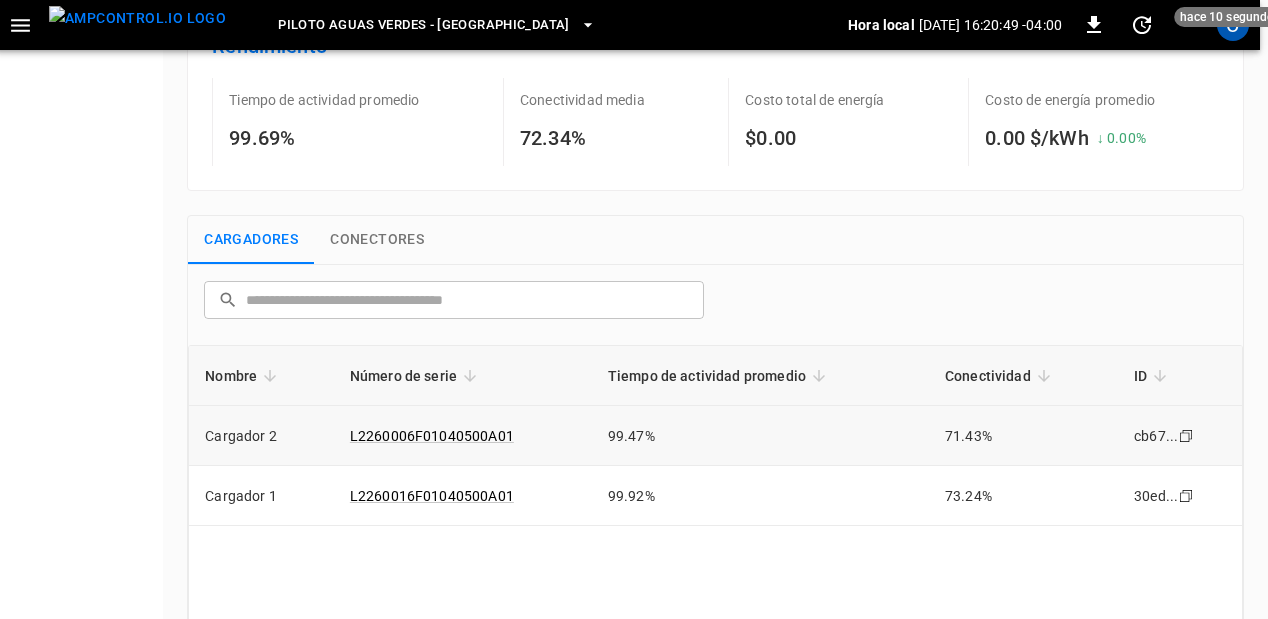 scroll, scrollTop: 149, scrollLeft: 26, axis: both 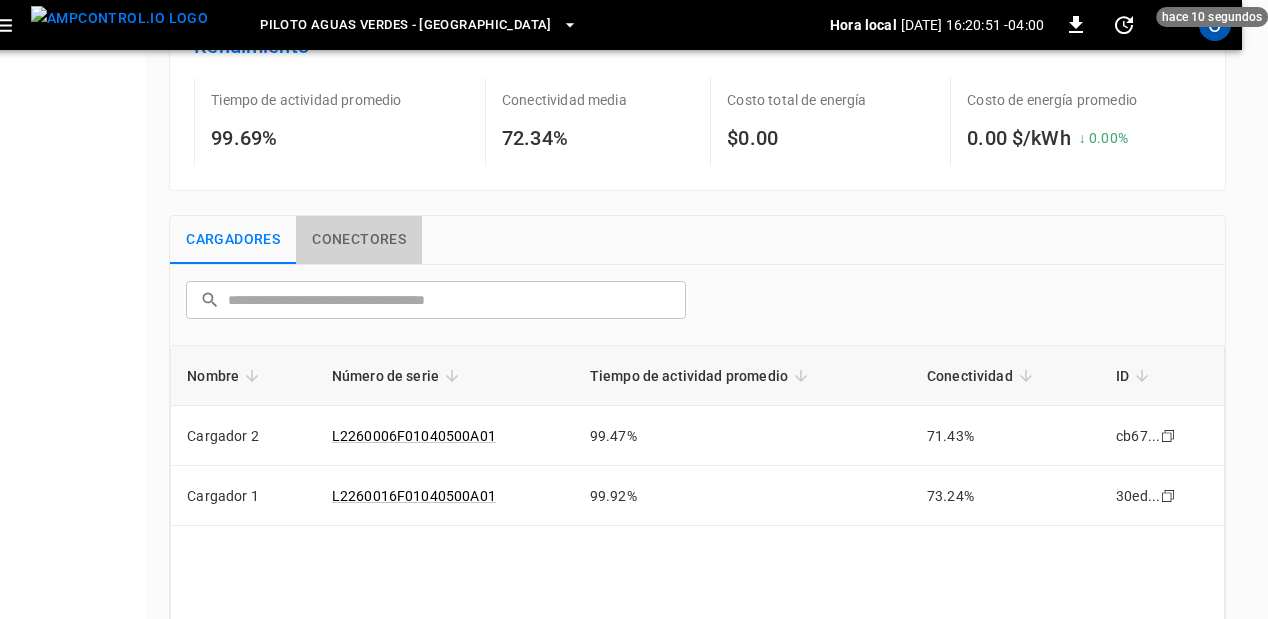 click on "Conectores" at bounding box center [359, 240] 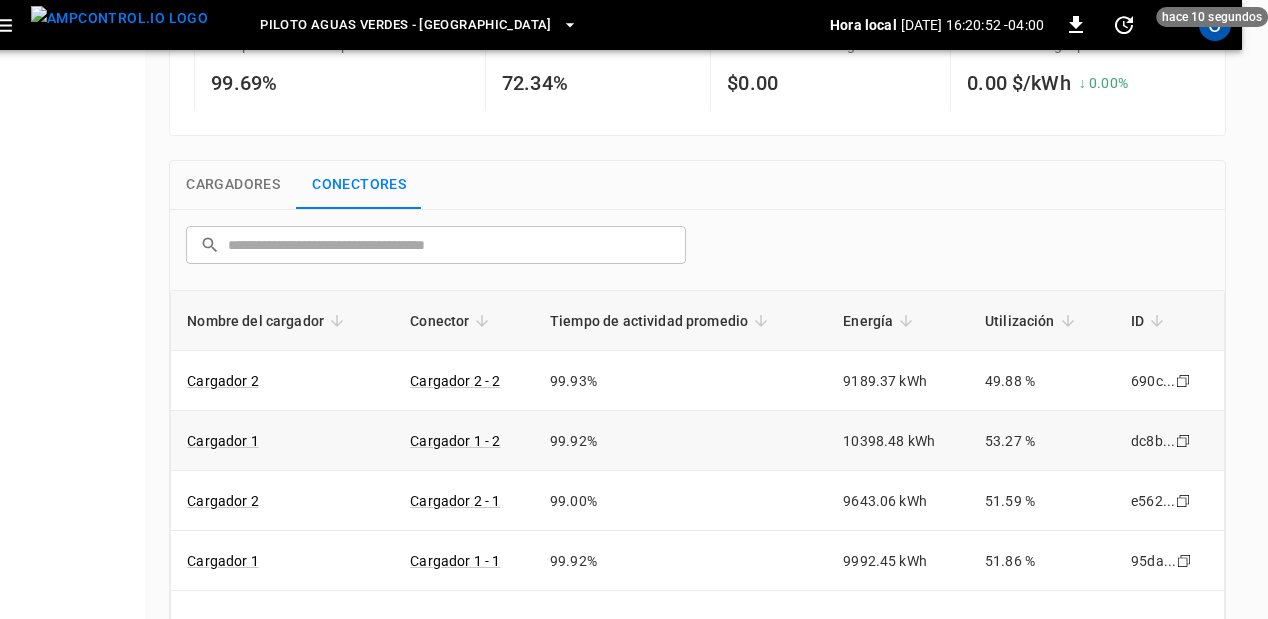 scroll, scrollTop: 206, scrollLeft: 26, axis: both 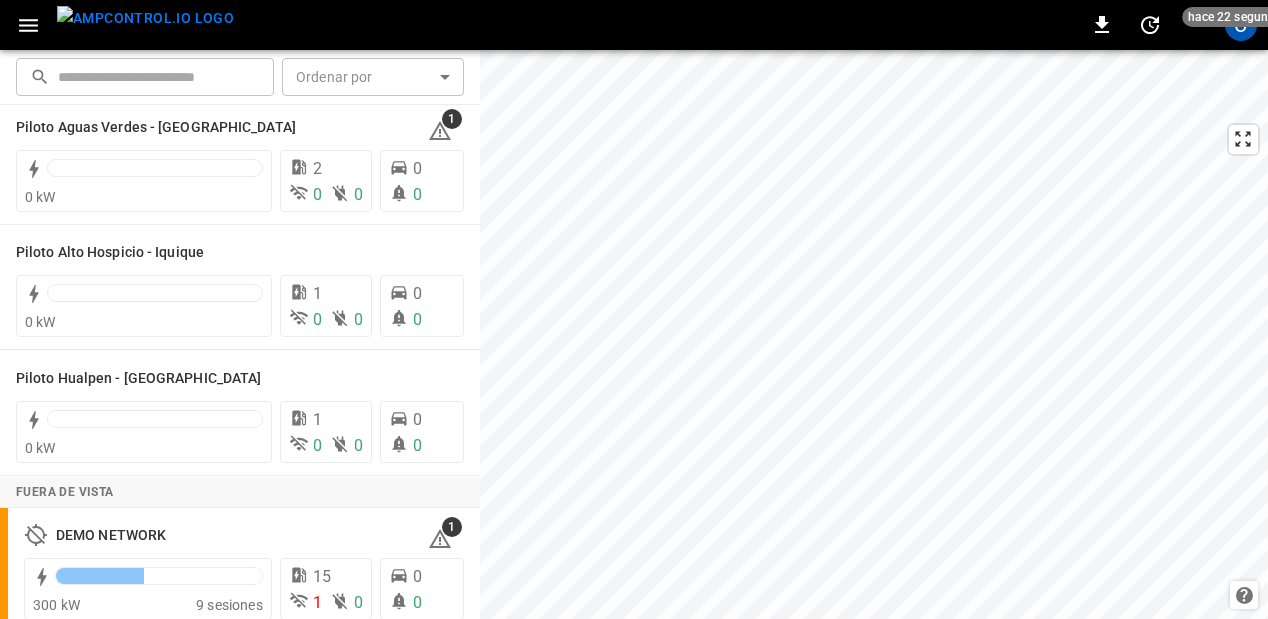 click 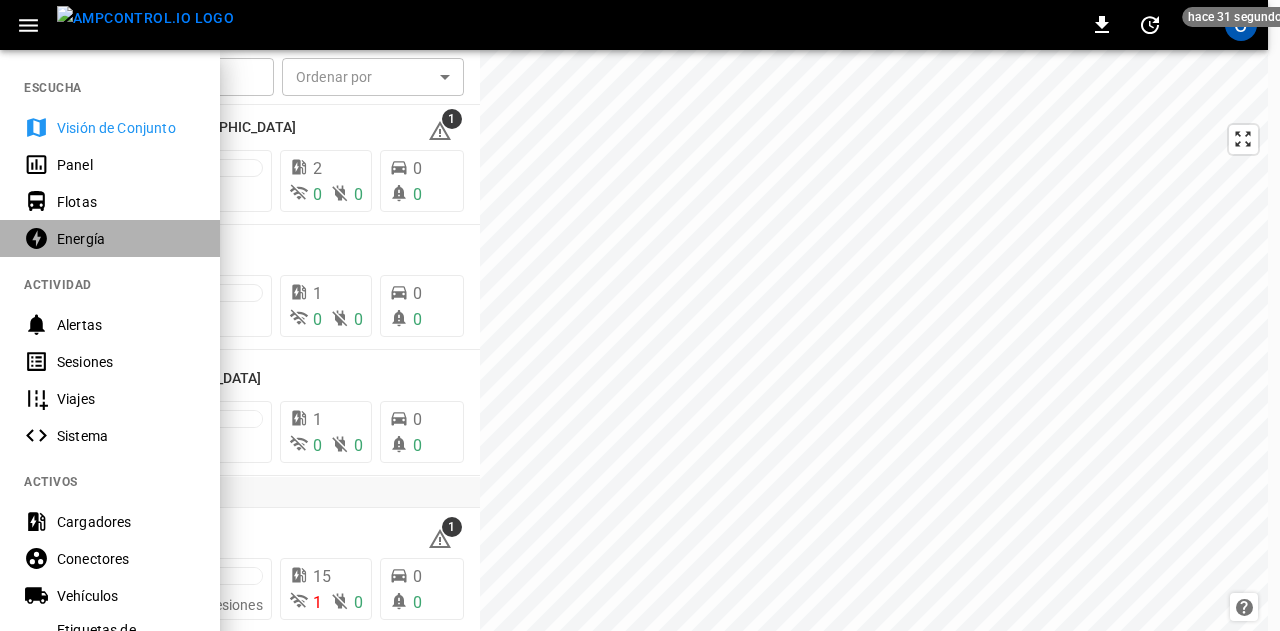 click on "Energía" at bounding box center (126, 239) 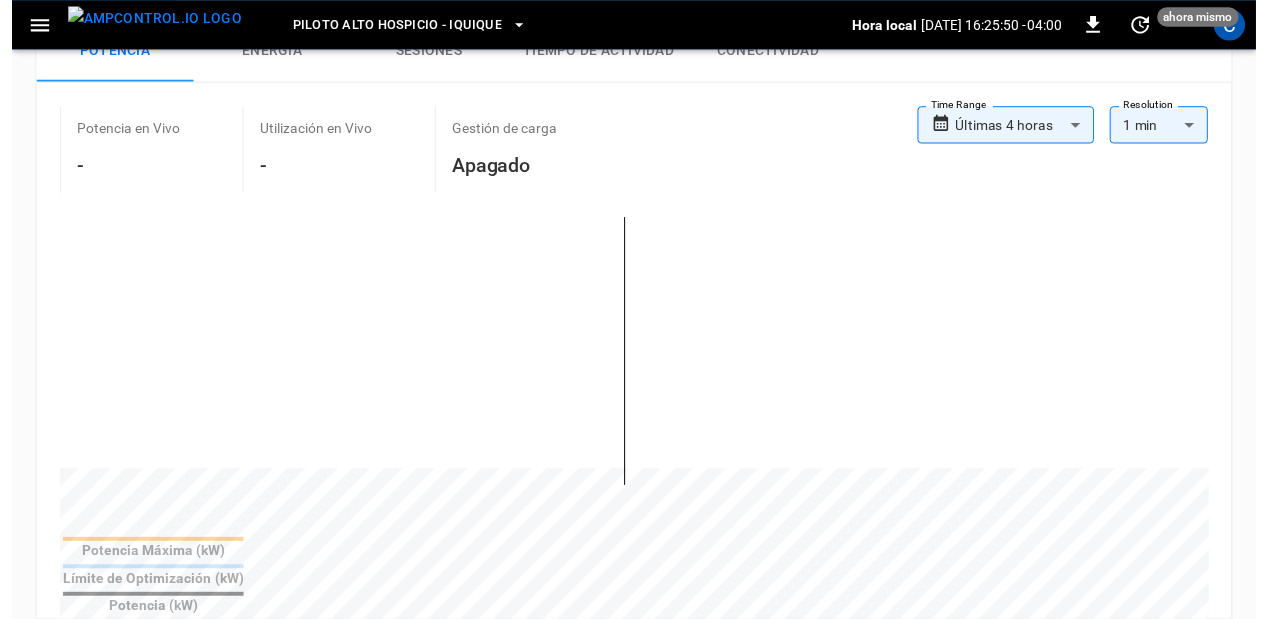 scroll, scrollTop: 0, scrollLeft: 0, axis: both 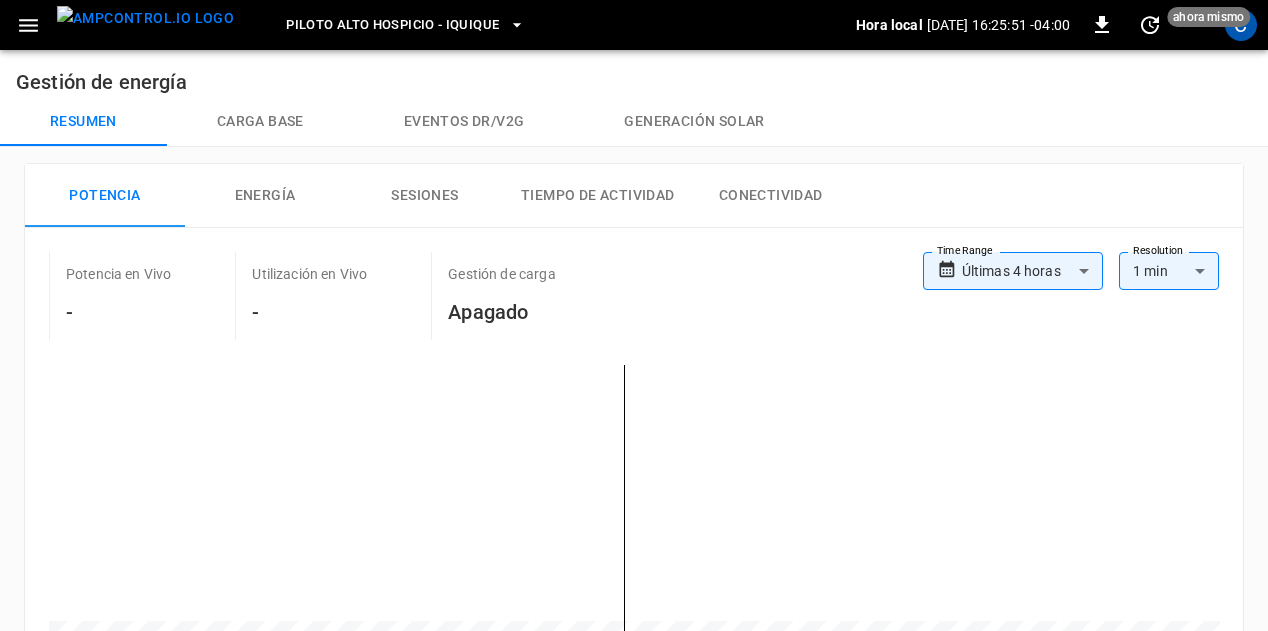 click on "Piloto Alto Hospicio - Iquique" at bounding box center [405, 25] 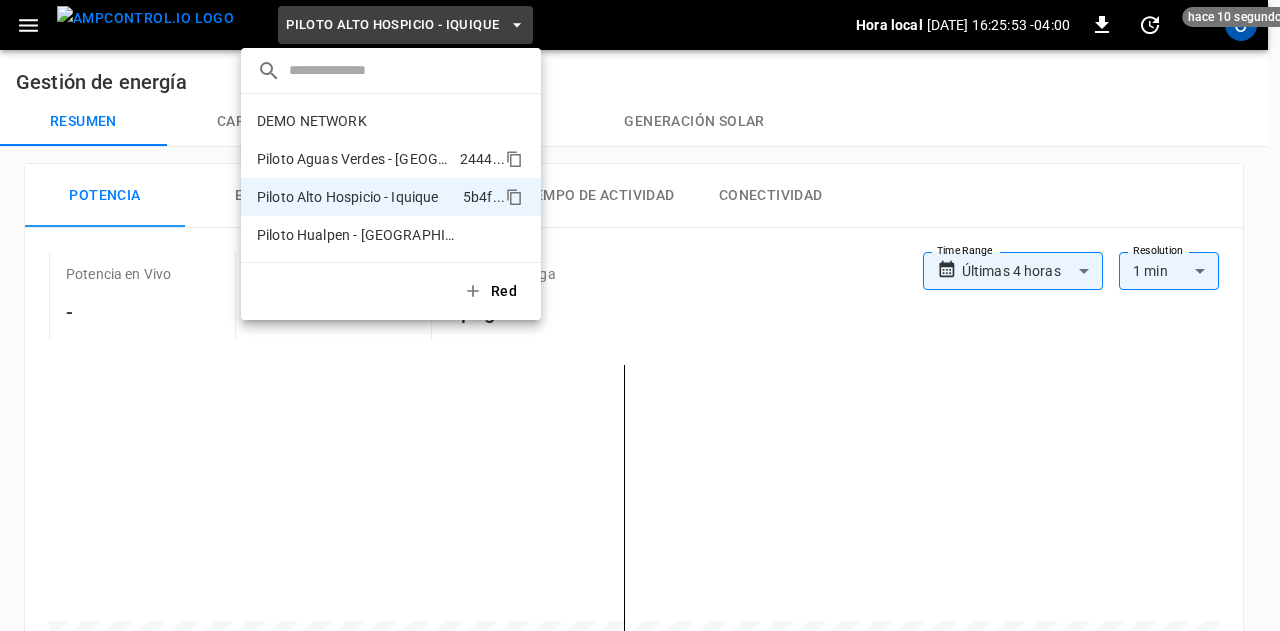 click on "Piloto Aguas Verdes - [GEOGRAPHIC_DATA]" at bounding box center [354, 159] 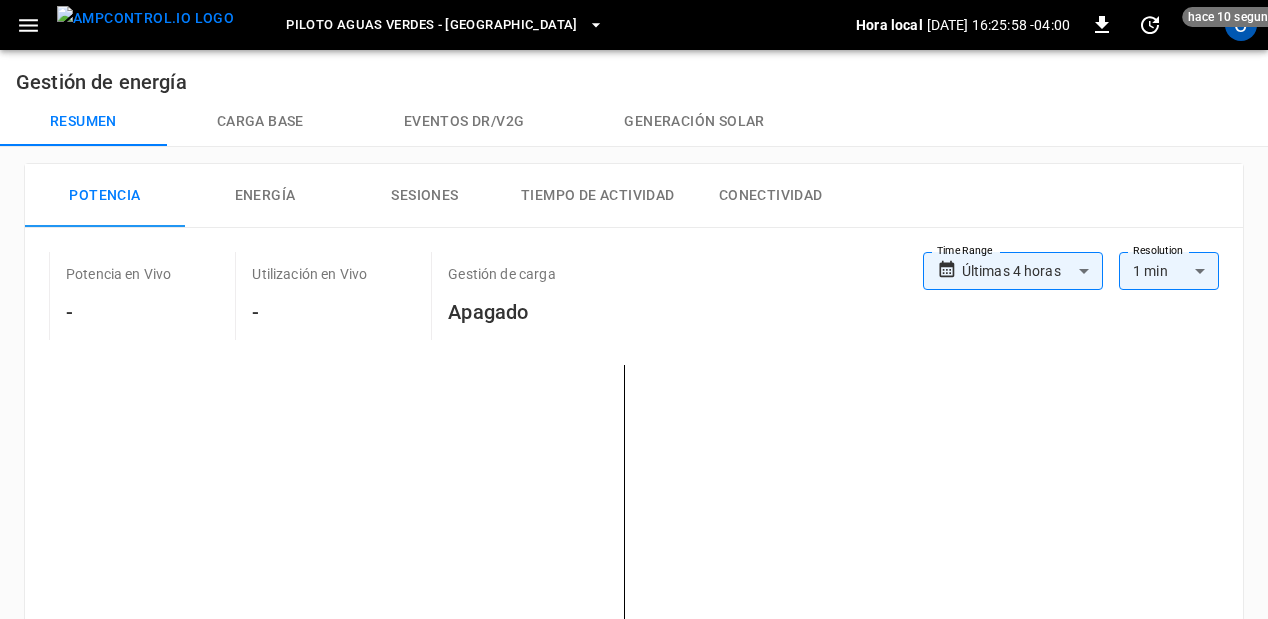 scroll, scrollTop: 73, scrollLeft: 0, axis: vertical 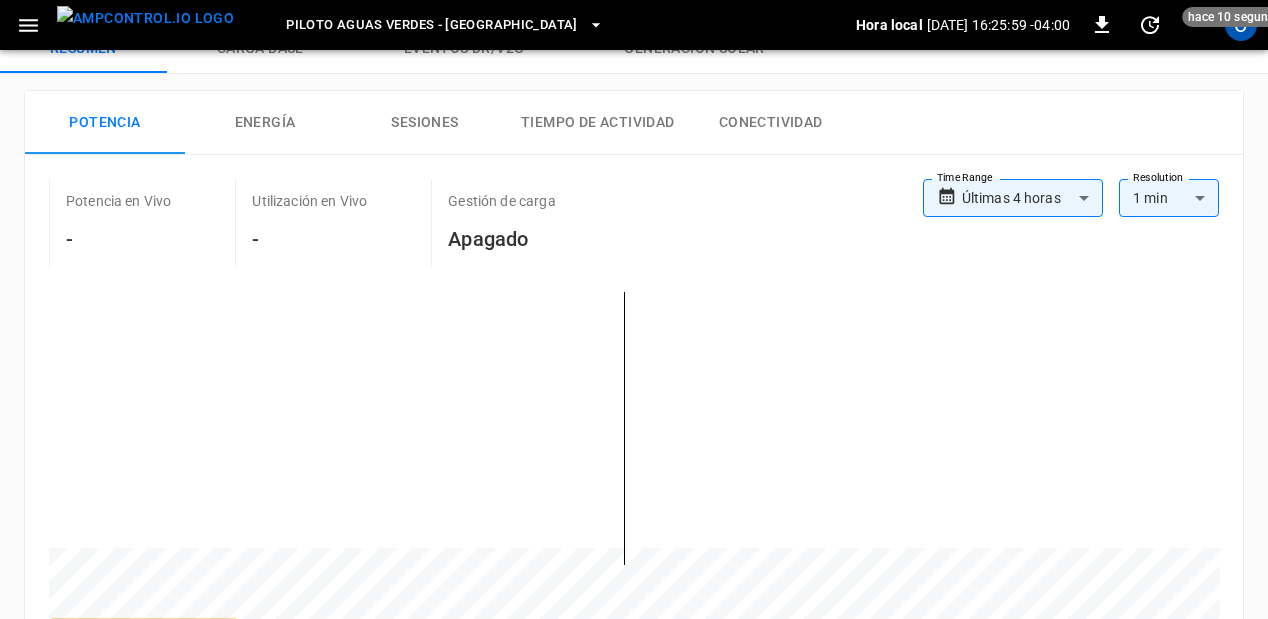 click on "Energía" at bounding box center (265, 123) 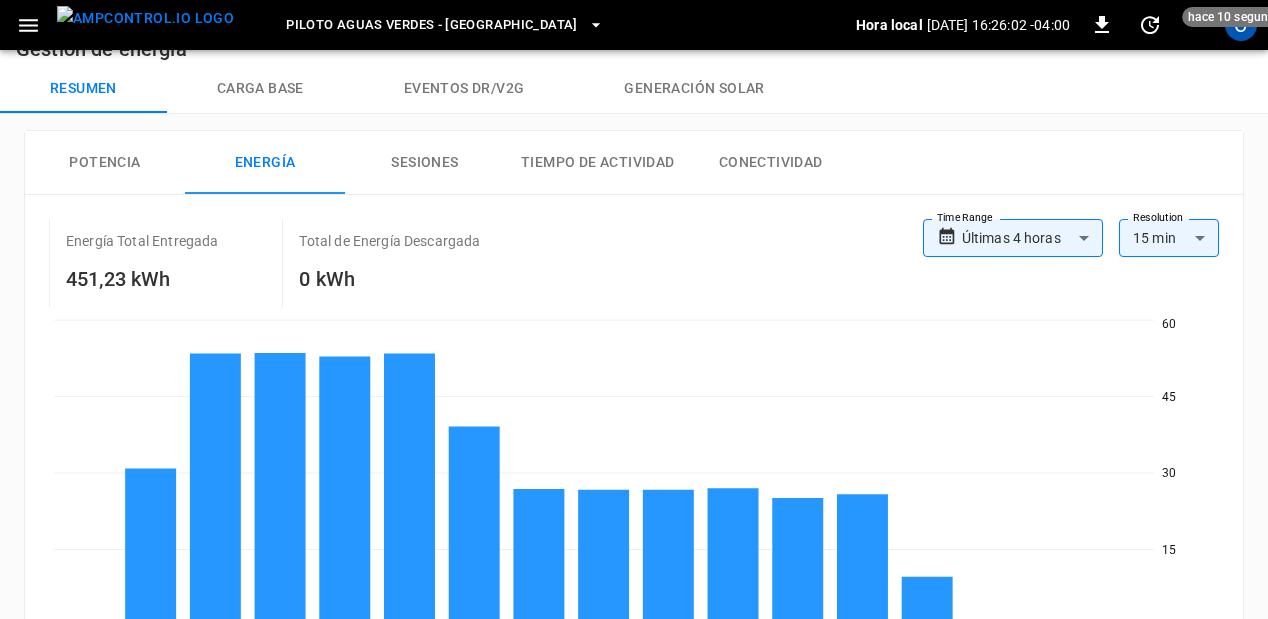 scroll, scrollTop: 32, scrollLeft: 0, axis: vertical 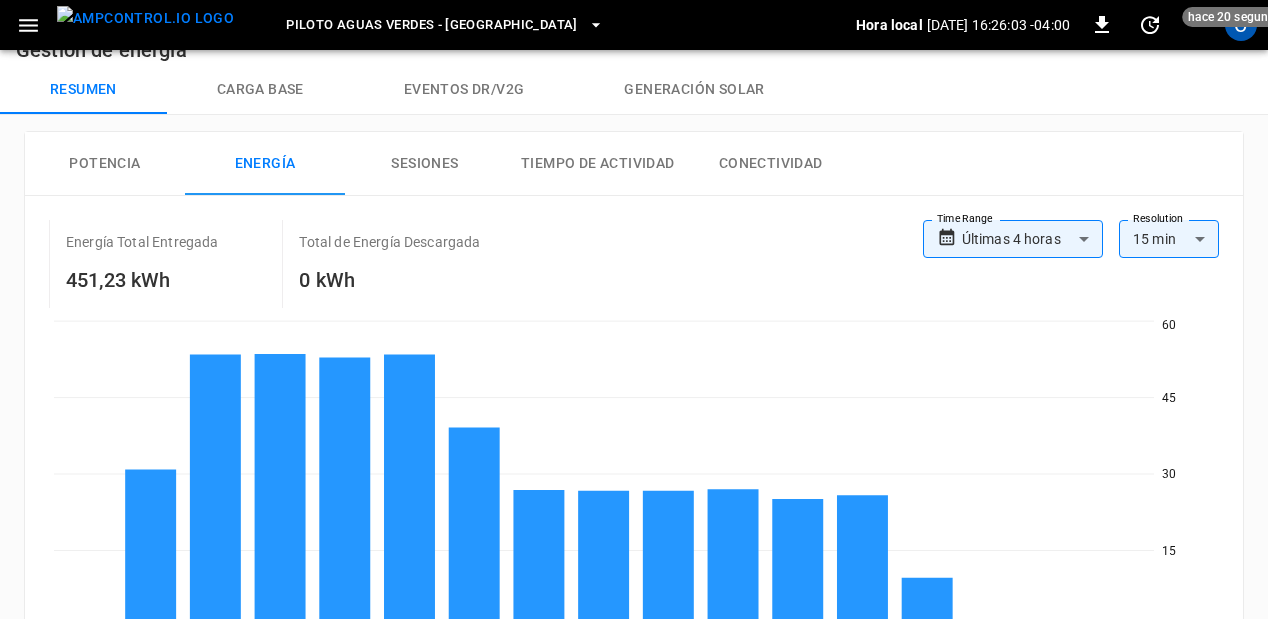 click on "**********" at bounding box center [634, 676] 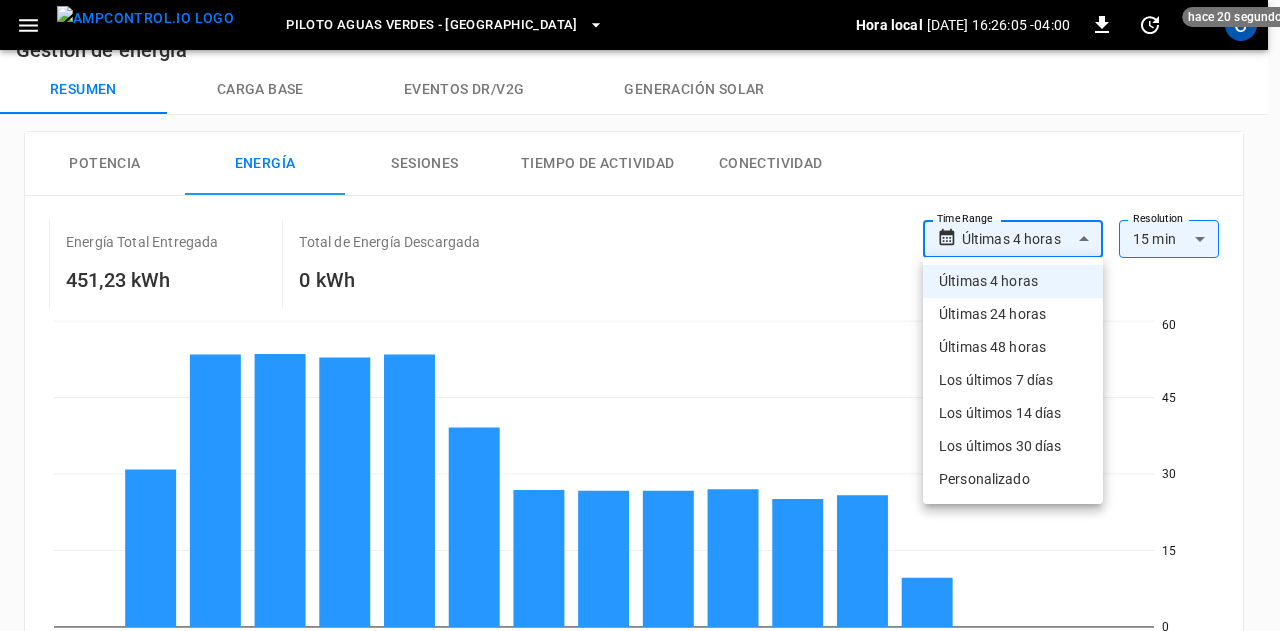 click on "Los últimos 30 días" at bounding box center [1013, 446] 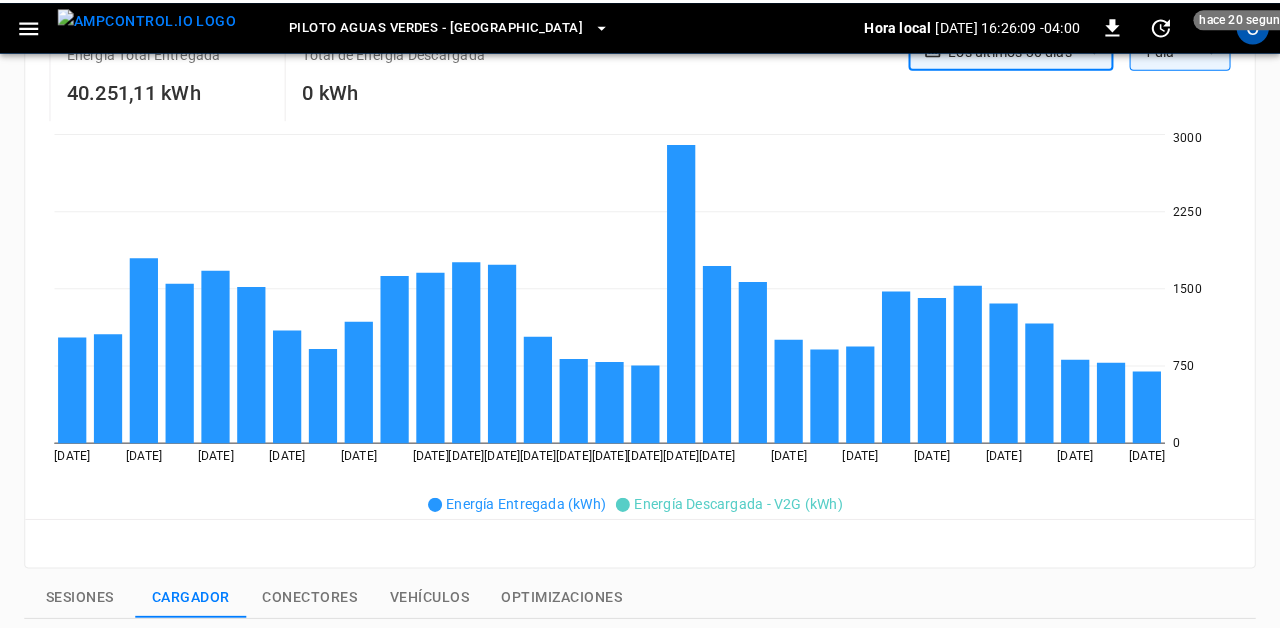 scroll, scrollTop: 158, scrollLeft: 0, axis: vertical 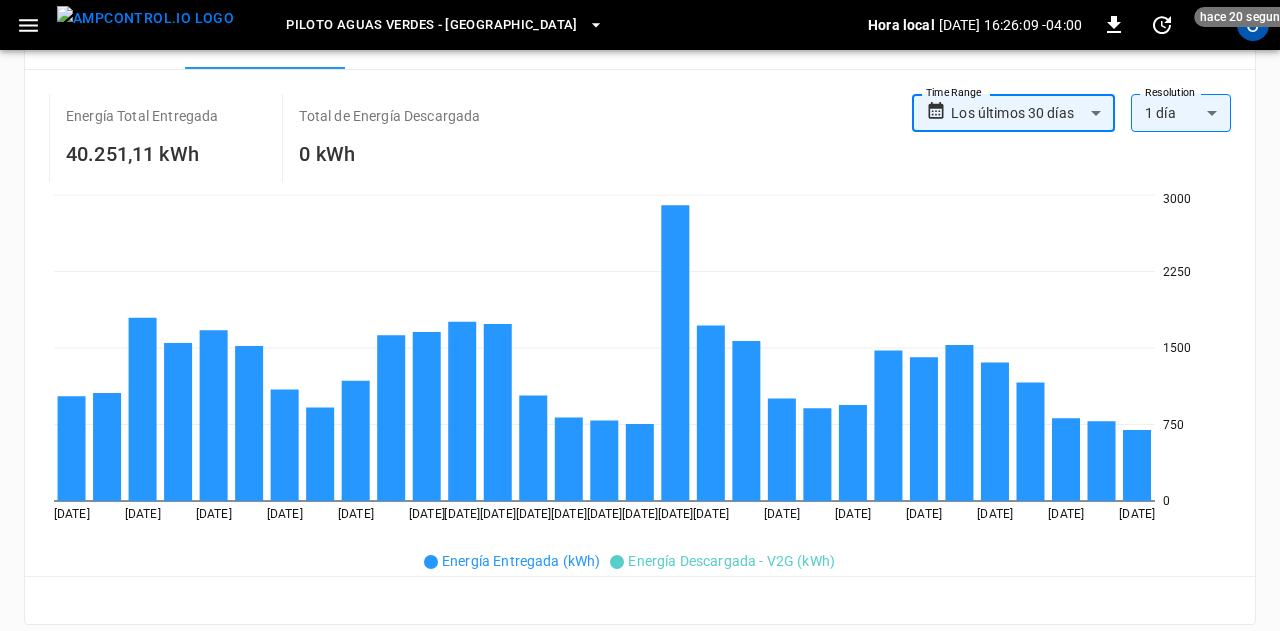 click on "**********" at bounding box center (640, 554) 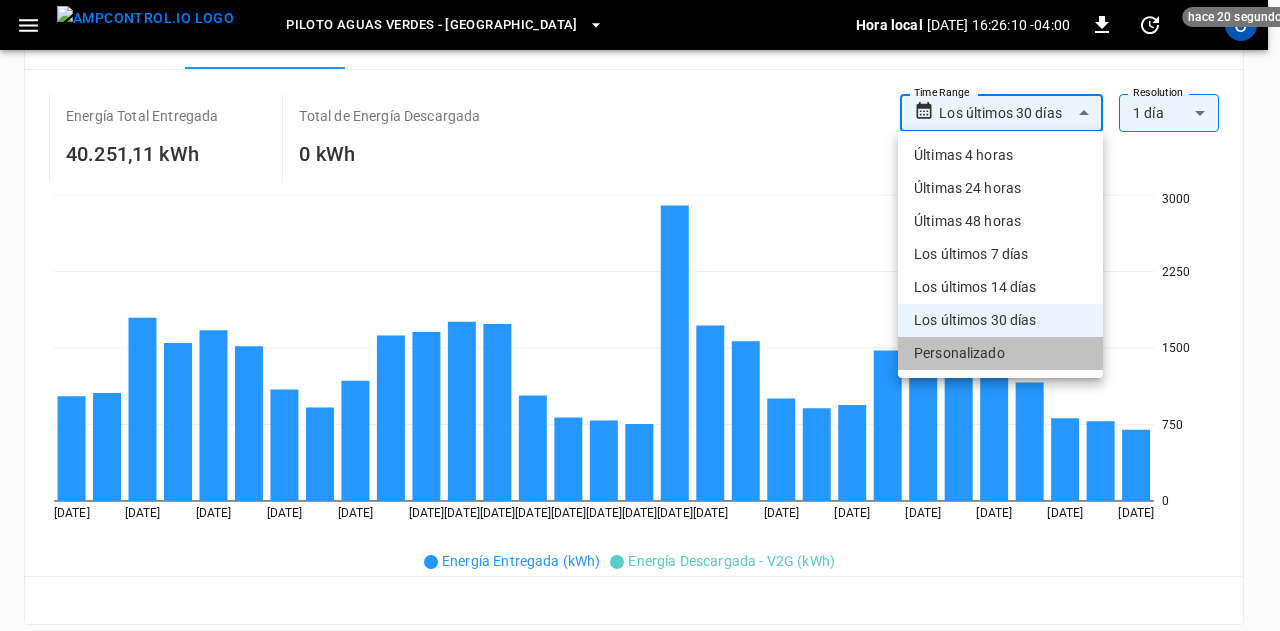 click on "Personalizado" at bounding box center [1000, 353] 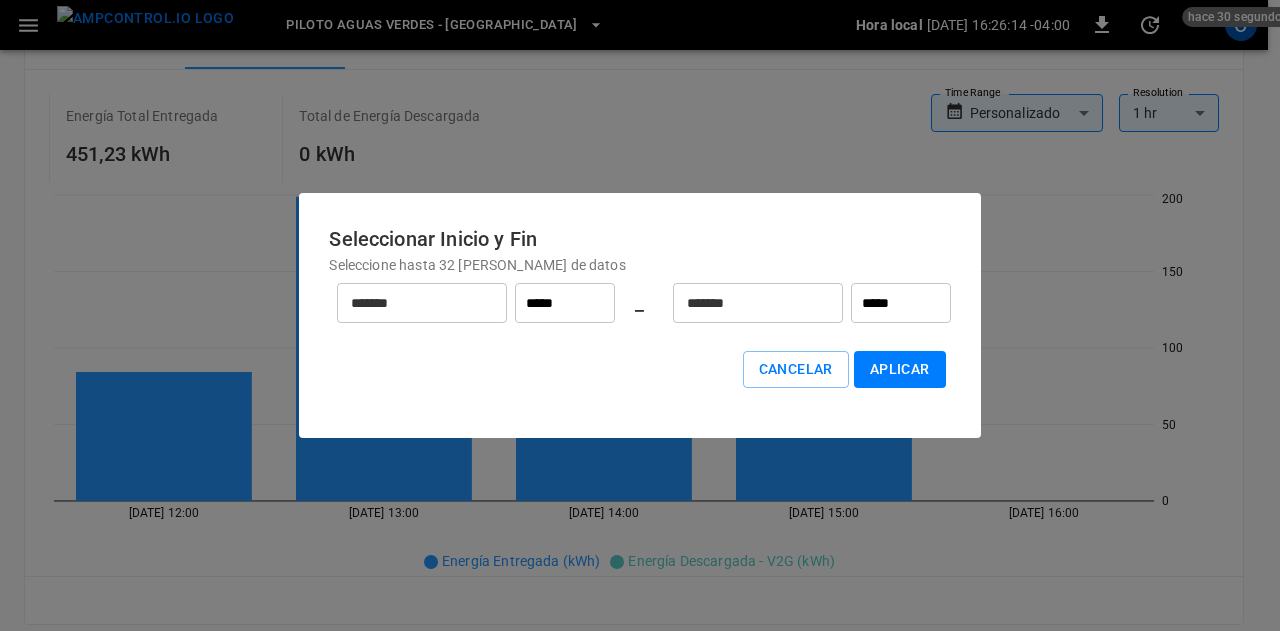 click on "*******" at bounding box center [411, 303] 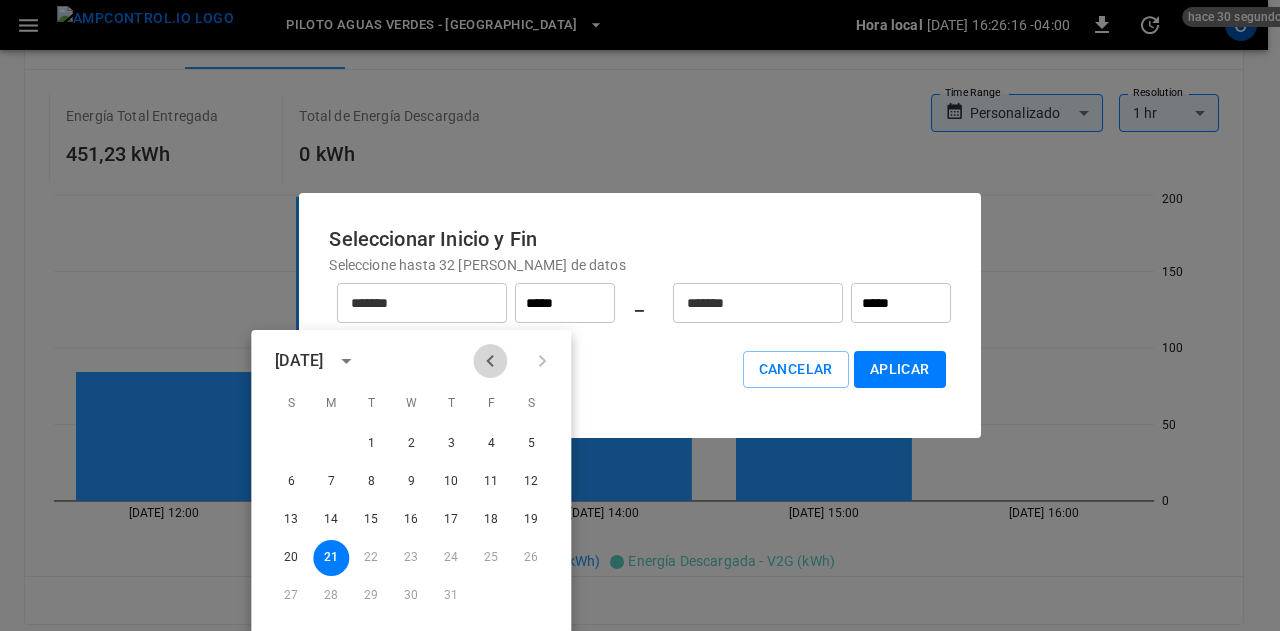 click 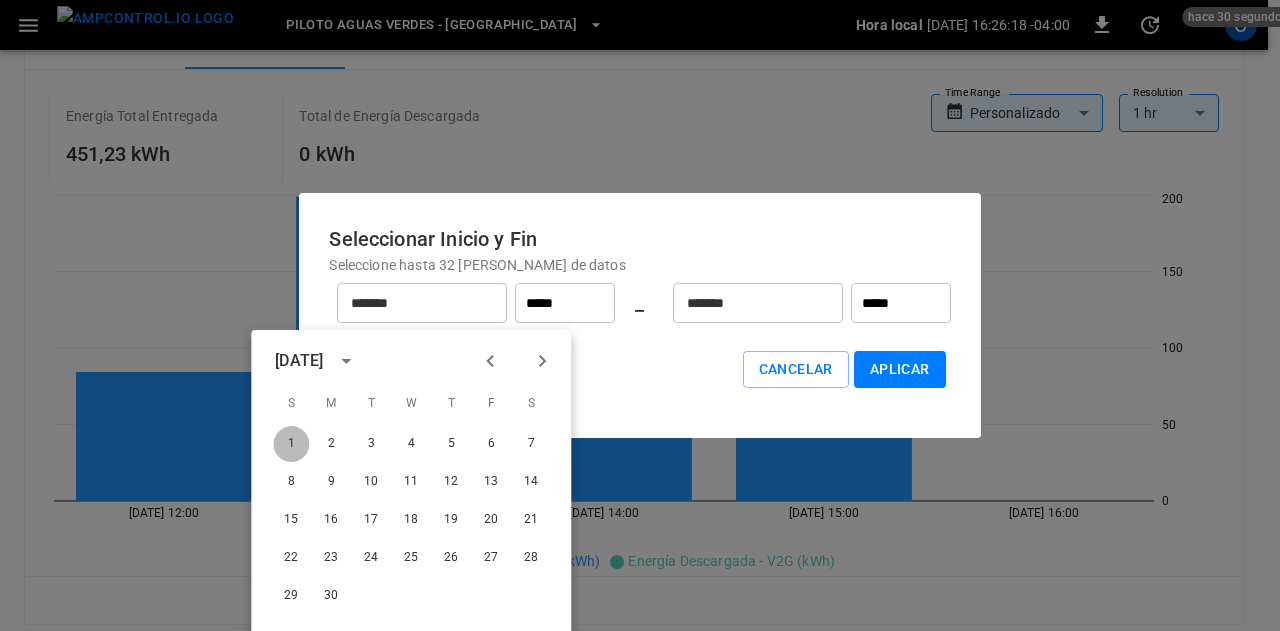 click on "1" at bounding box center [291, 444] 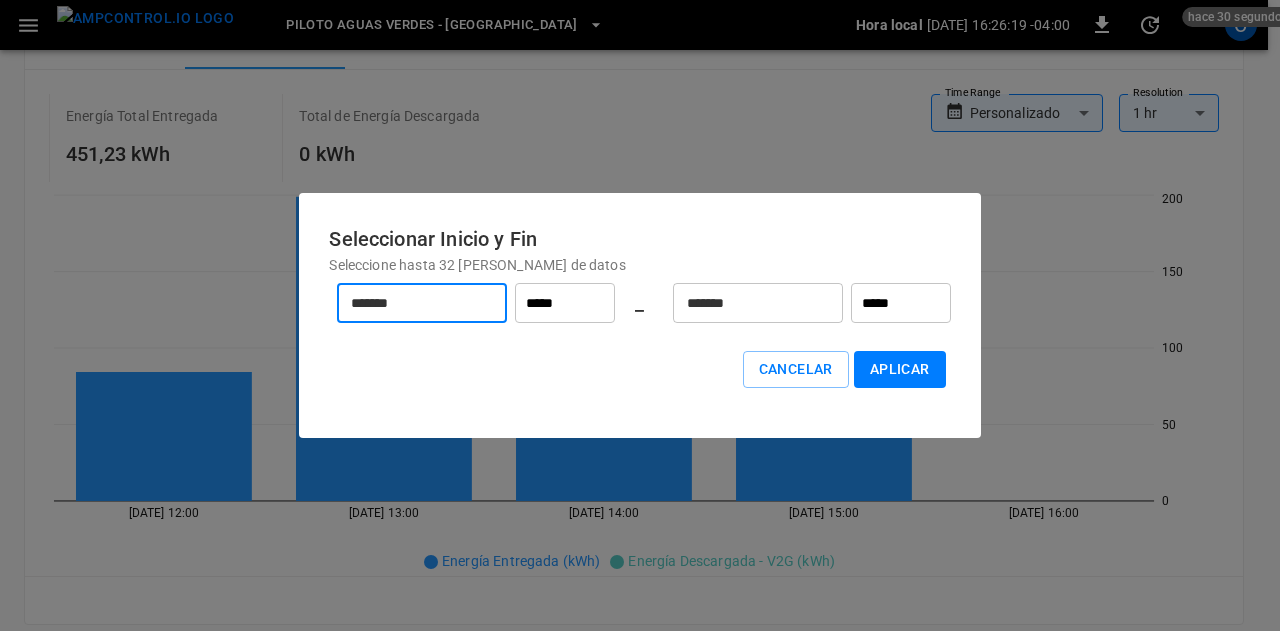 click on "*******" at bounding box center (747, 303) 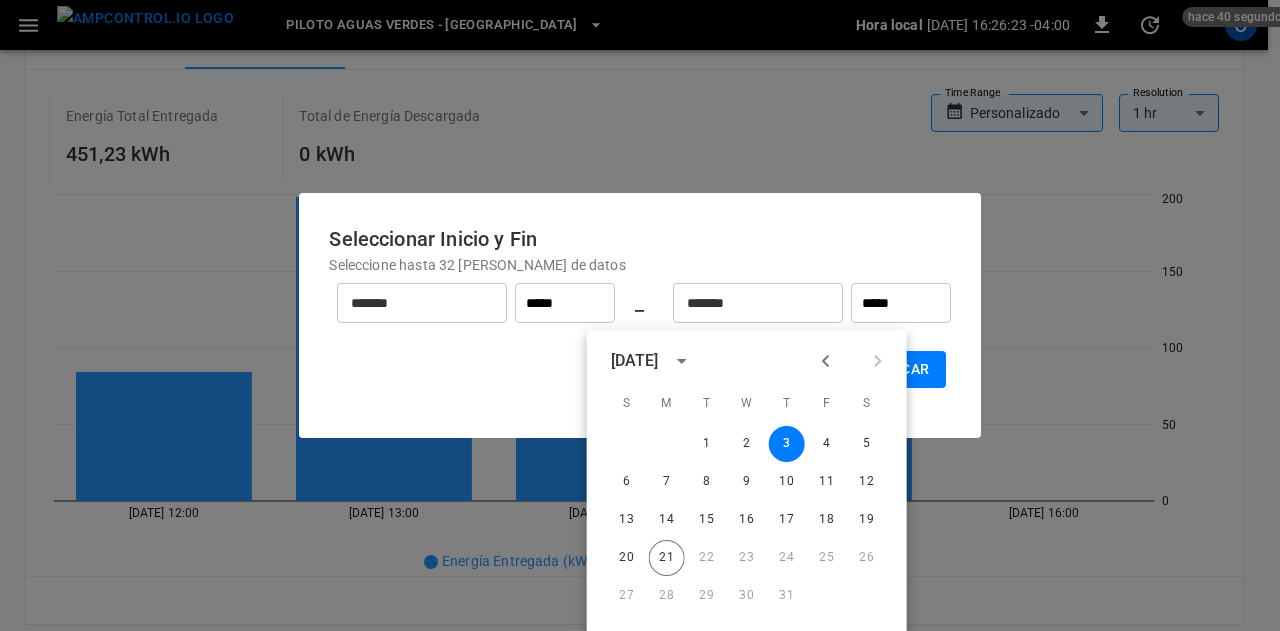 click 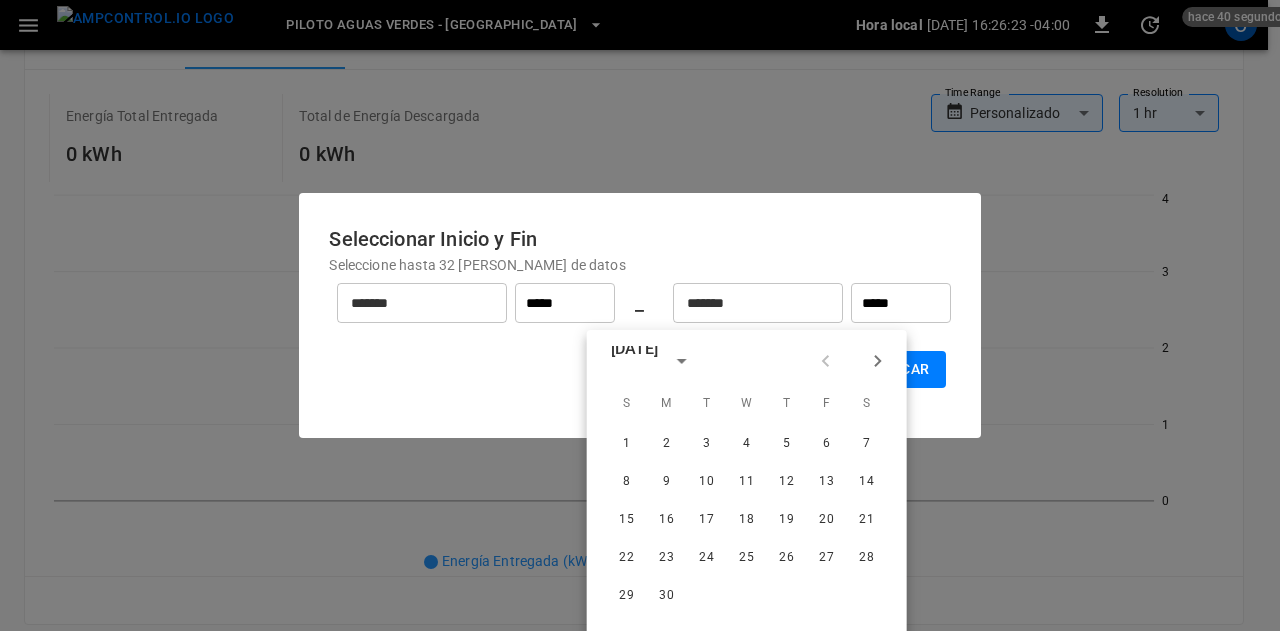 scroll, scrollTop: 190, scrollLeft: 0, axis: vertical 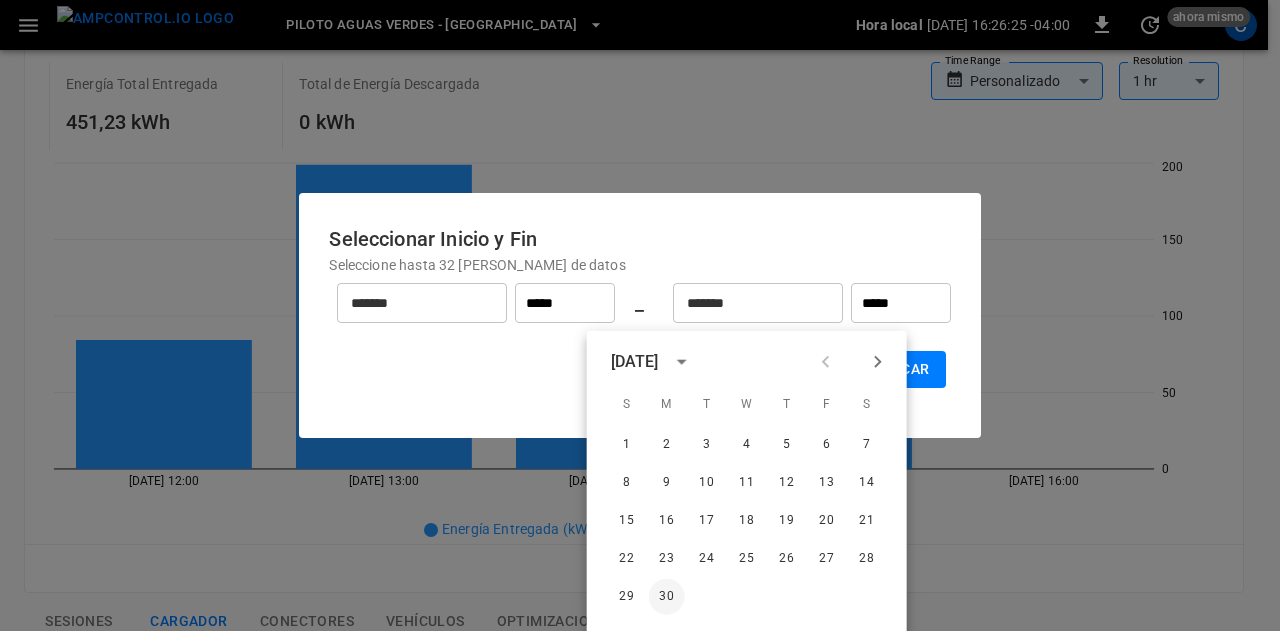 click on "30" at bounding box center (667, 597) 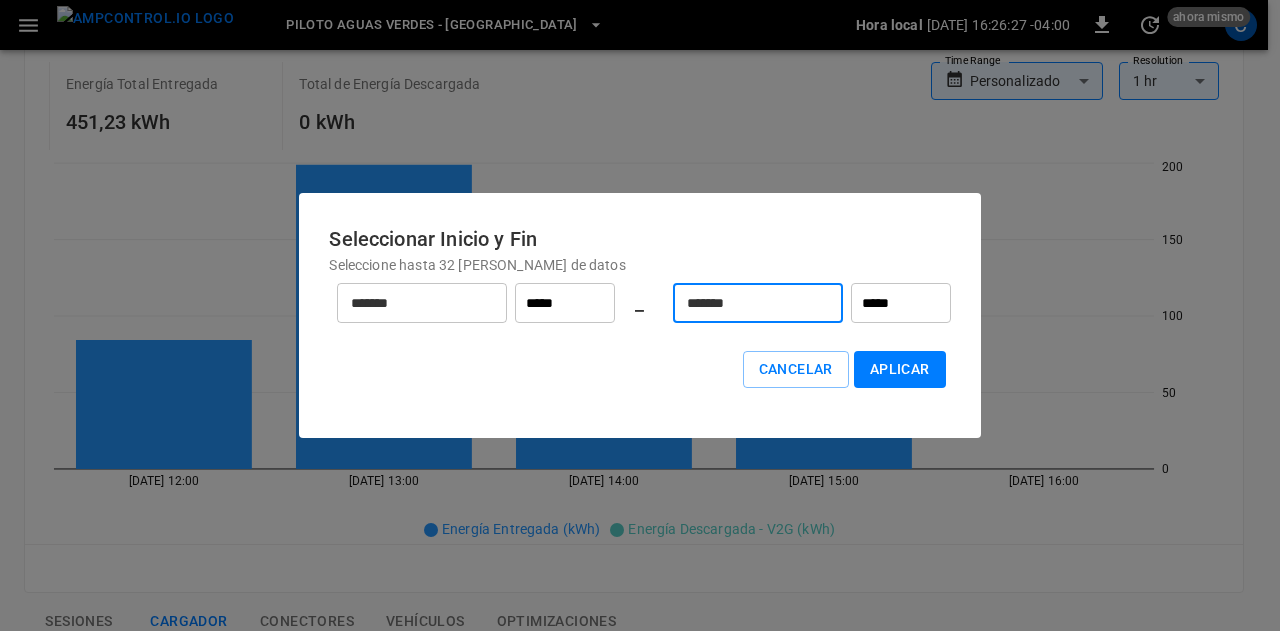 click on "*****" at bounding box center [901, 303] 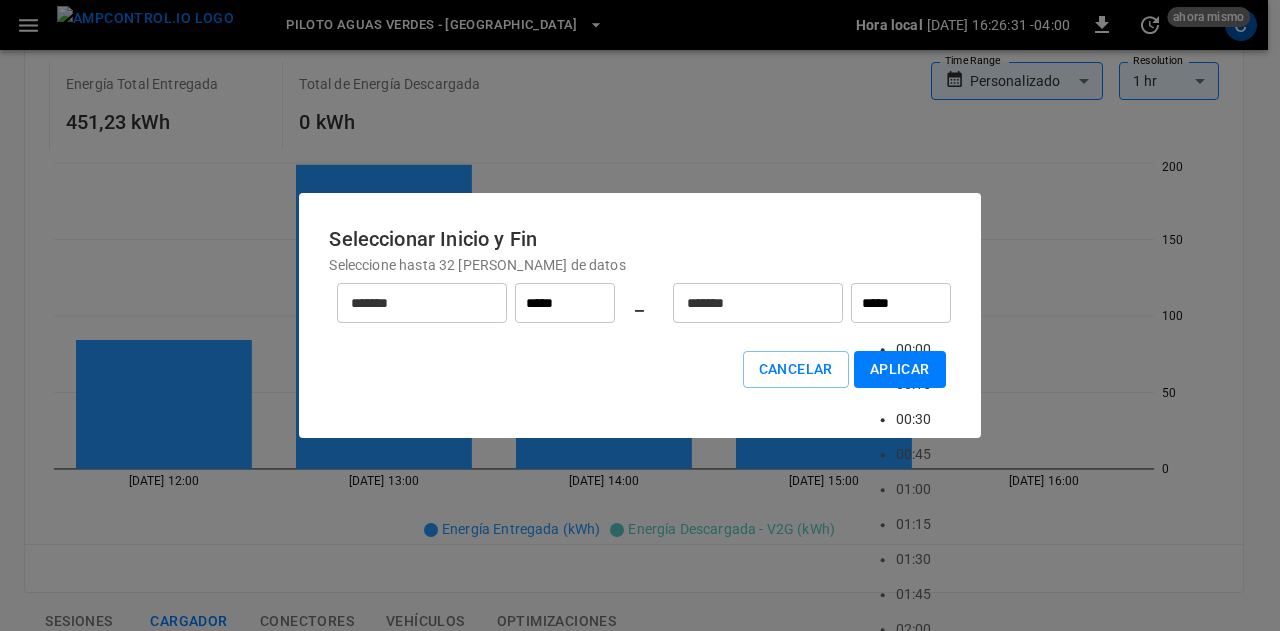 scroll, scrollTop: 3151, scrollLeft: 0, axis: vertical 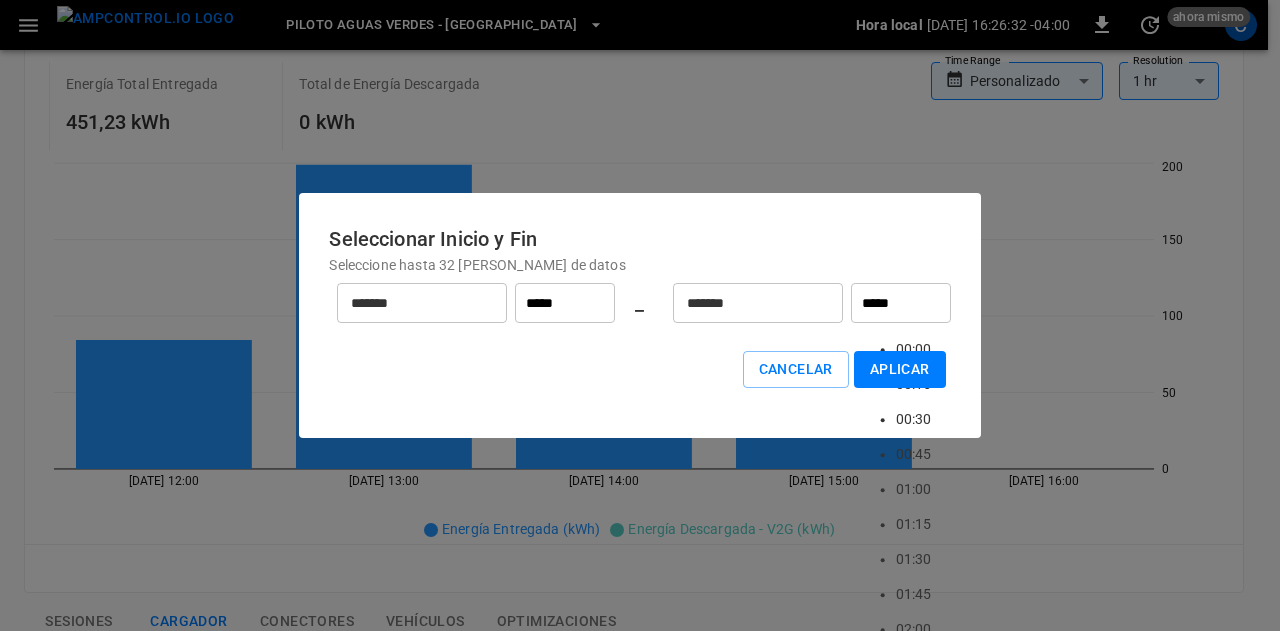 click on "23:45" at bounding box center (914, 3674) 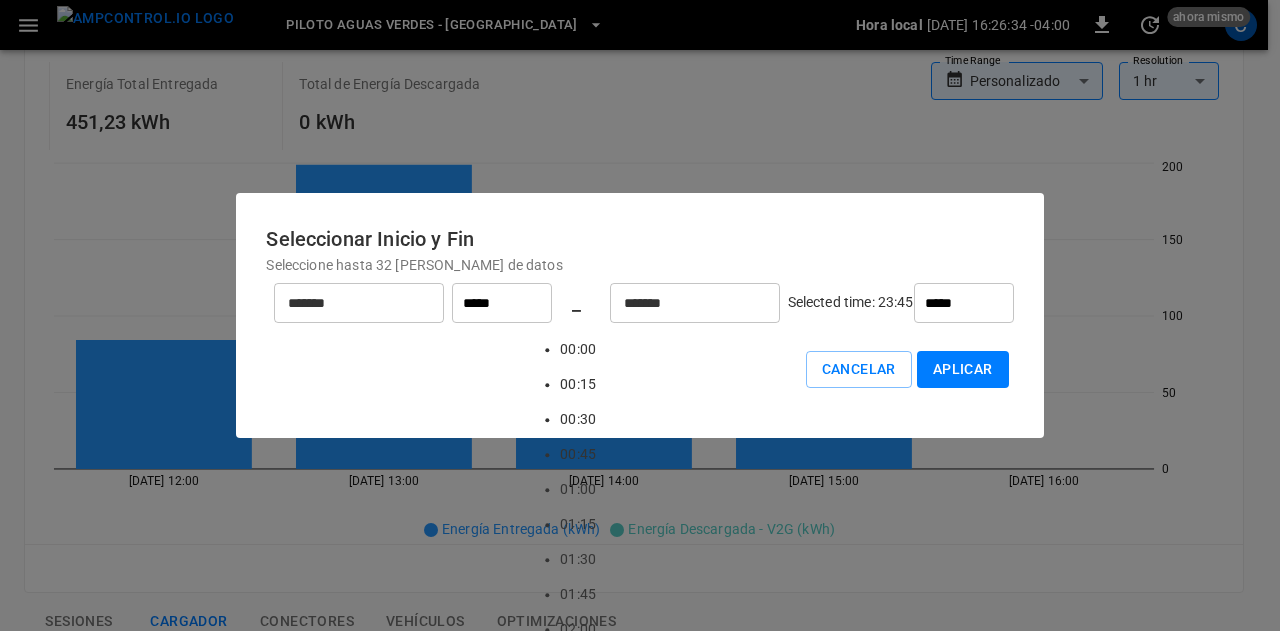 click on "*****" at bounding box center (502, 303) 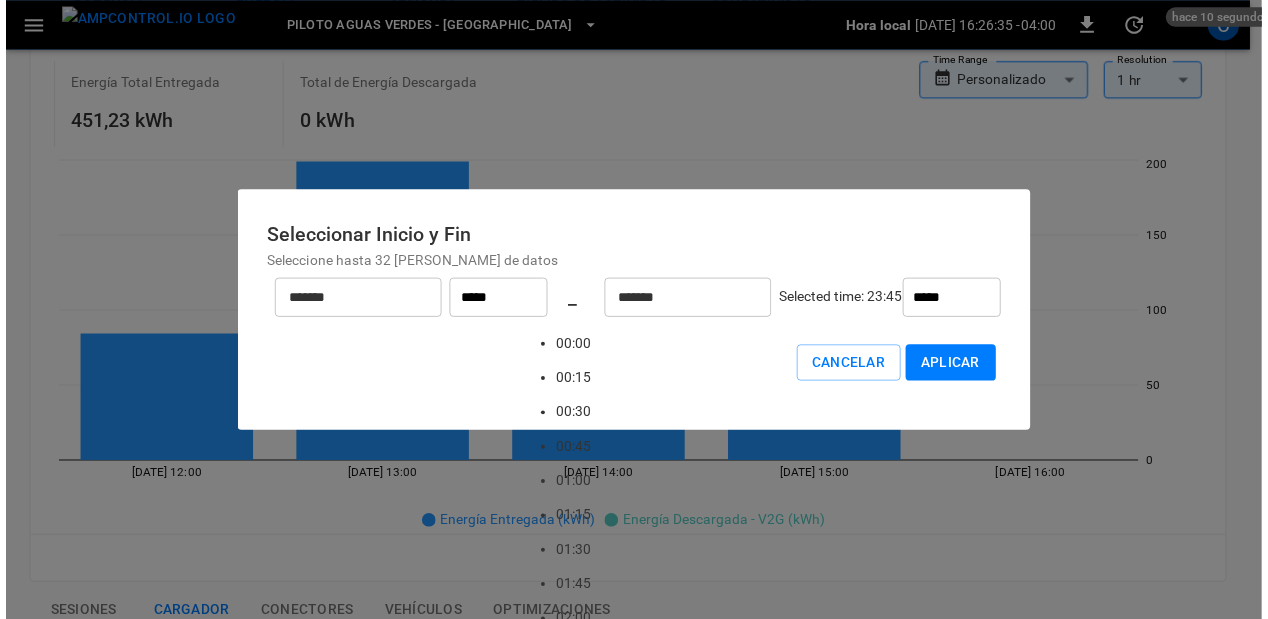 scroll, scrollTop: 0, scrollLeft: 0, axis: both 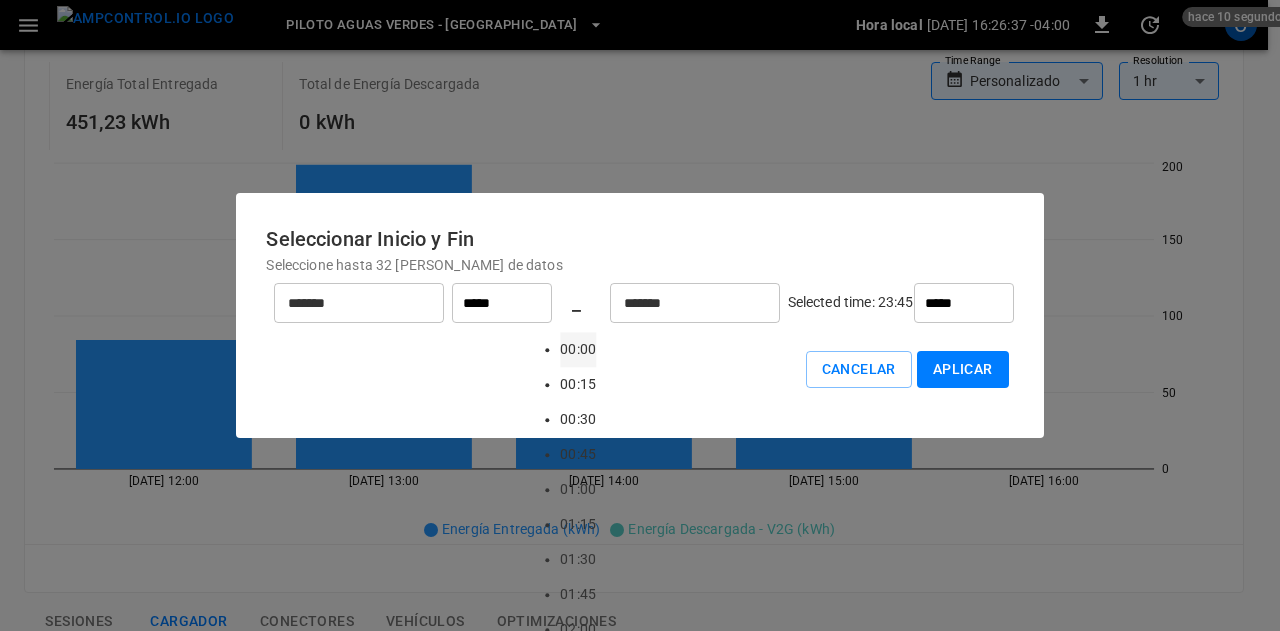 click on "00:00" at bounding box center (578, 349) 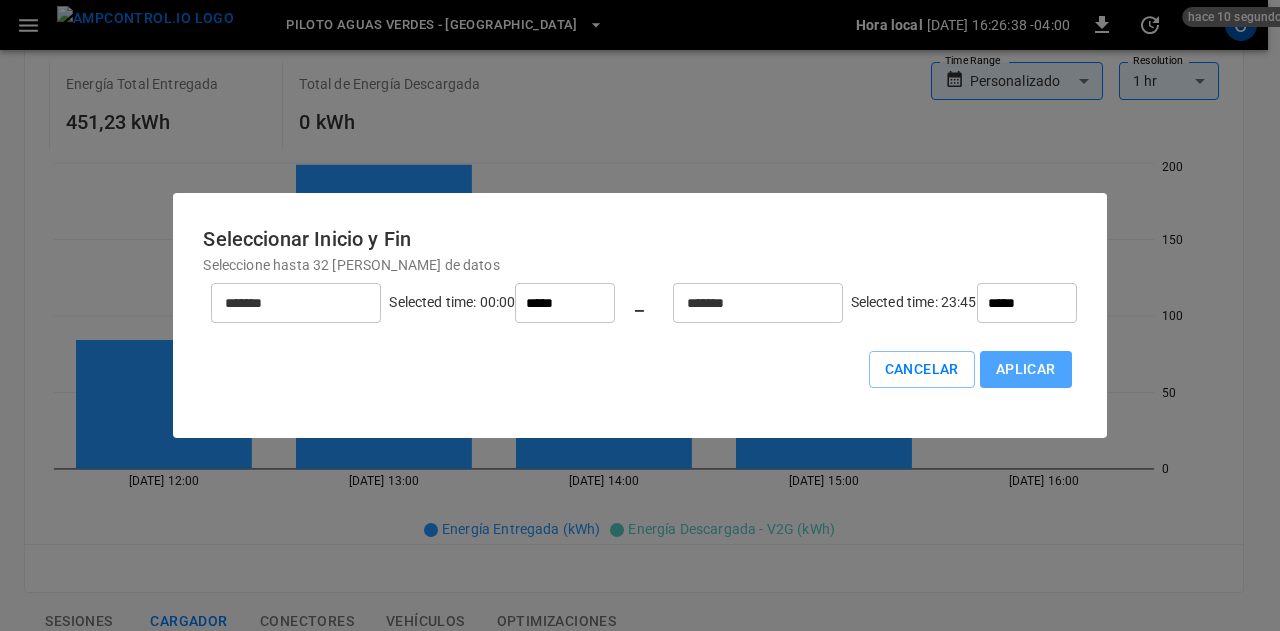 click on "Aplicar" at bounding box center (1026, 369) 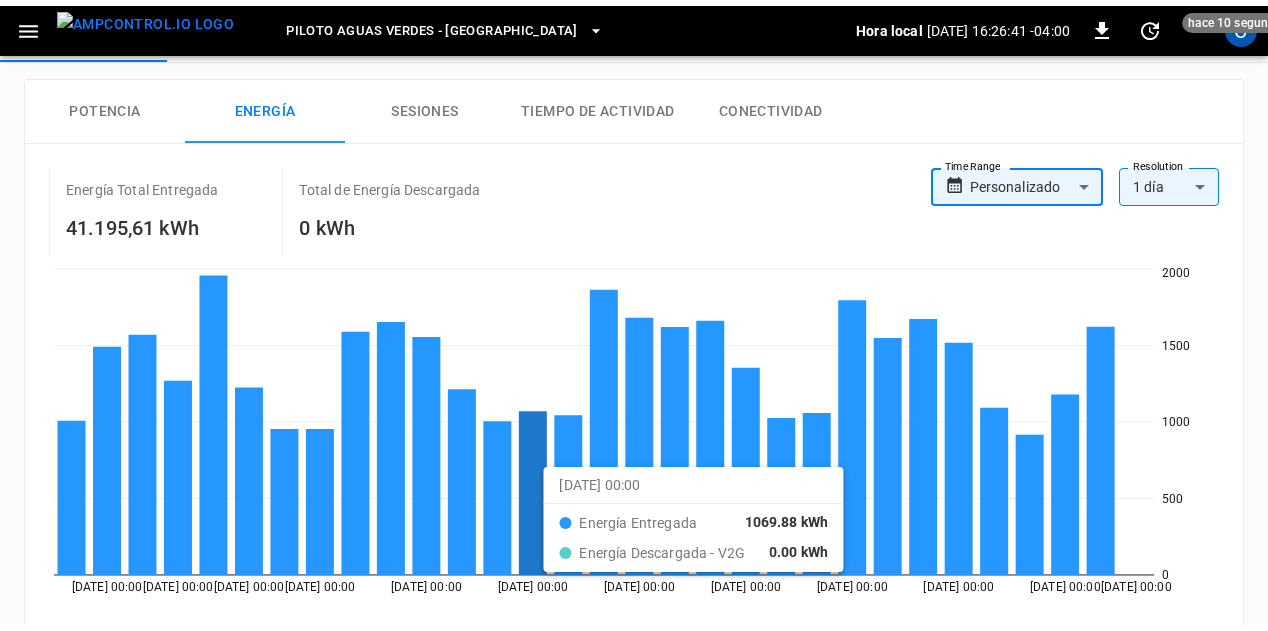 scroll, scrollTop: 88, scrollLeft: 0, axis: vertical 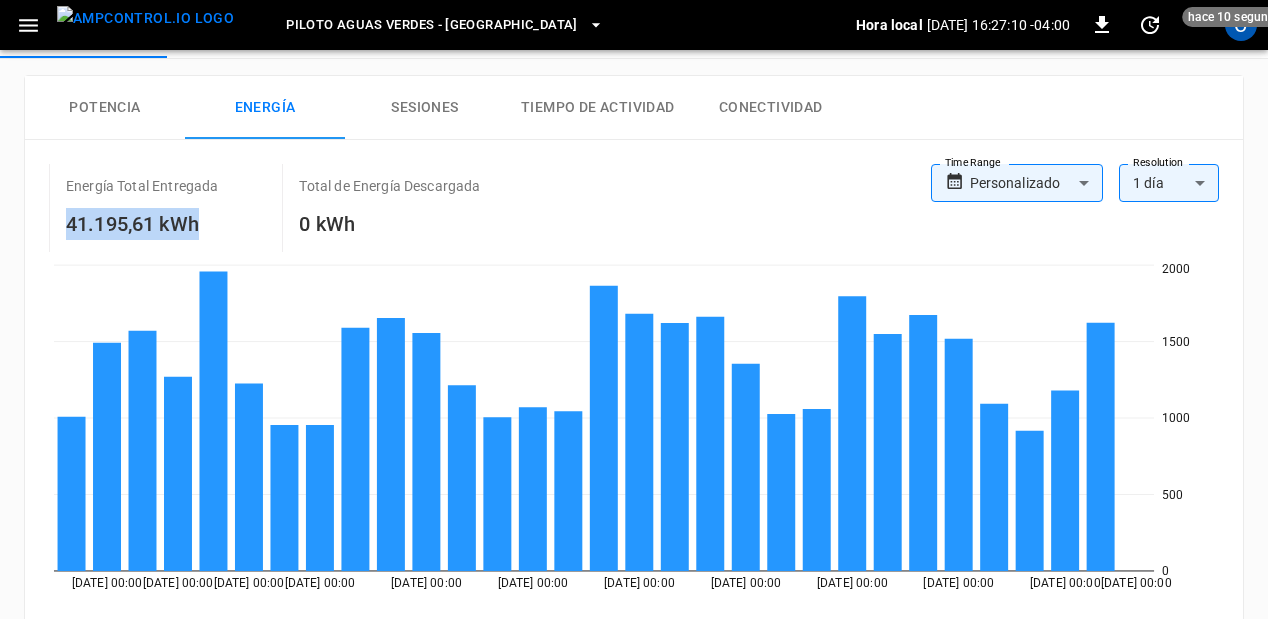 drag, startPoint x: 63, startPoint y: 223, endPoint x: 218, endPoint y: 213, distance: 155.32225 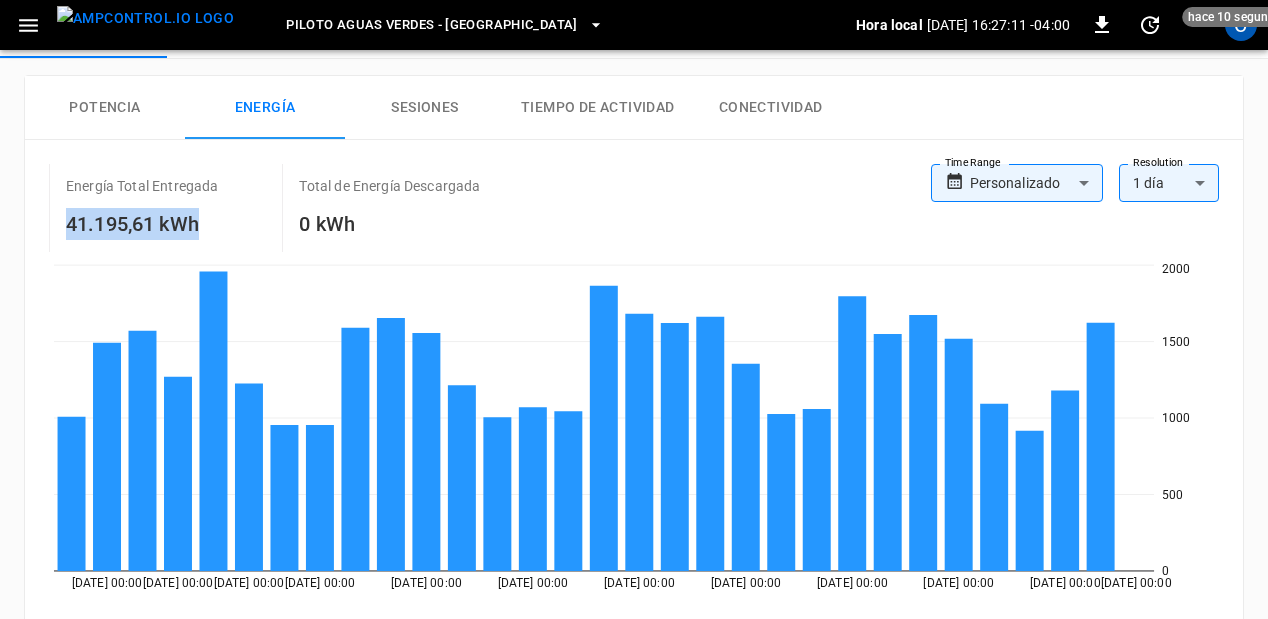 click on "41.195,61 kWh" at bounding box center [142, 224] 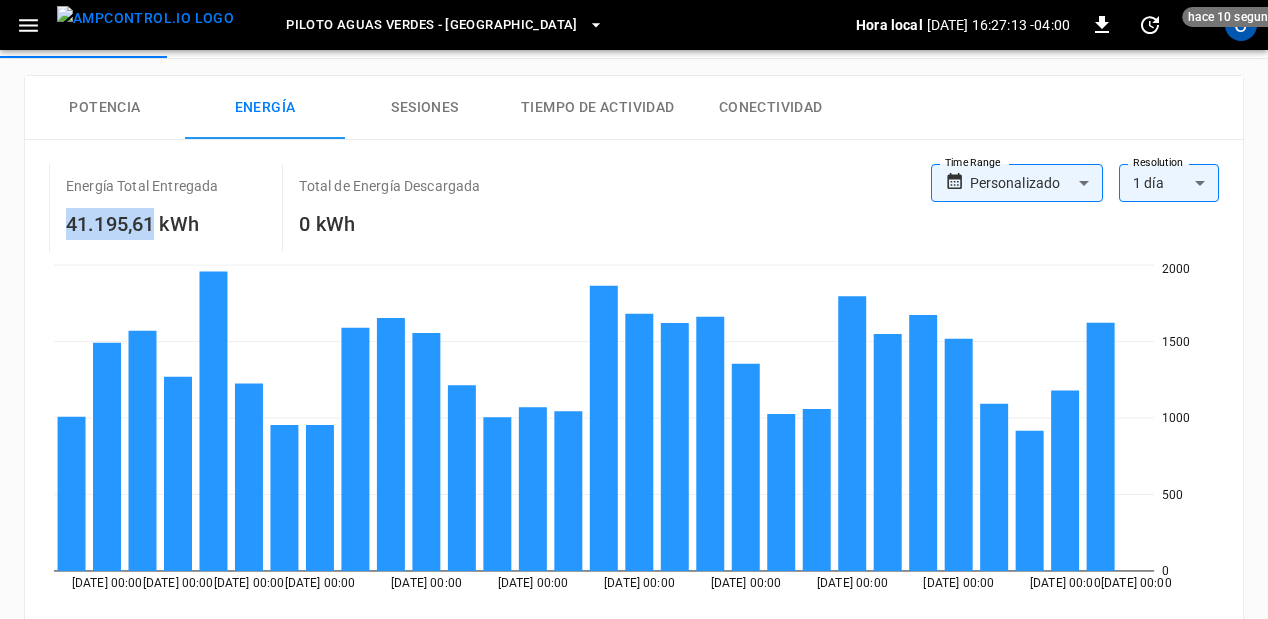 drag, startPoint x: 61, startPoint y: 226, endPoint x: 154, endPoint y: 227, distance: 93.00538 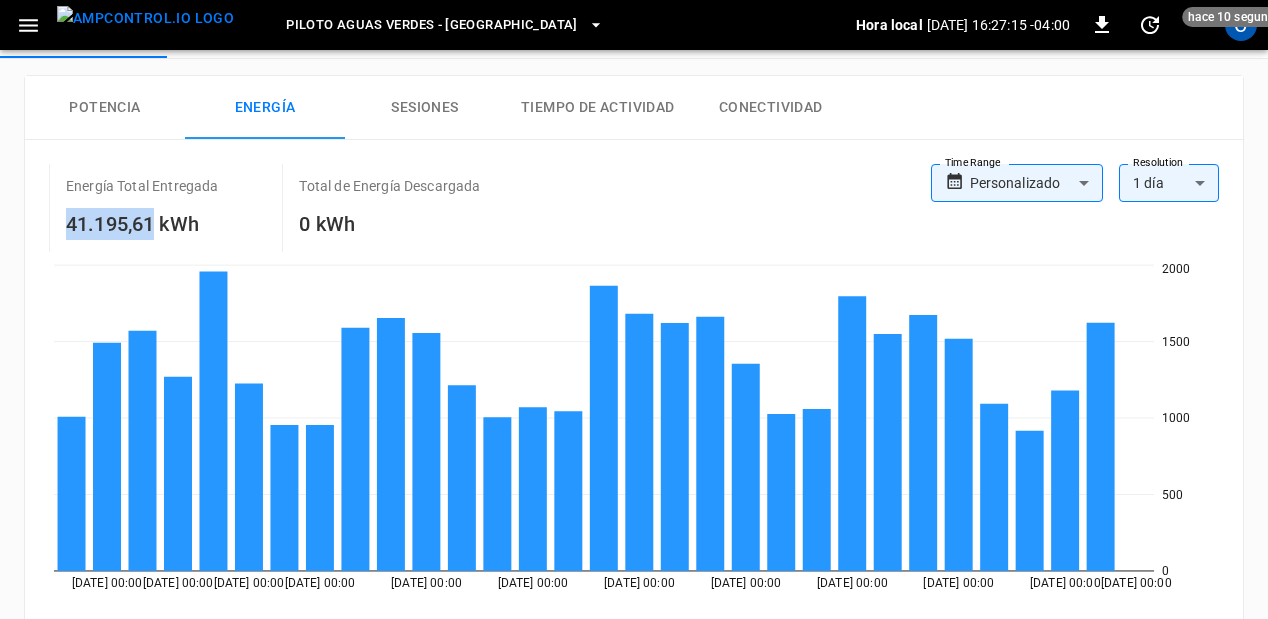 click on "41.195,61 kWh" at bounding box center [142, 224] 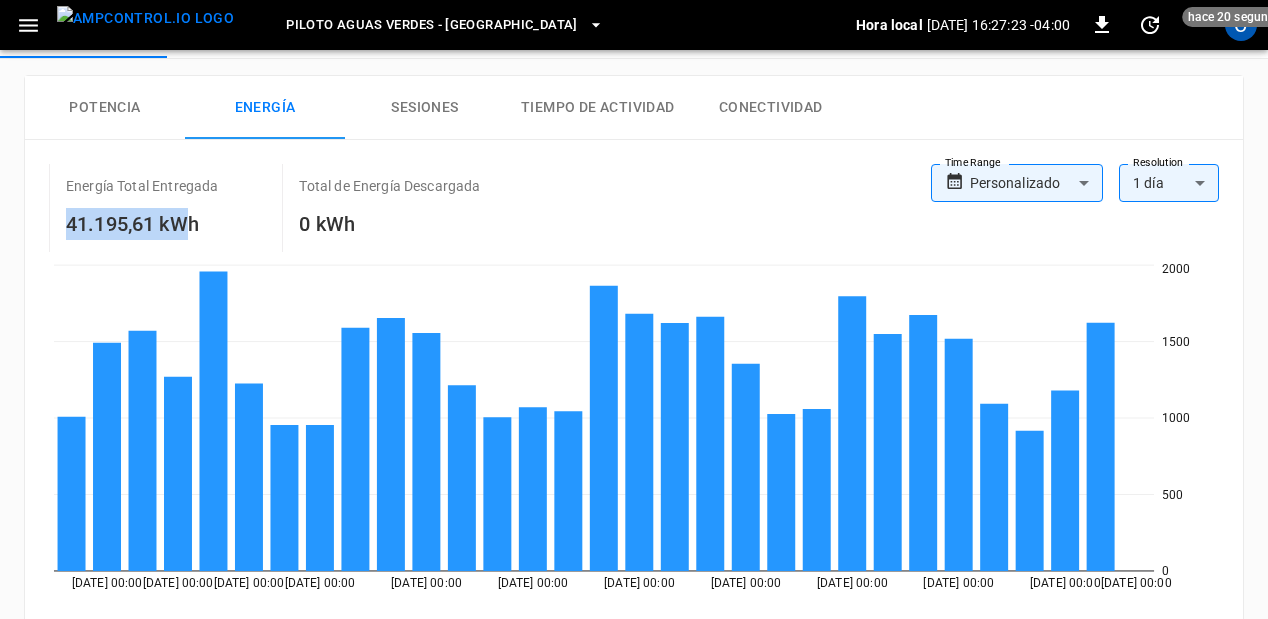 drag, startPoint x: 68, startPoint y: 222, endPoint x: 189, endPoint y: 217, distance: 121.103264 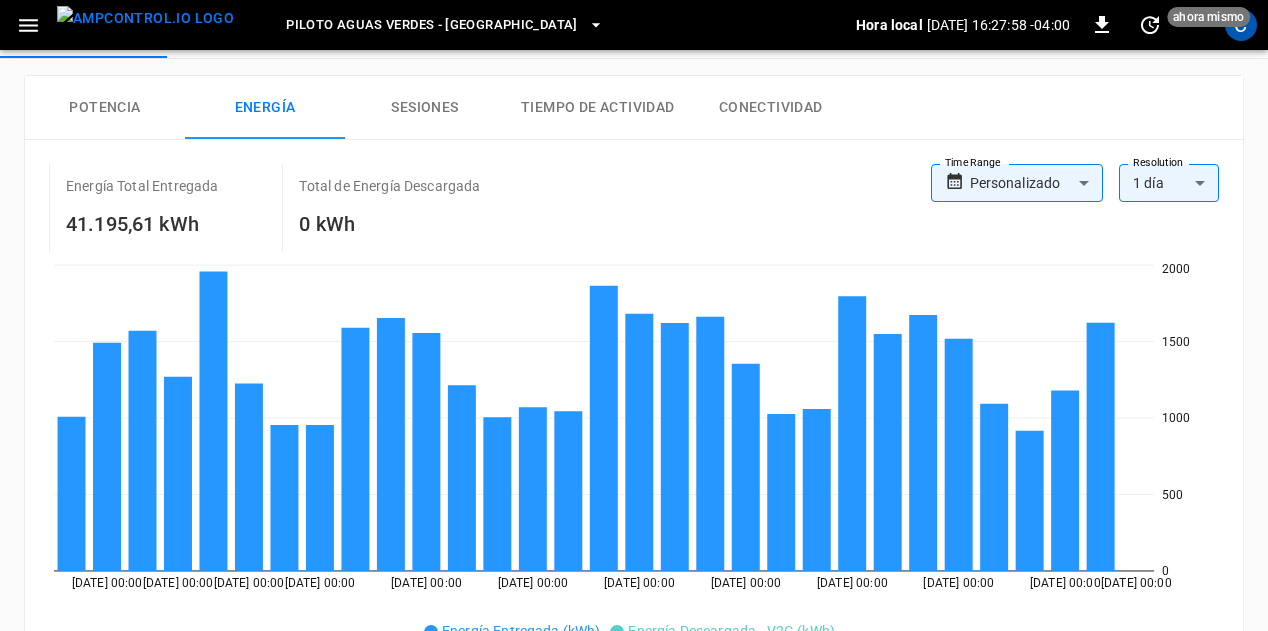 click on "Total de Energía Descargada 0 kWh" at bounding box center (413, 208) 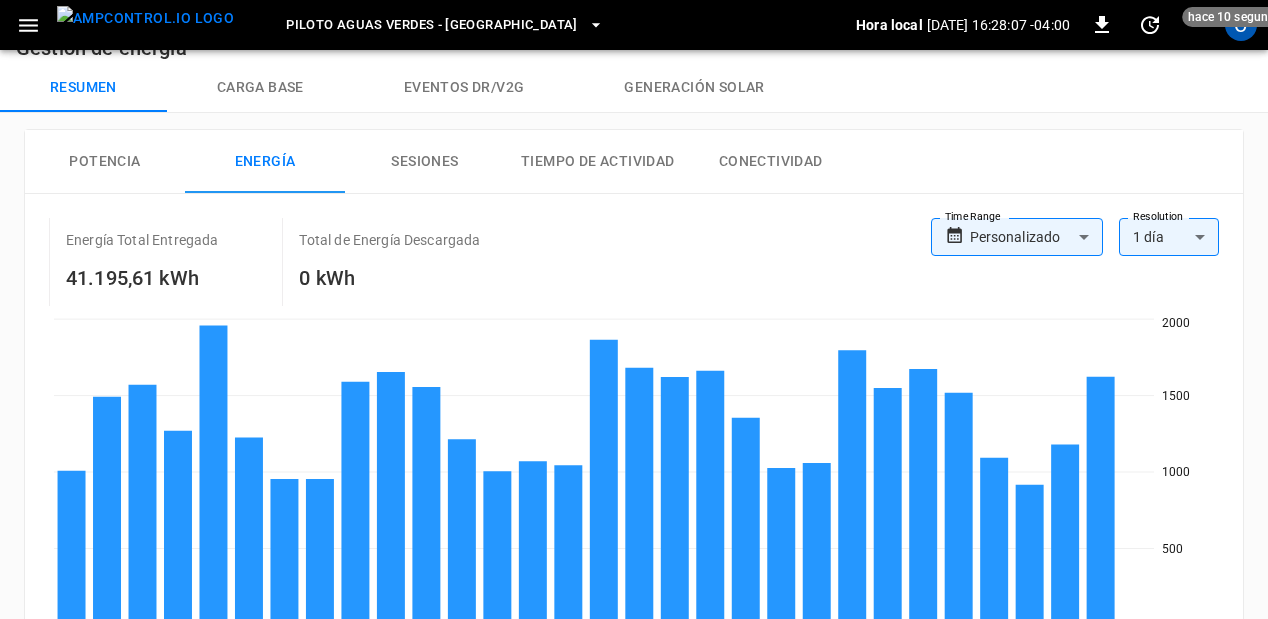 scroll, scrollTop: 0, scrollLeft: 0, axis: both 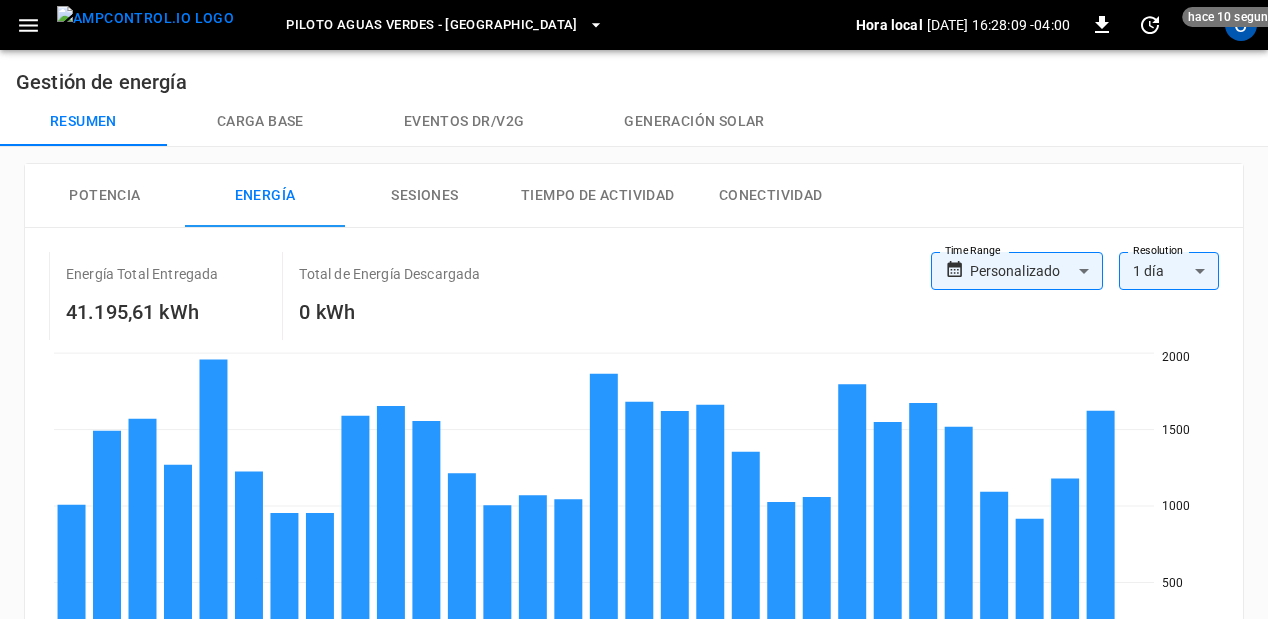 click on "Sesiones" at bounding box center (425, 196) 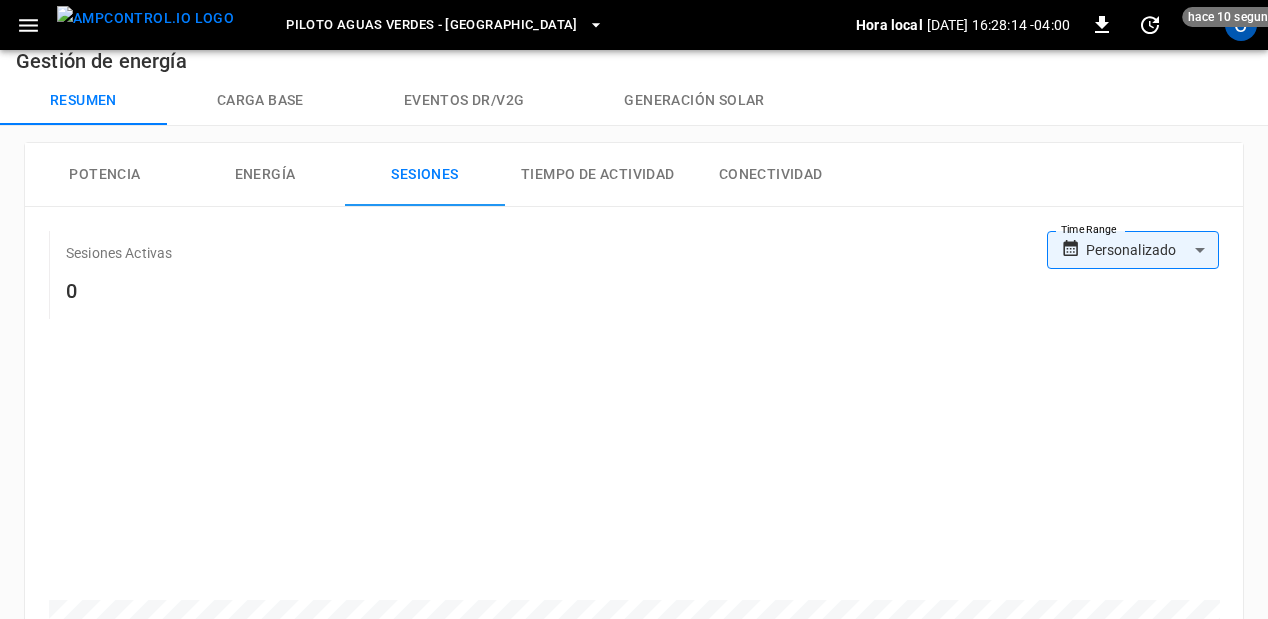 scroll, scrollTop: 0, scrollLeft: 0, axis: both 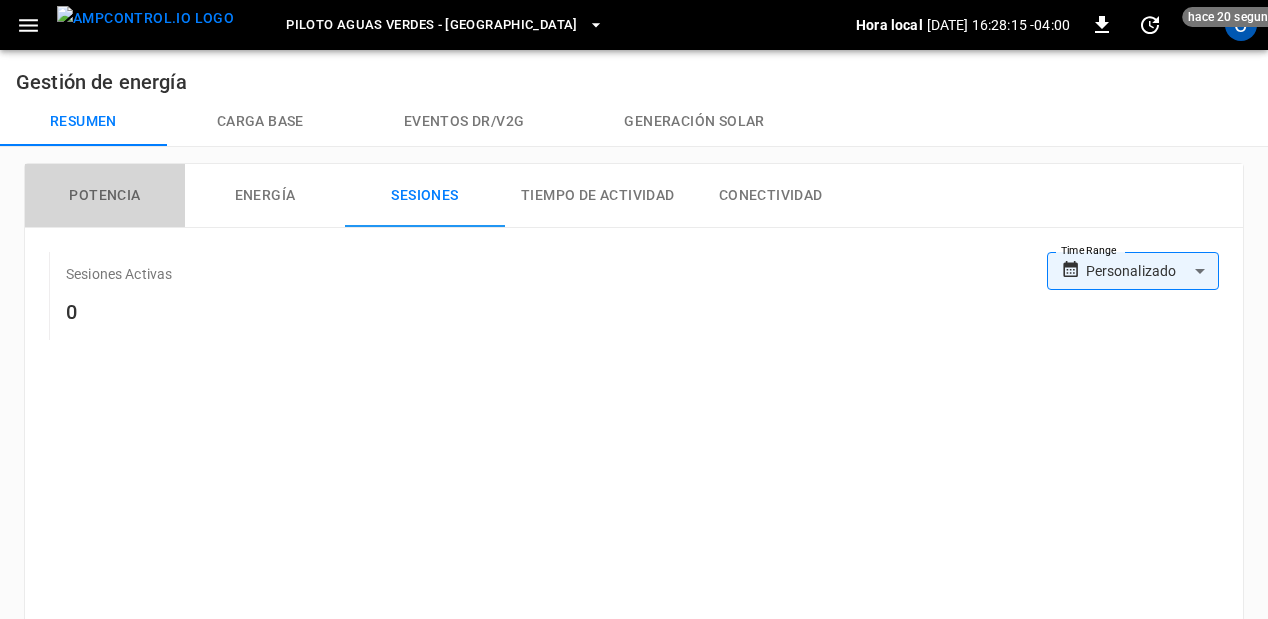 click on "Potencia" at bounding box center (105, 196) 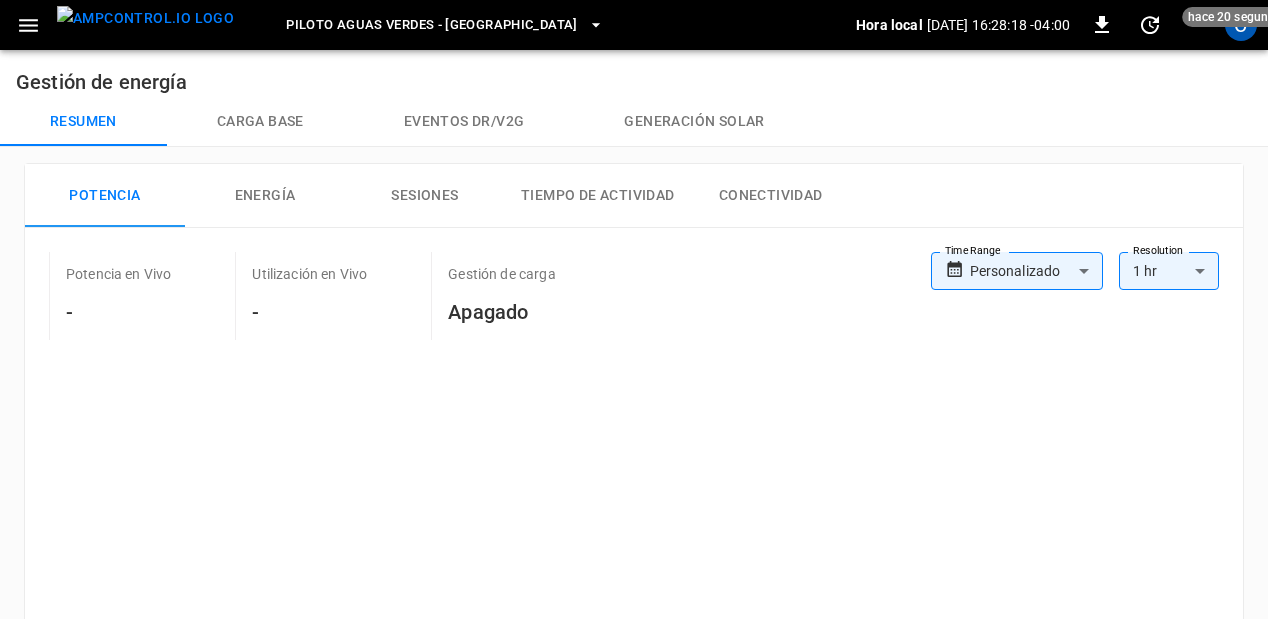 click on "Carga base" at bounding box center [260, 122] 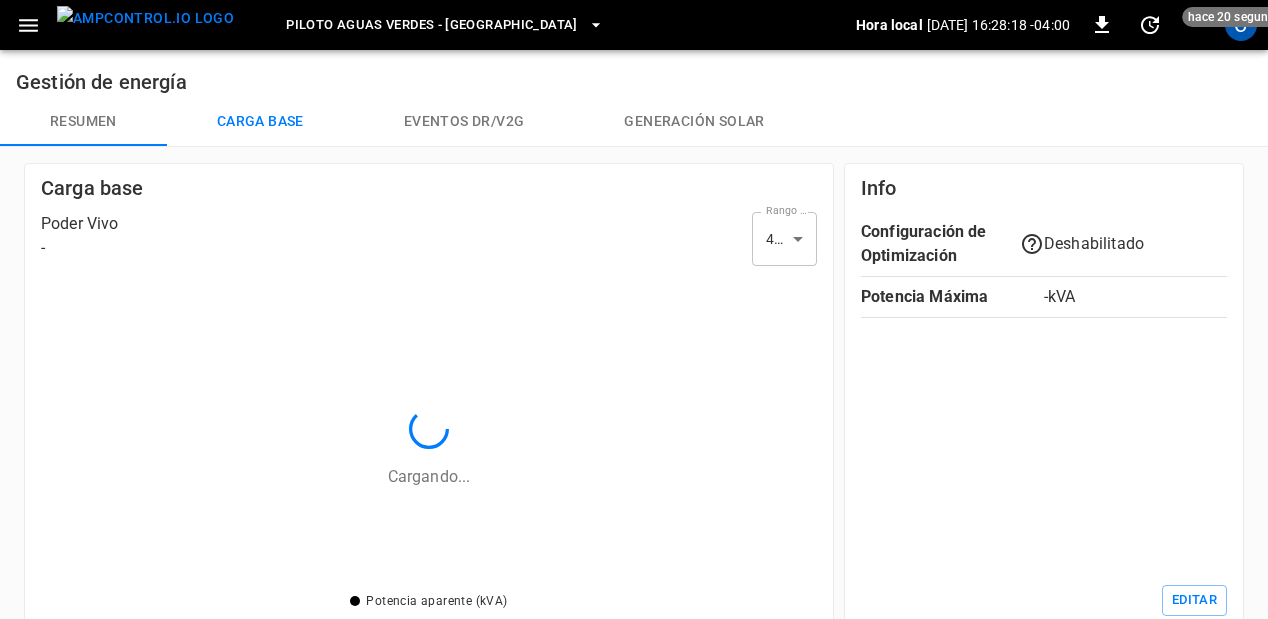 scroll, scrollTop: 2, scrollLeft: 2, axis: both 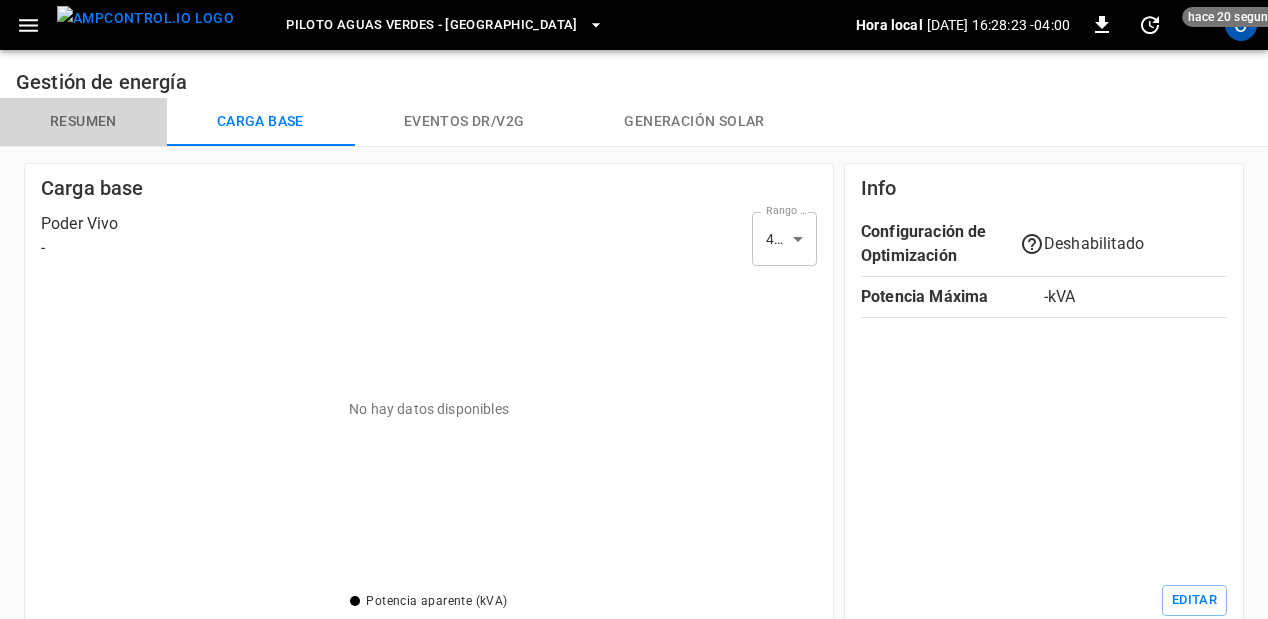click on "Resumen" at bounding box center (83, 122) 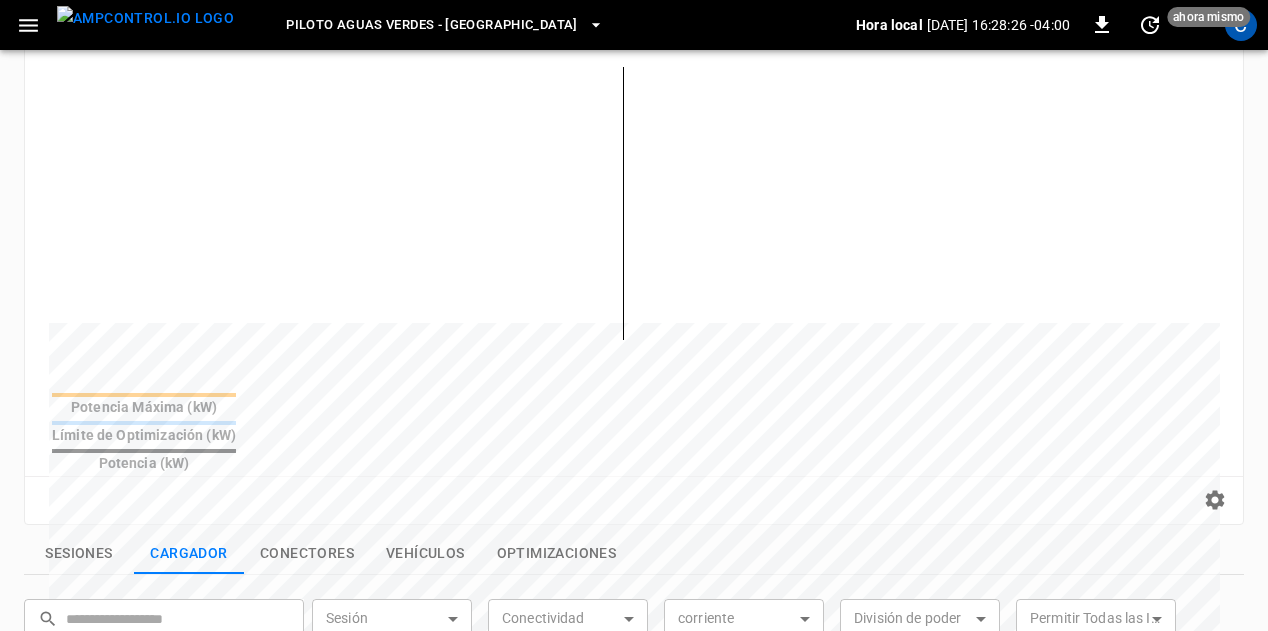 scroll, scrollTop: 0, scrollLeft: 0, axis: both 